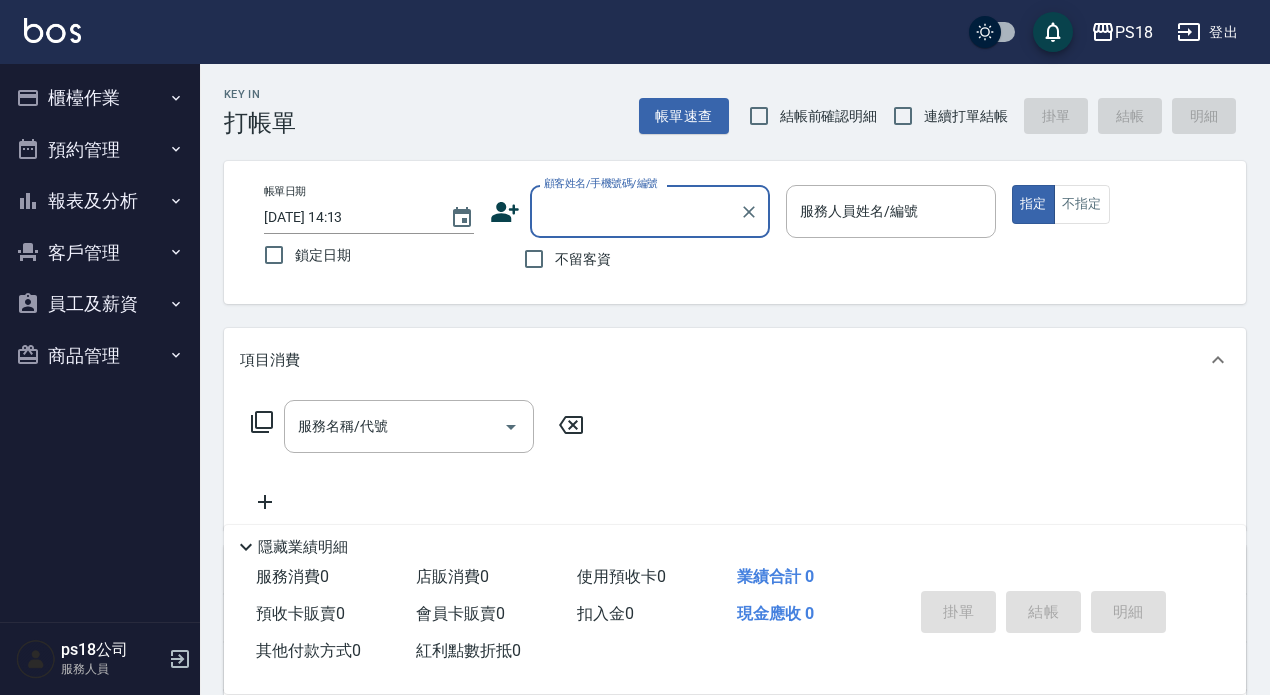 scroll, scrollTop: 0, scrollLeft: 0, axis: both 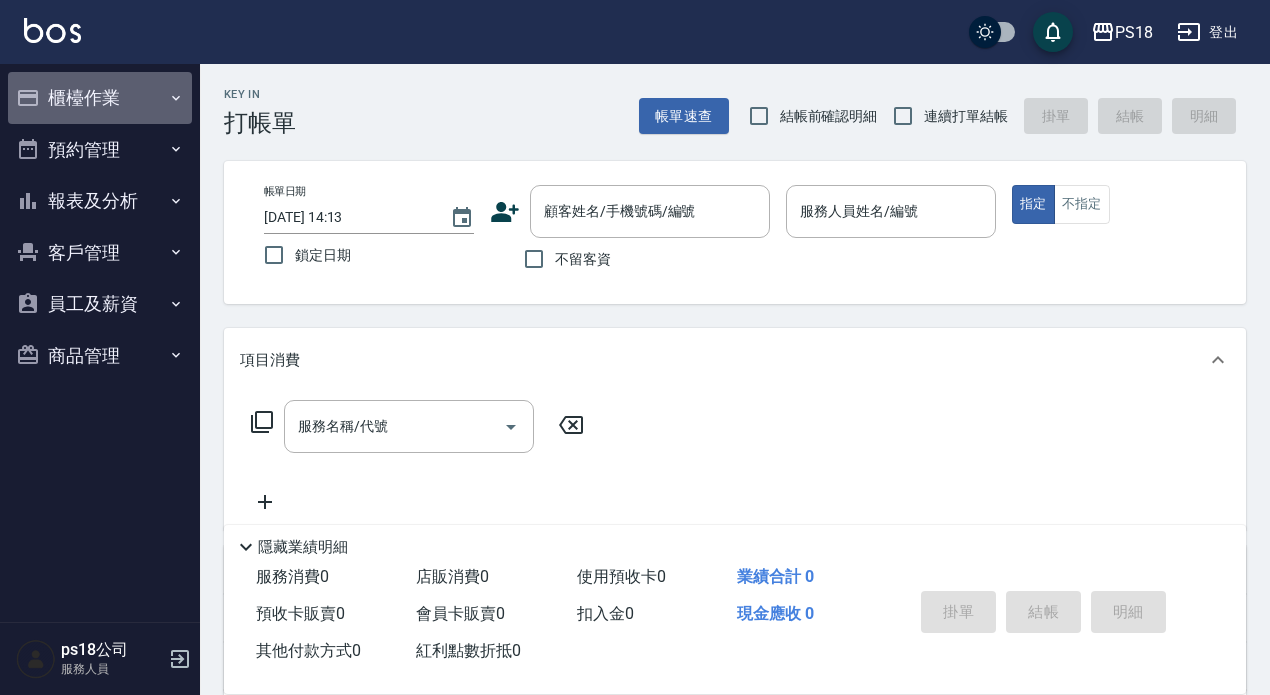 click on "櫃檯作業" at bounding box center [100, 98] 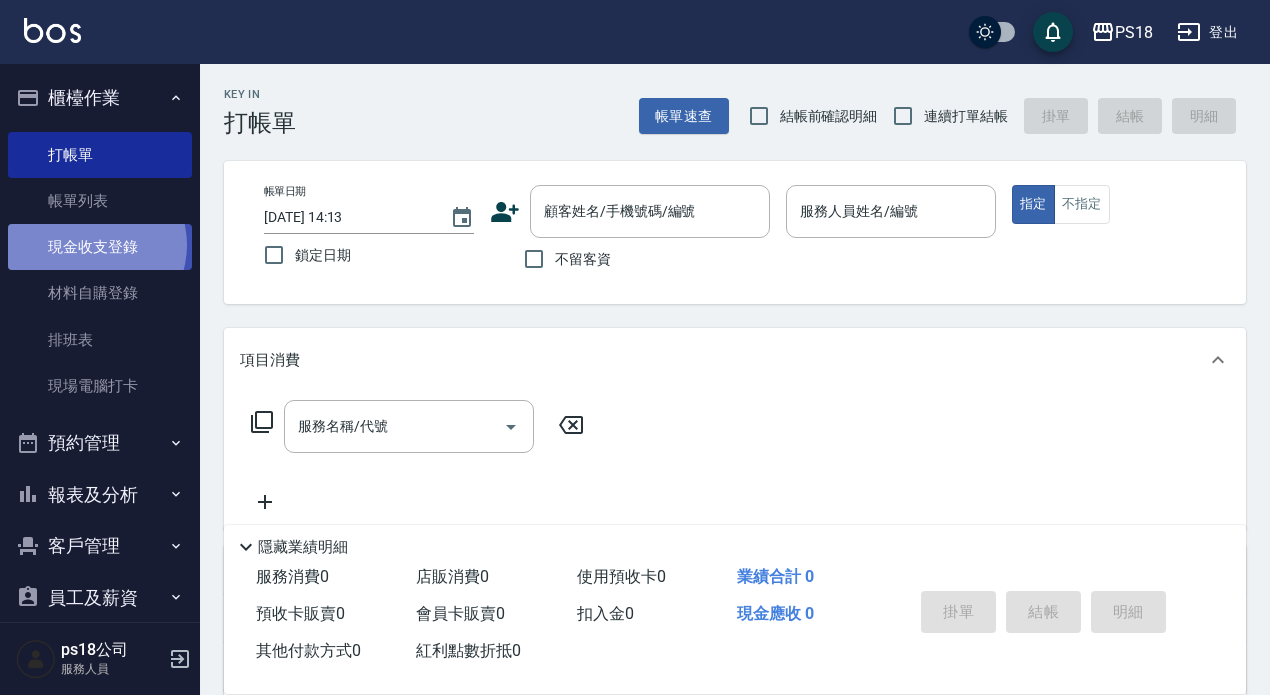 click on "現金收支登錄" at bounding box center (100, 247) 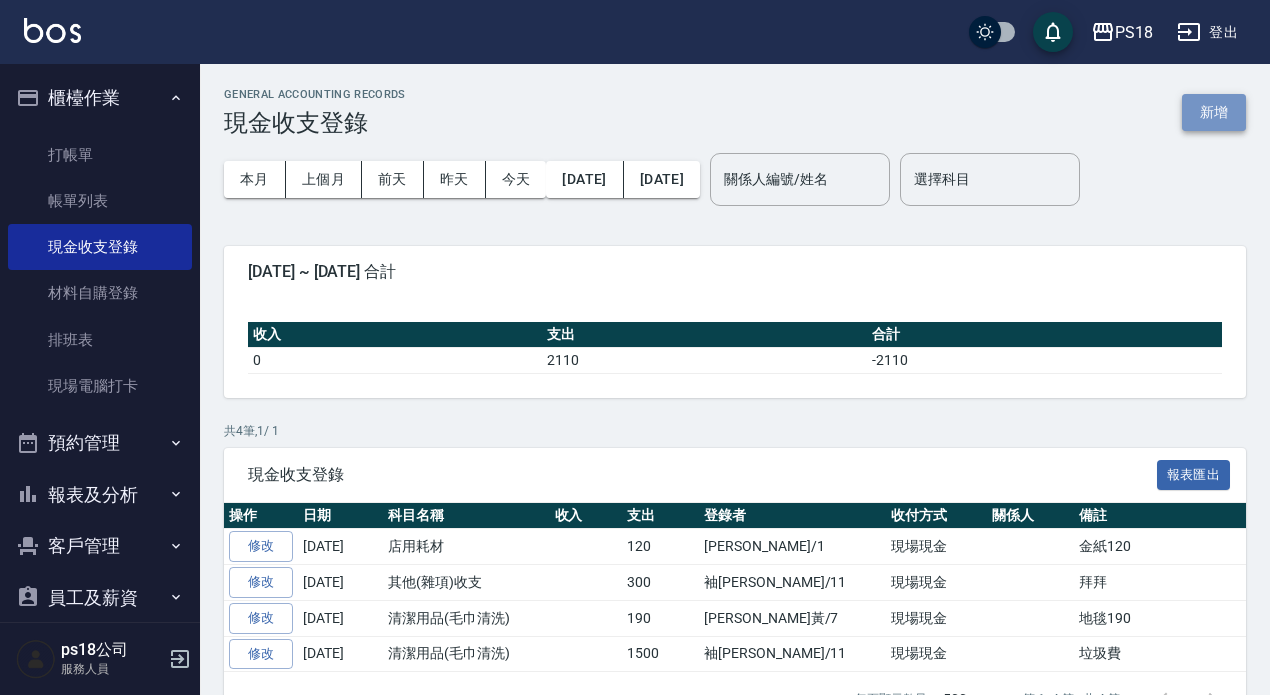 click on "新增" at bounding box center [1214, 112] 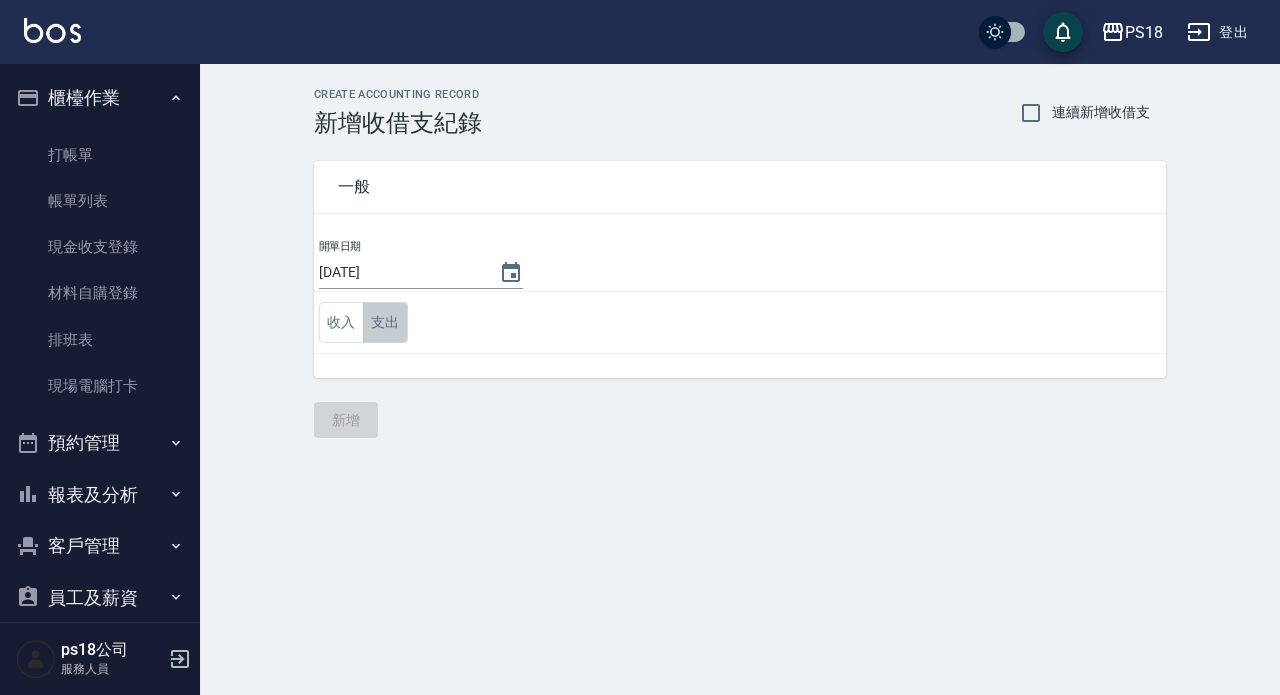 click on "支出" at bounding box center [385, 322] 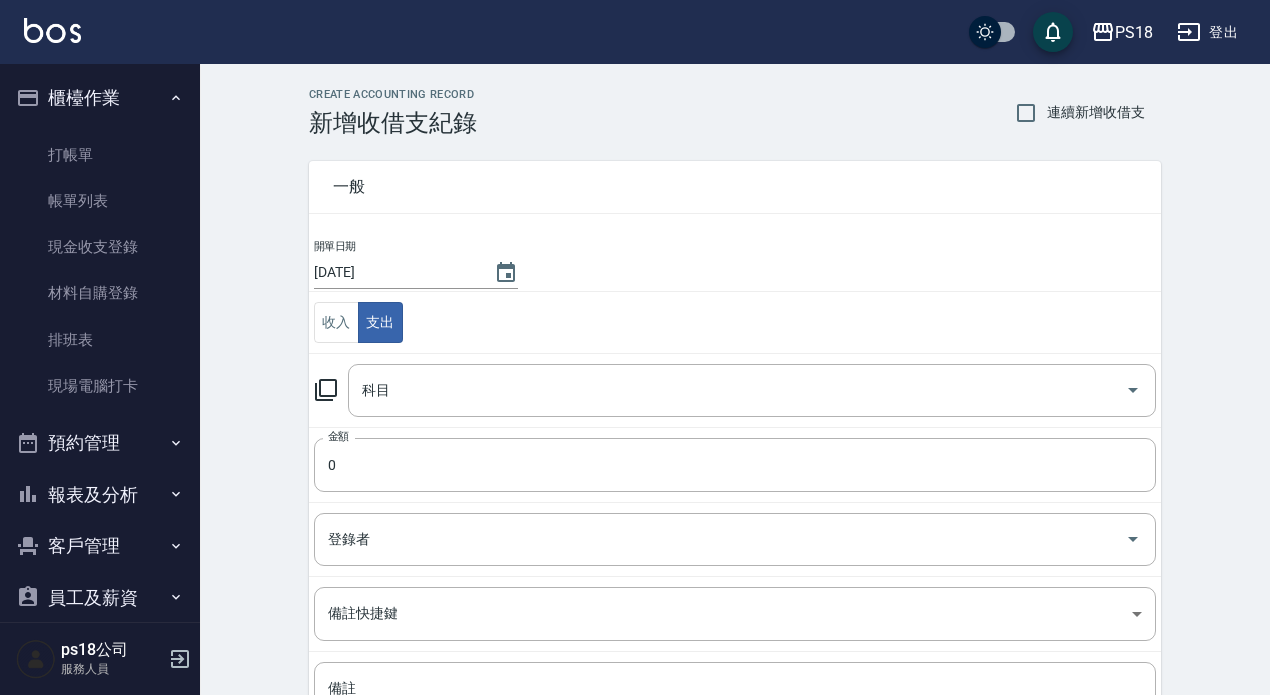 click 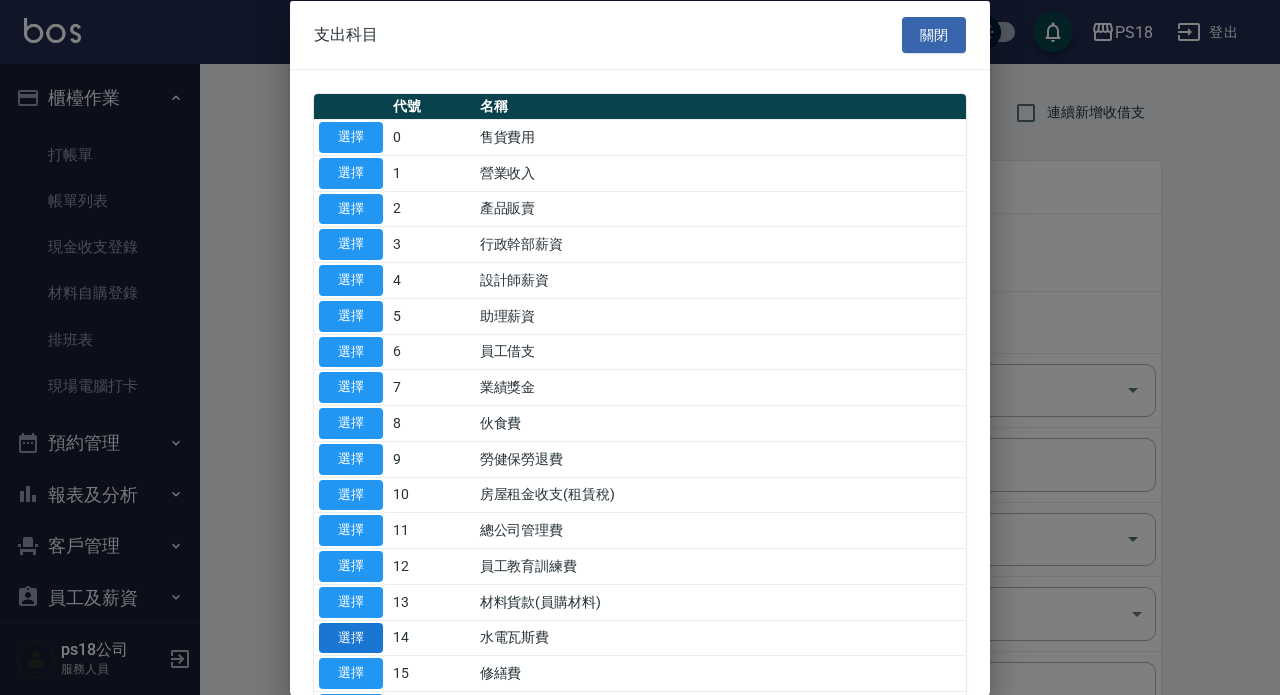click on "選擇" at bounding box center [351, 637] 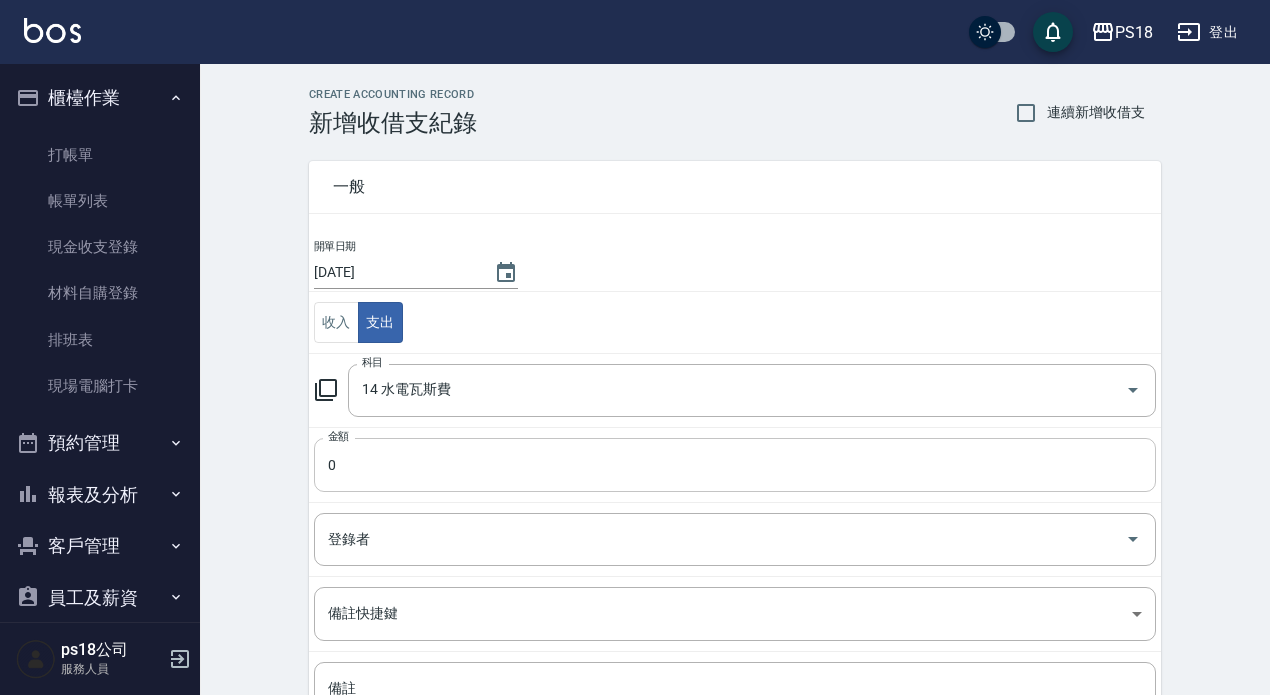 click on "0" at bounding box center [735, 465] 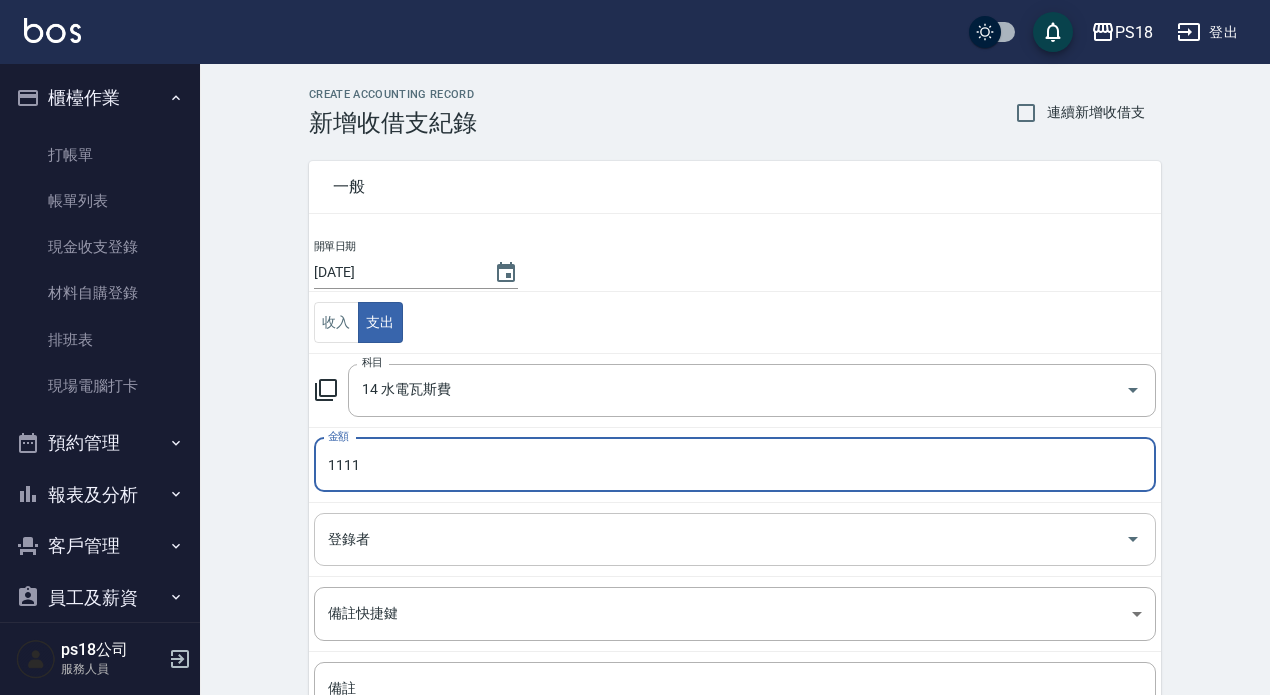 type on "1111" 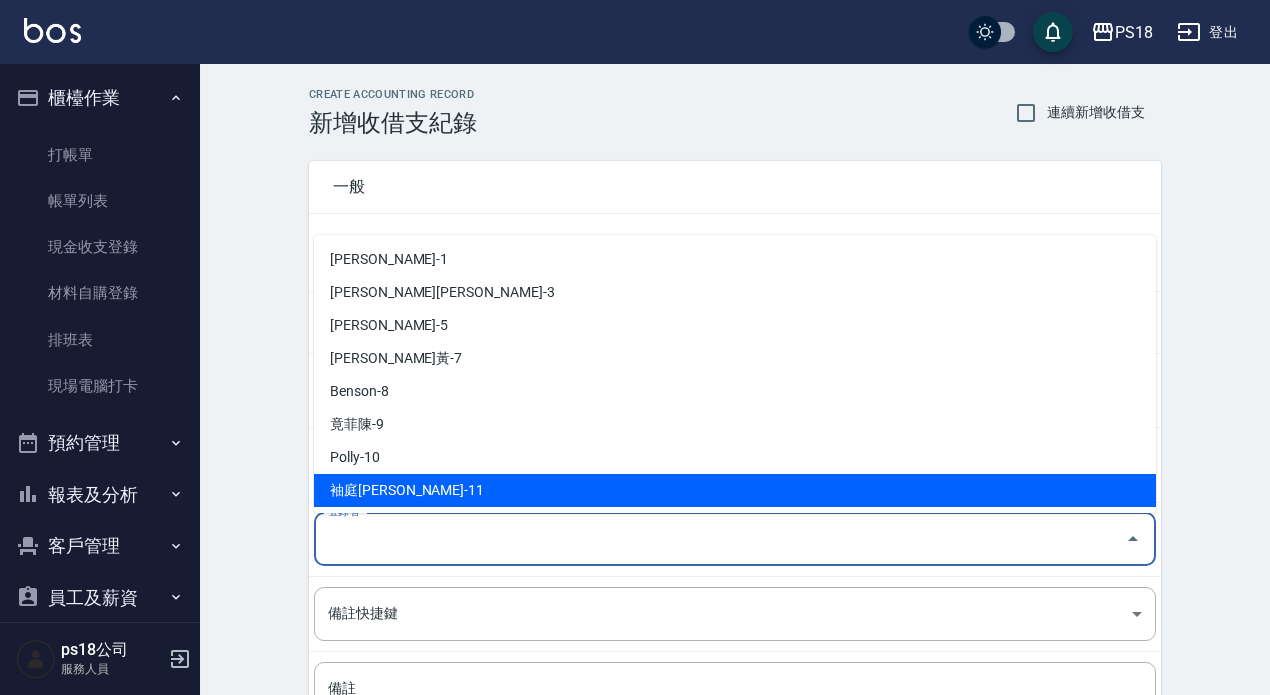 click on "袖庭[PERSON_NAME]-11" at bounding box center (735, 490) 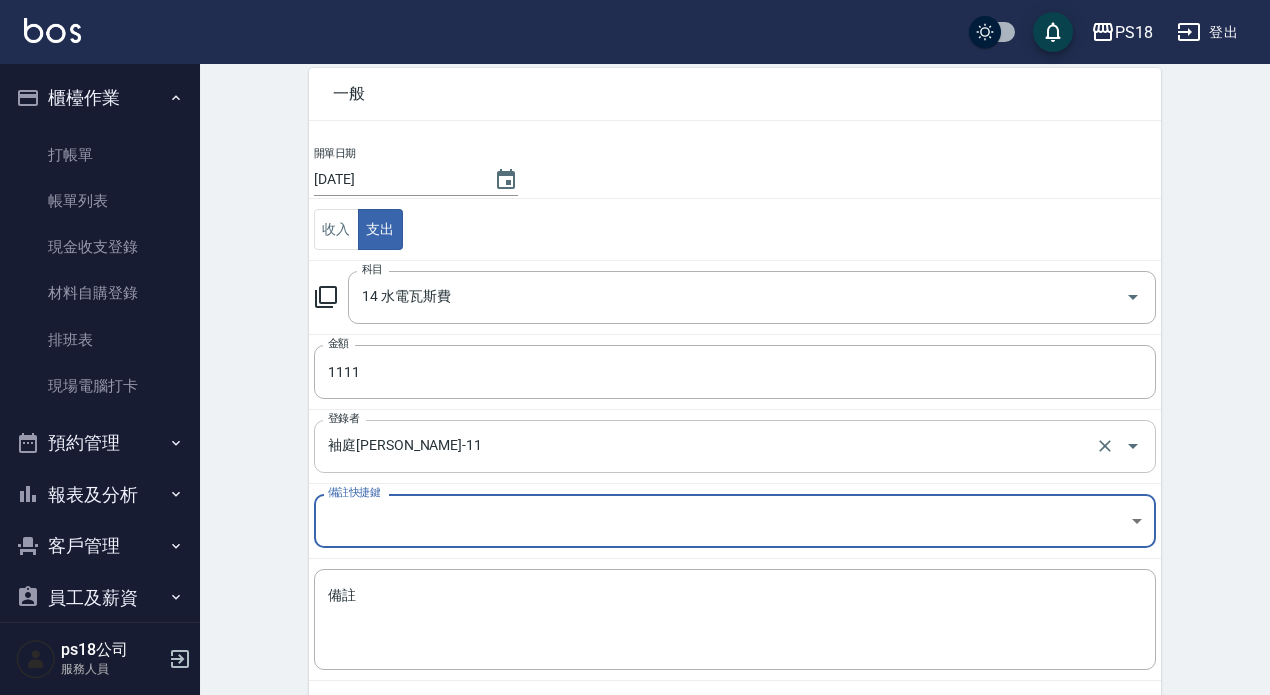 scroll, scrollTop: 188, scrollLeft: 0, axis: vertical 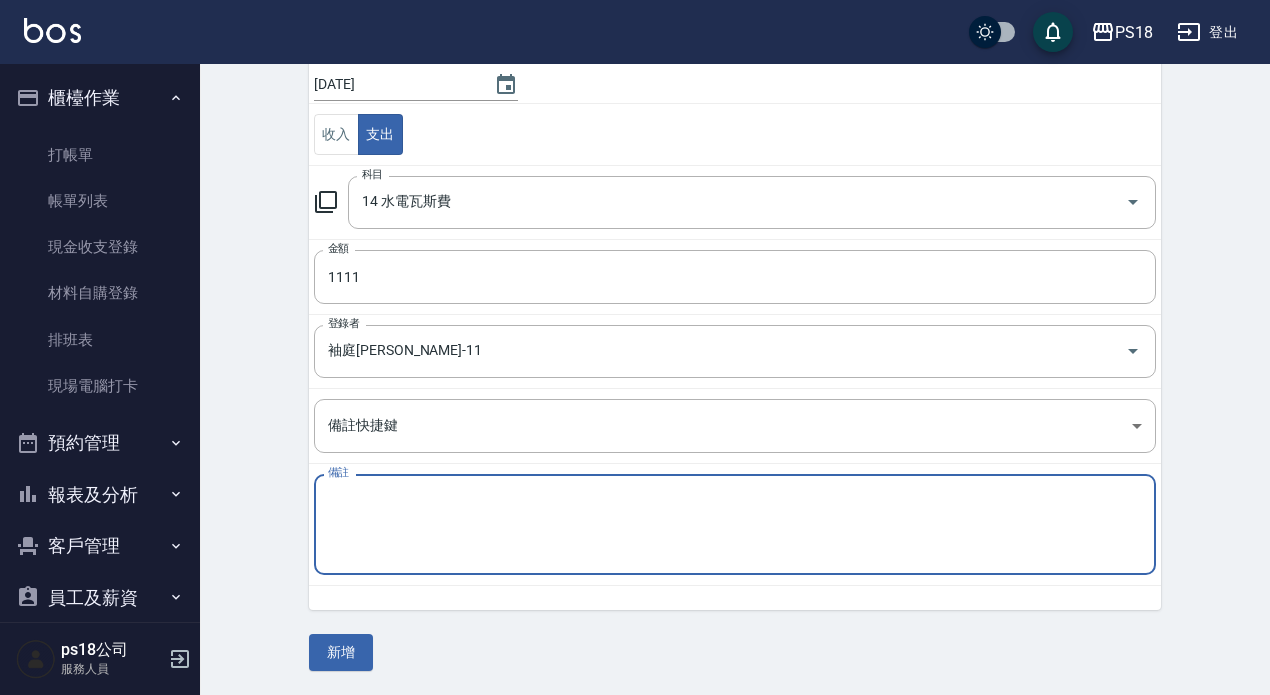 click on "備註" at bounding box center [735, 525] 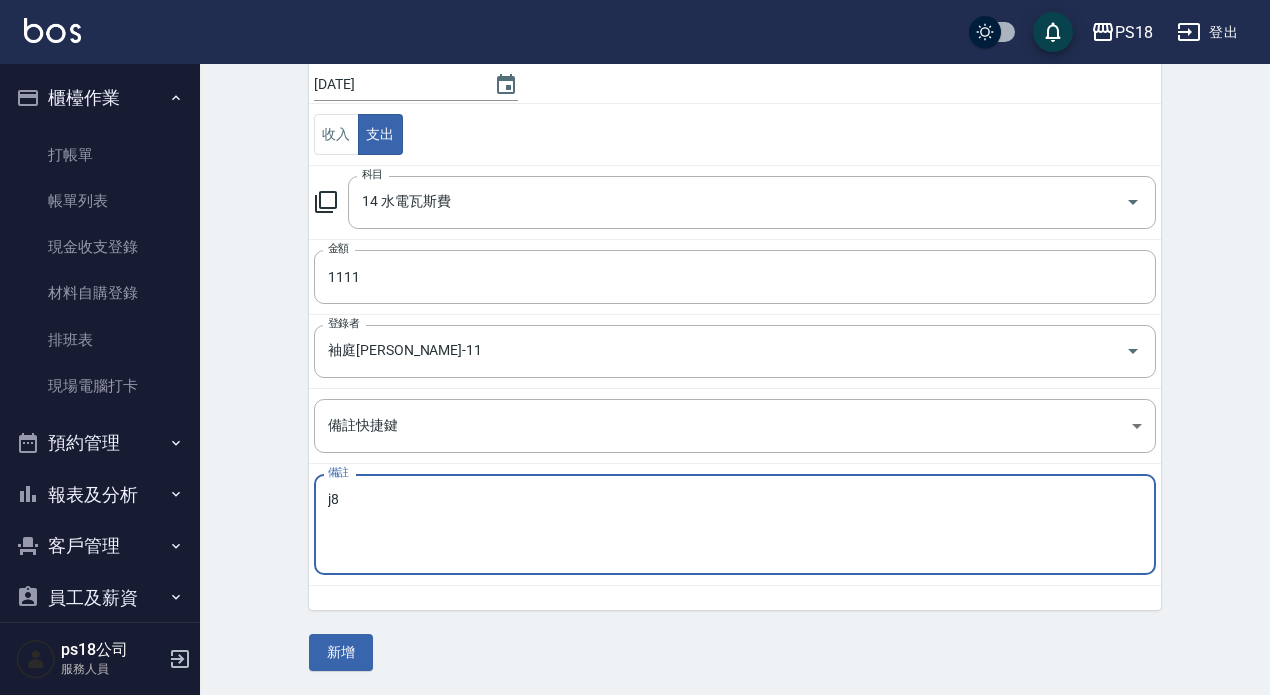 type on "j" 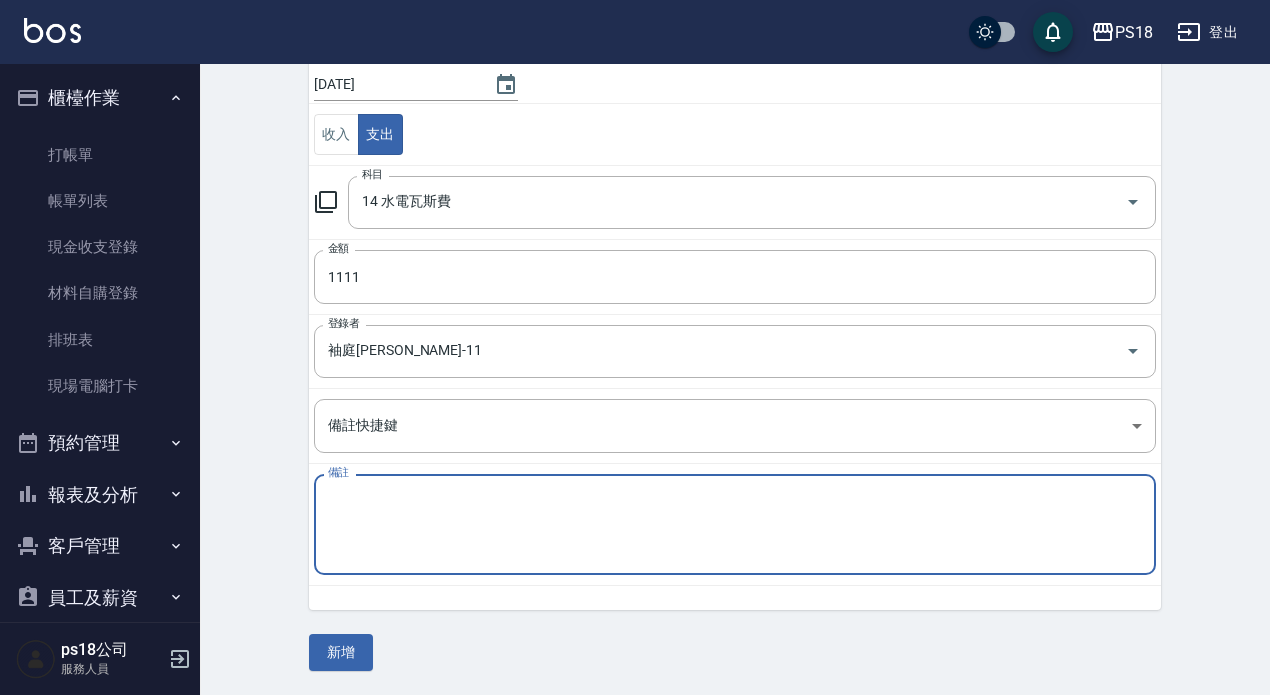 click on "備註" at bounding box center (735, 525) 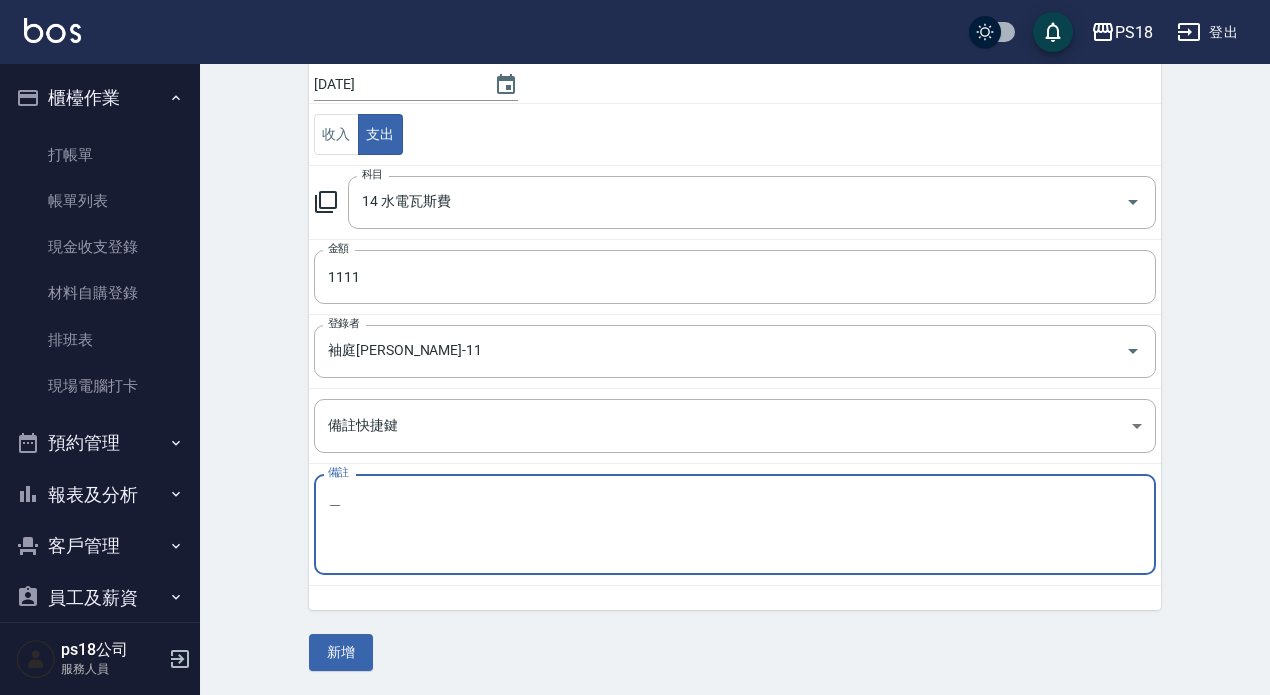 type on "挖" 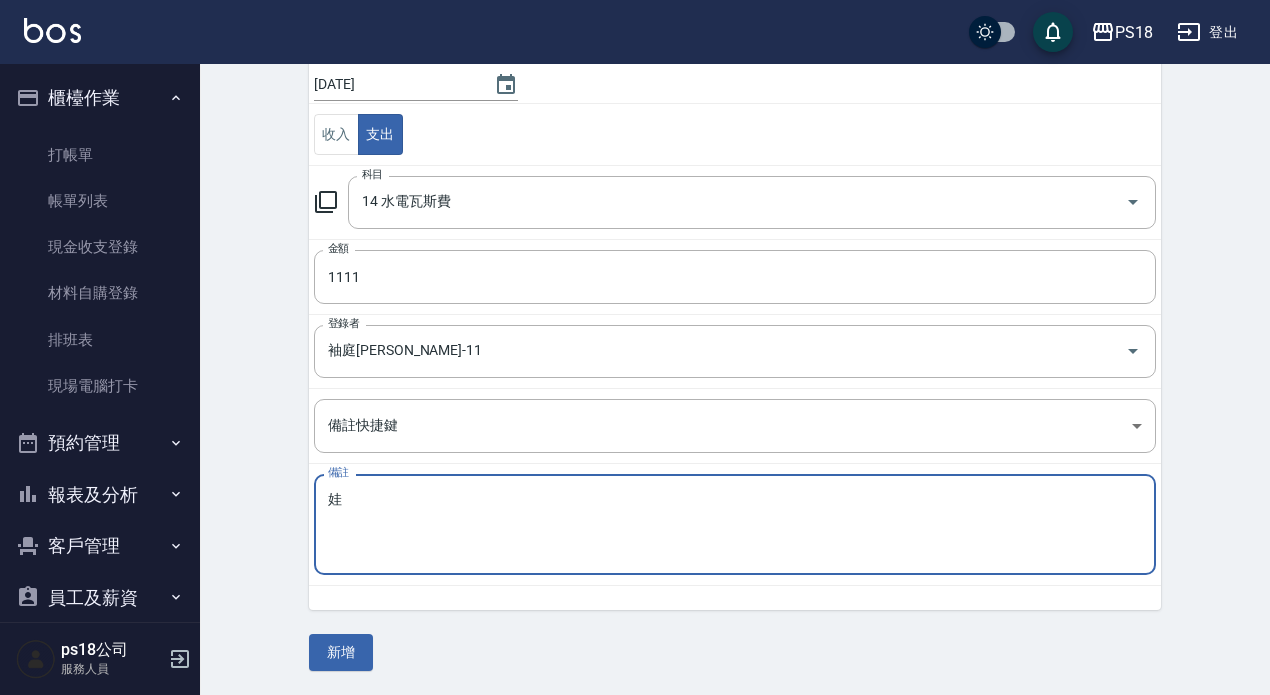 click on "娃" at bounding box center (735, 525) 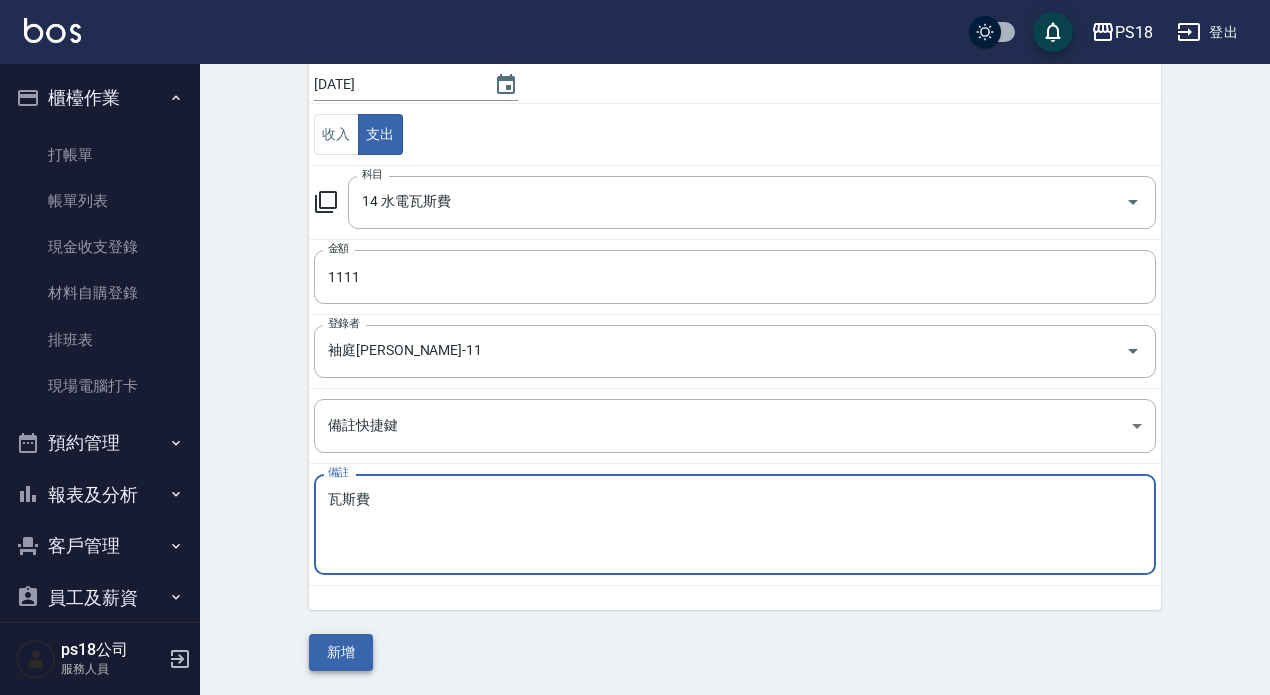 type on "瓦斯費" 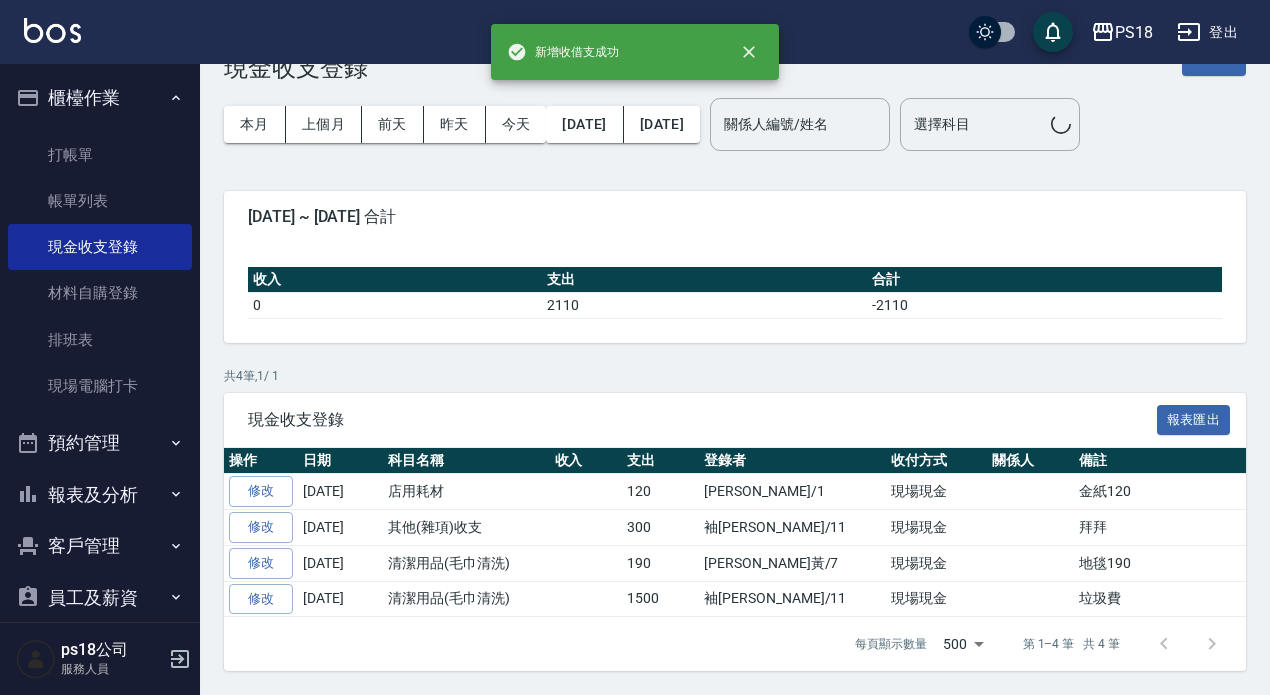 scroll, scrollTop: 0, scrollLeft: 0, axis: both 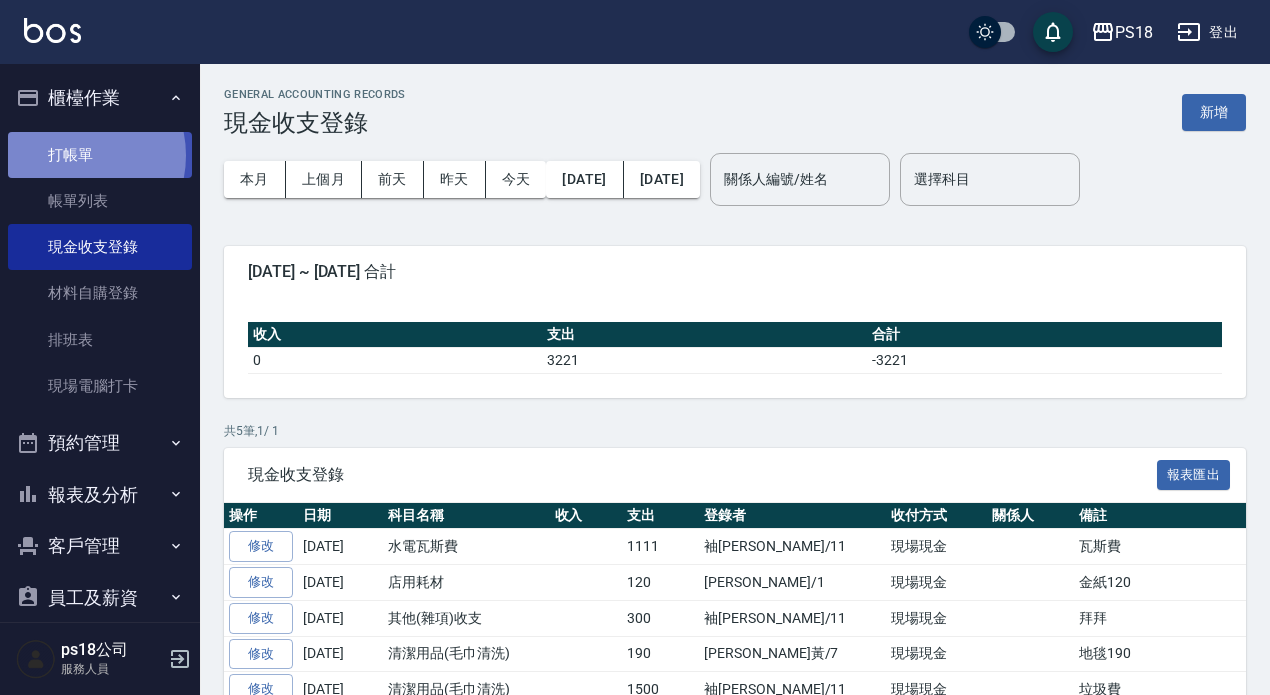 click on "打帳單" at bounding box center (100, 155) 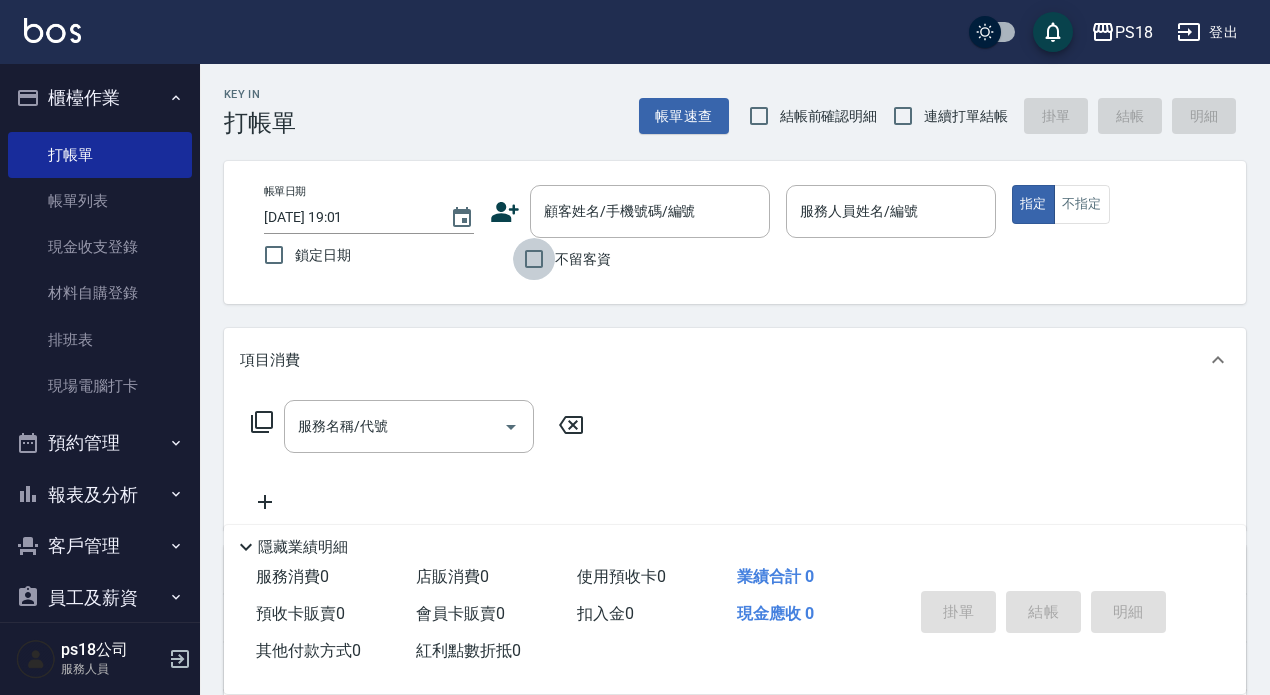 click on "不留客資" at bounding box center (534, 259) 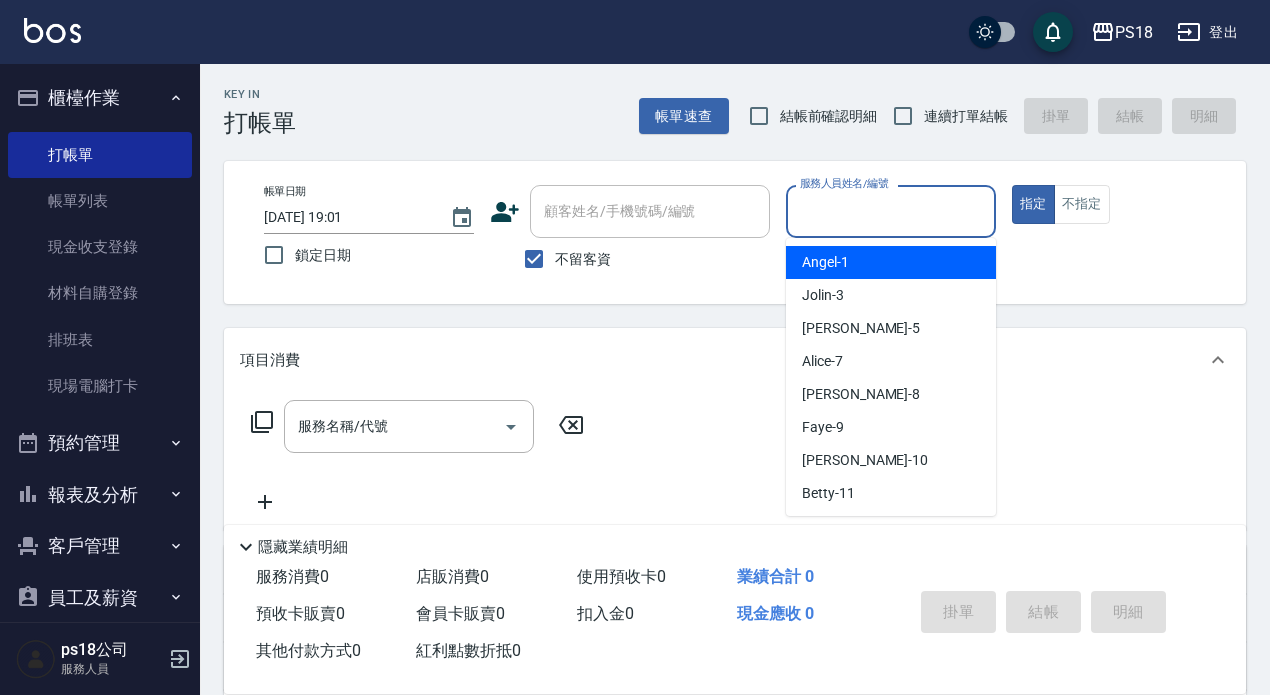 click on "服務人員姓名/編號" at bounding box center [891, 211] 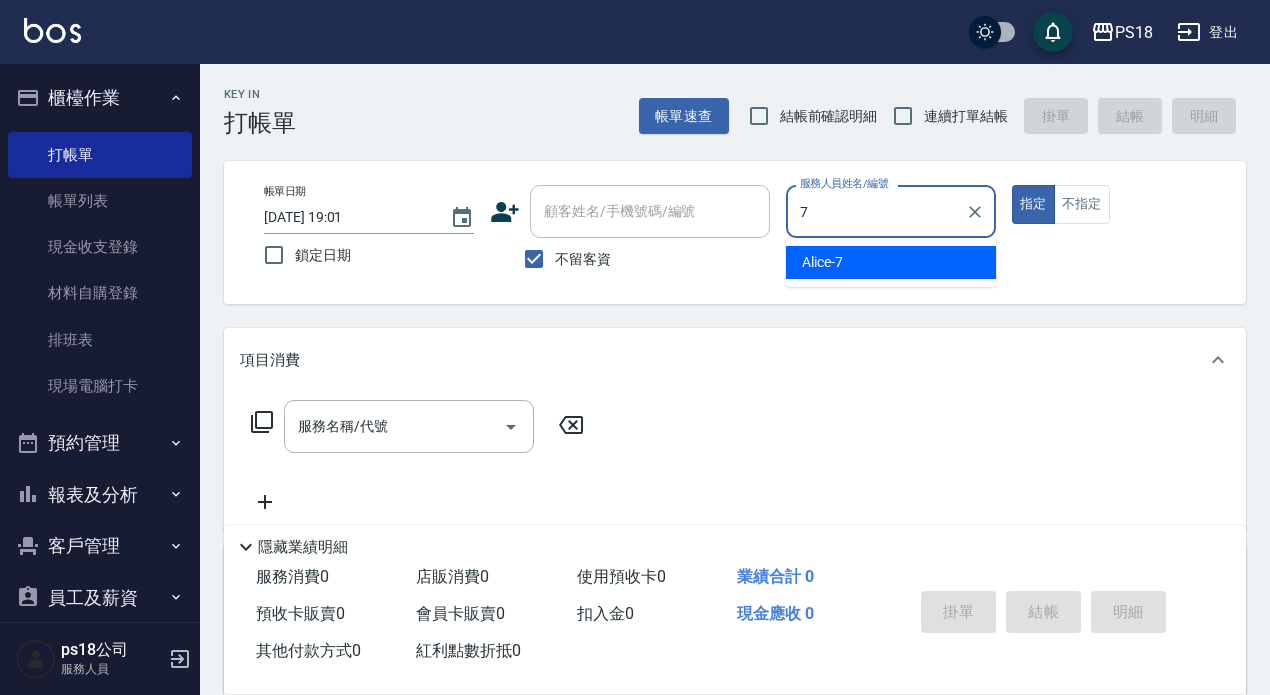 type on "Alice-7" 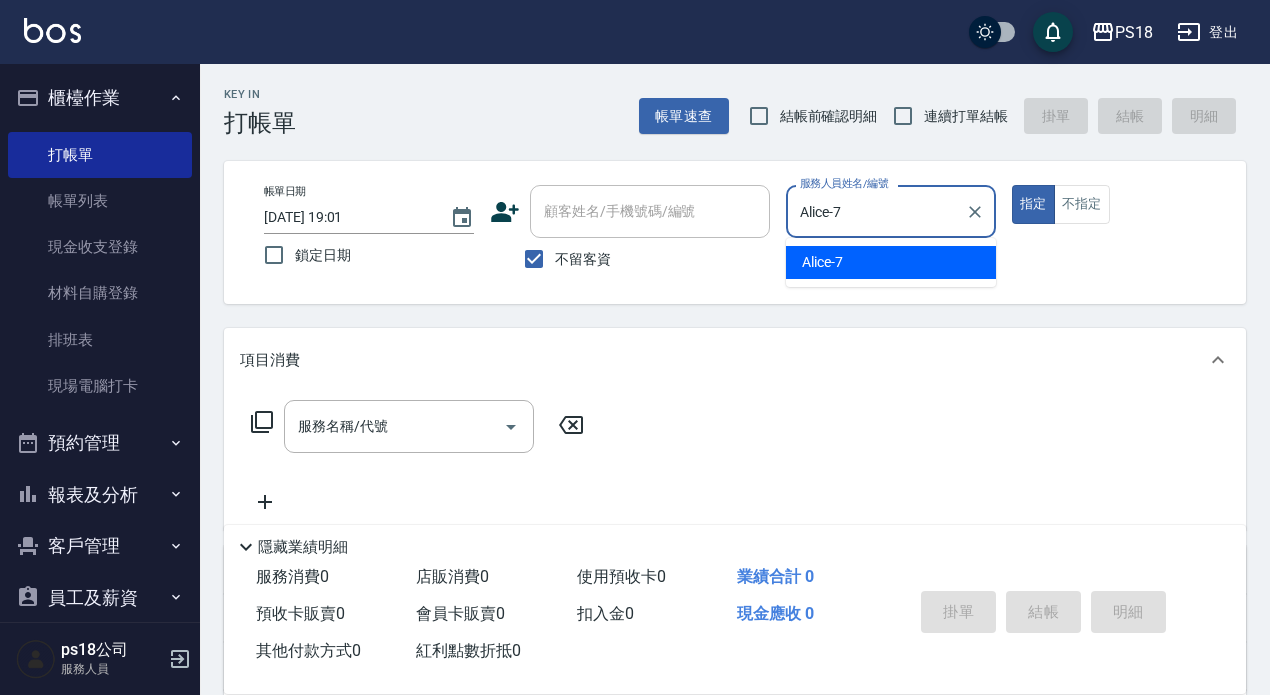 type on "true" 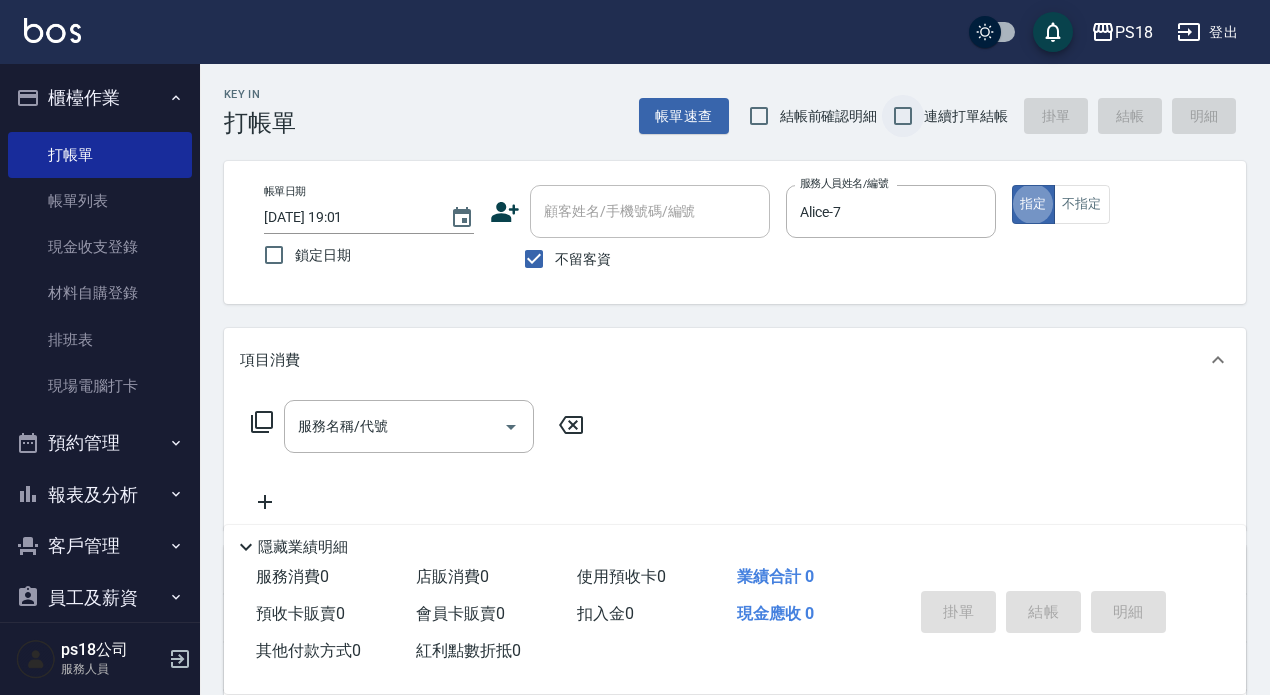 drag, startPoint x: 898, startPoint y: 118, endPoint x: 910, endPoint y: 131, distance: 17.691807 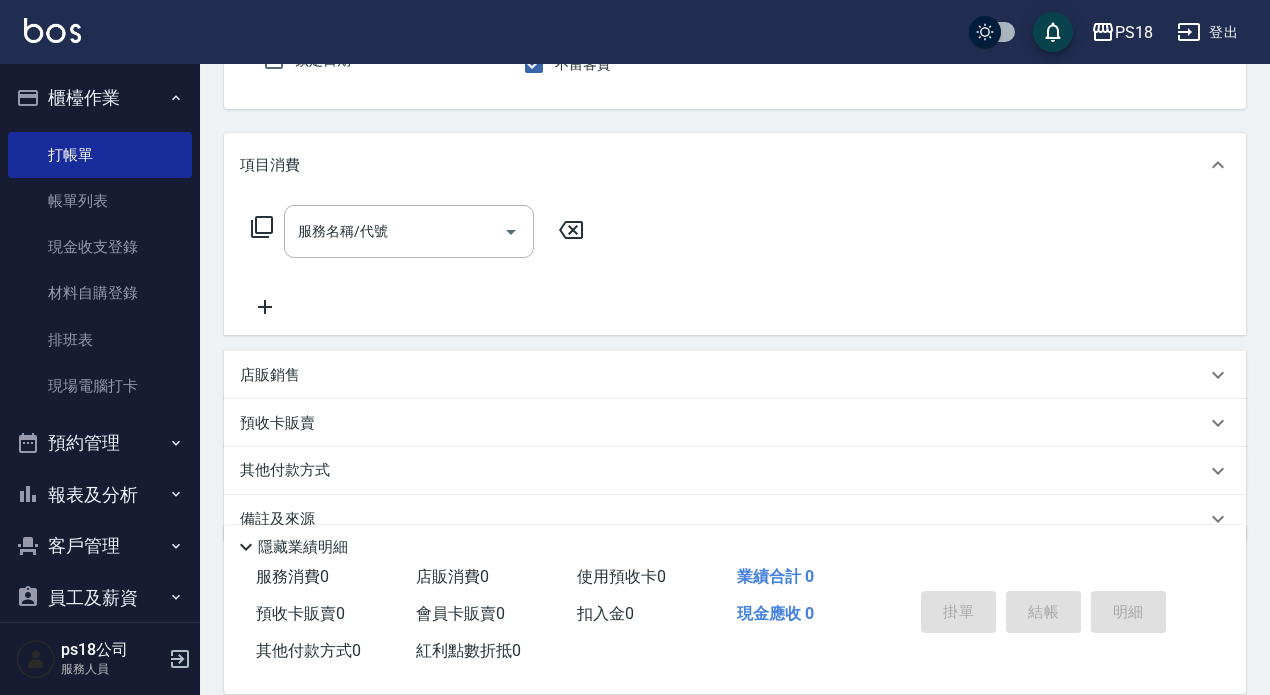 scroll, scrollTop: 200, scrollLeft: 0, axis: vertical 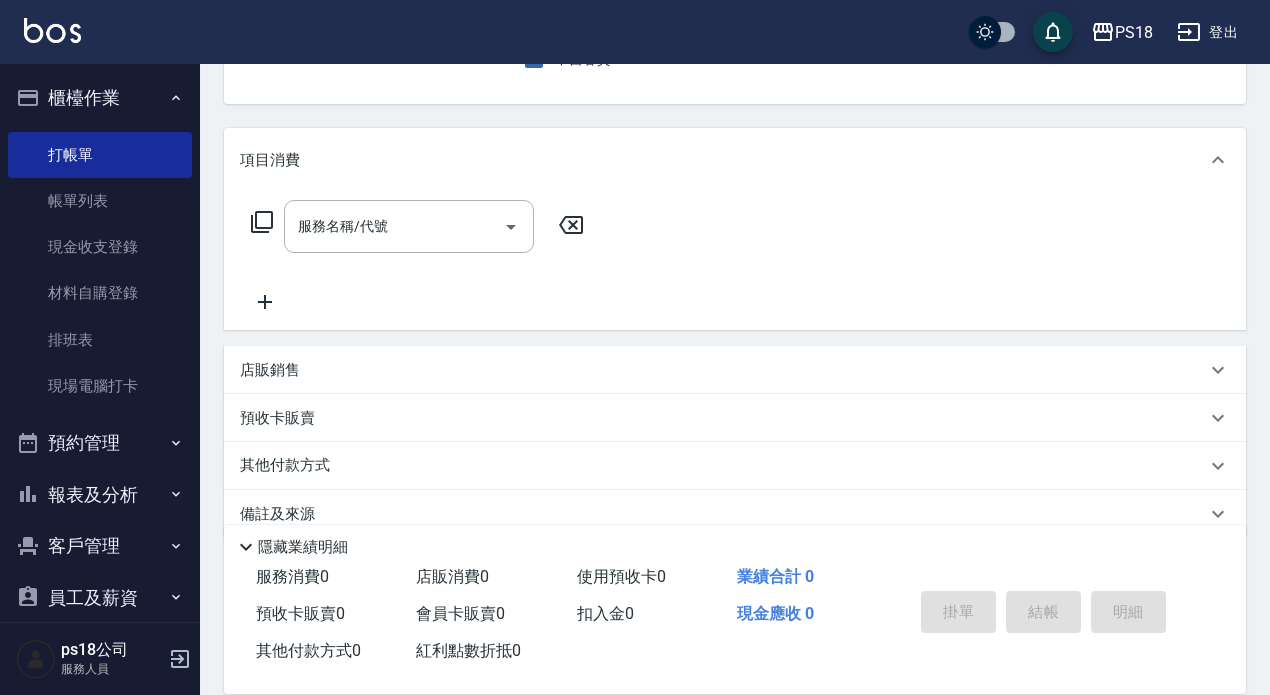 click on "店販銷售" at bounding box center (270, 370) 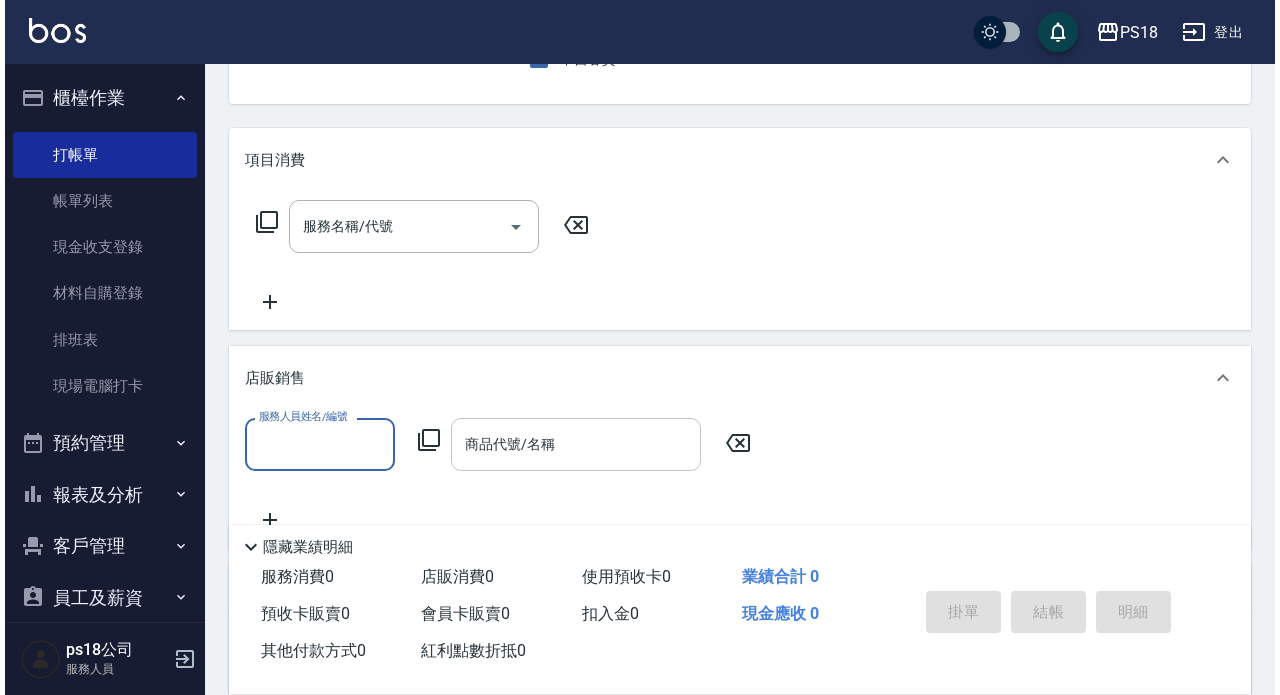 scroll, scrollTop: 1, scrollLeft: 0, axis: vertical 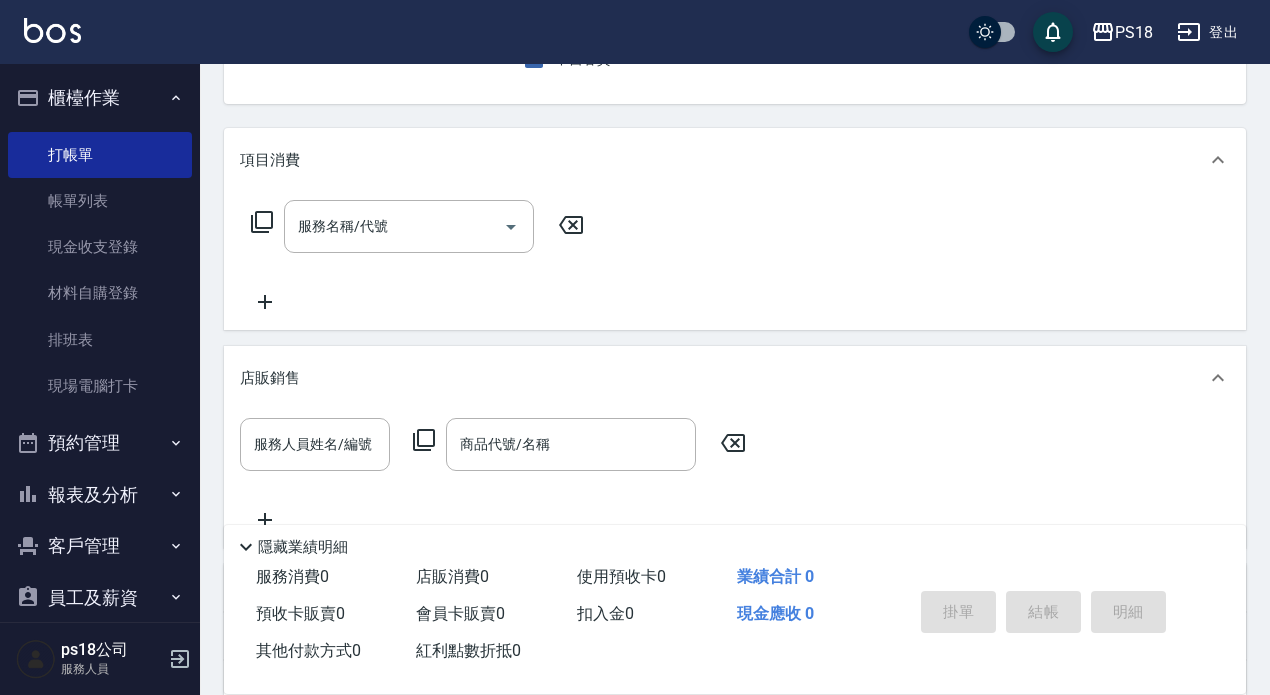 click 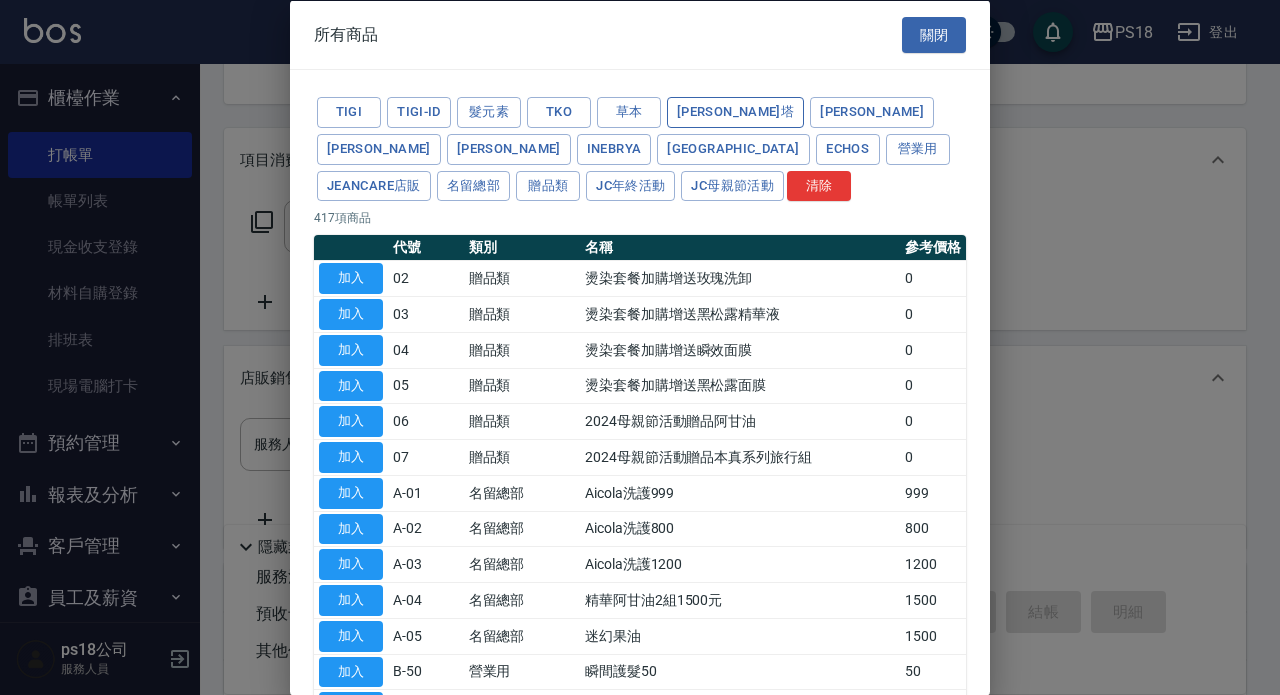 click on "[PERSON_NAME]塔" at bounding box center (735, 112) 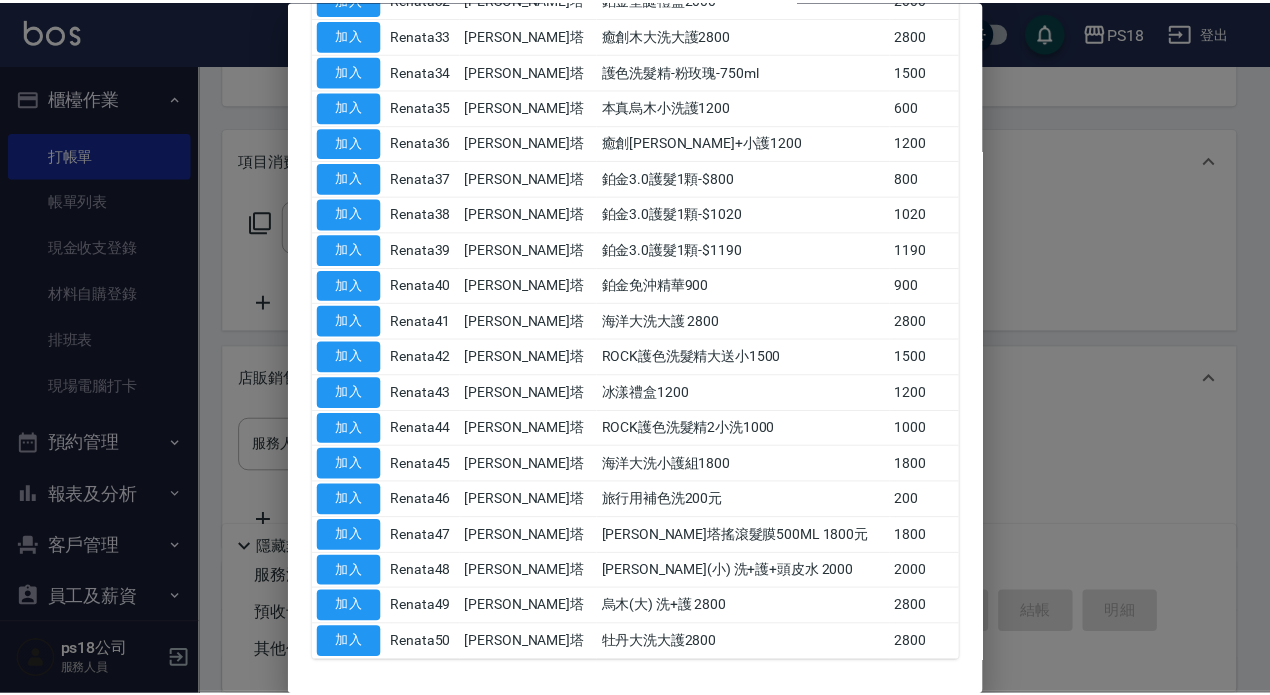 scroll, scrollTop: 1463, scrollLeft: 0, axis: vertical 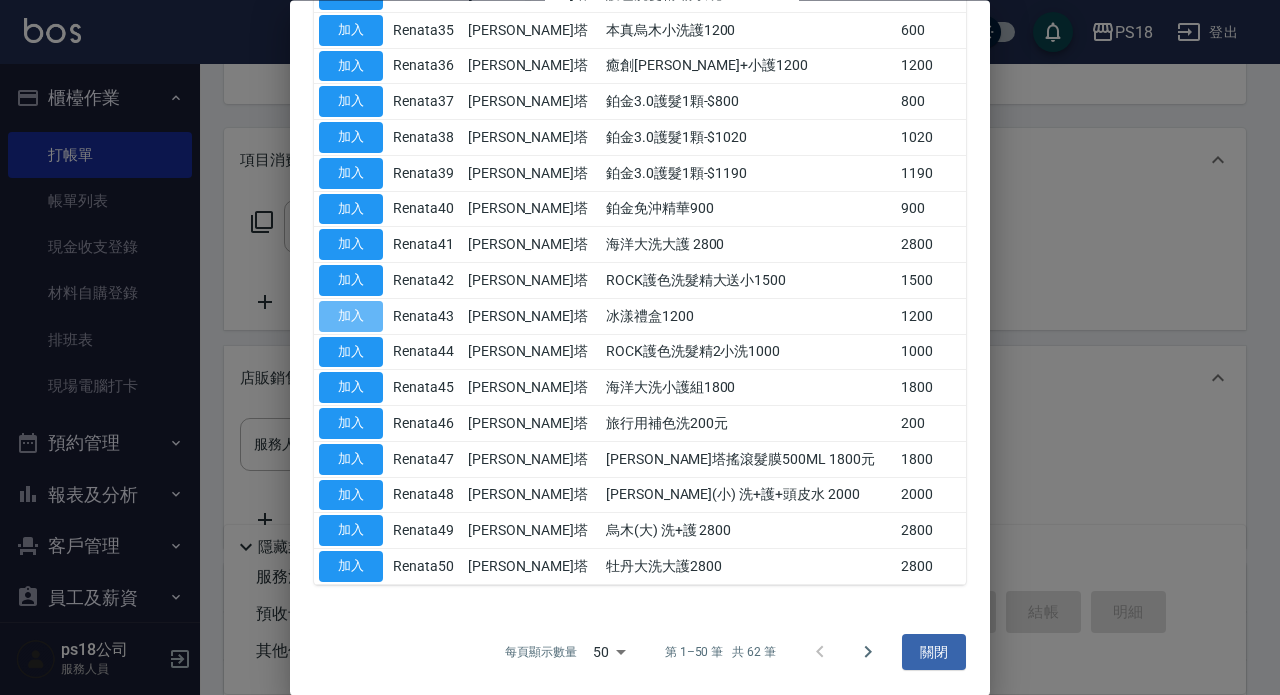 click on "加入" at bounding box center (351, 316) 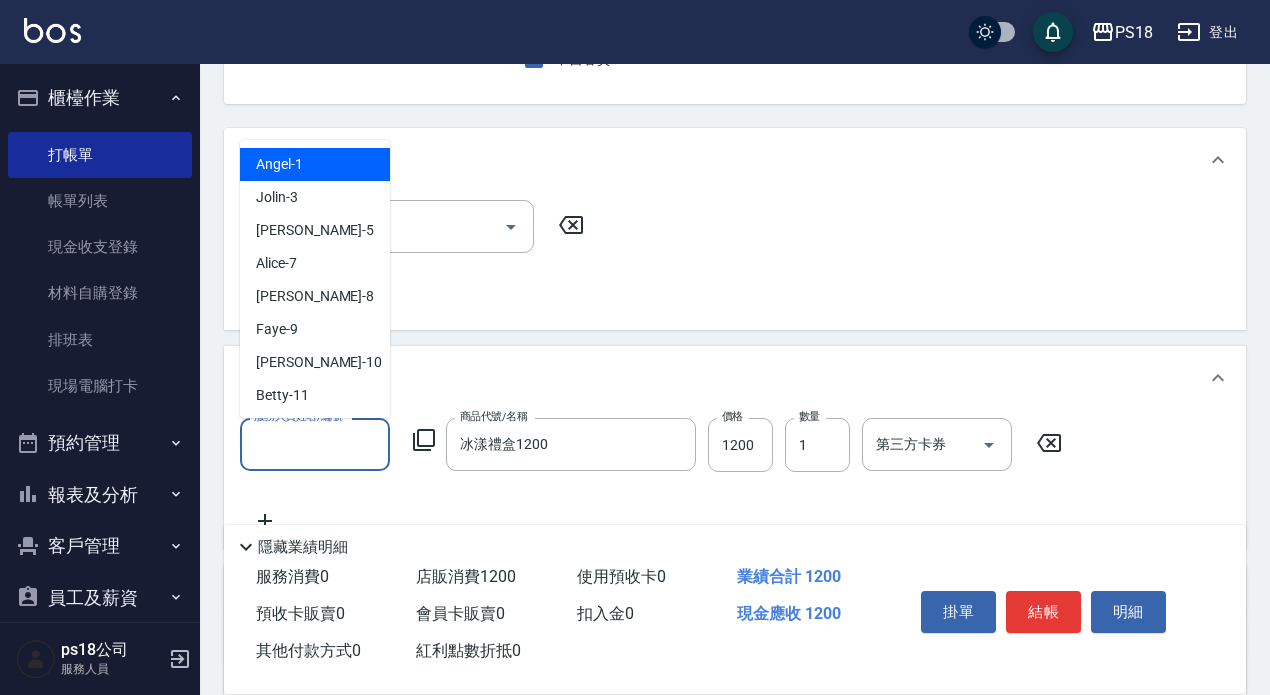 click on "服務人員姓名/編號" at bounding box center [315, 444] 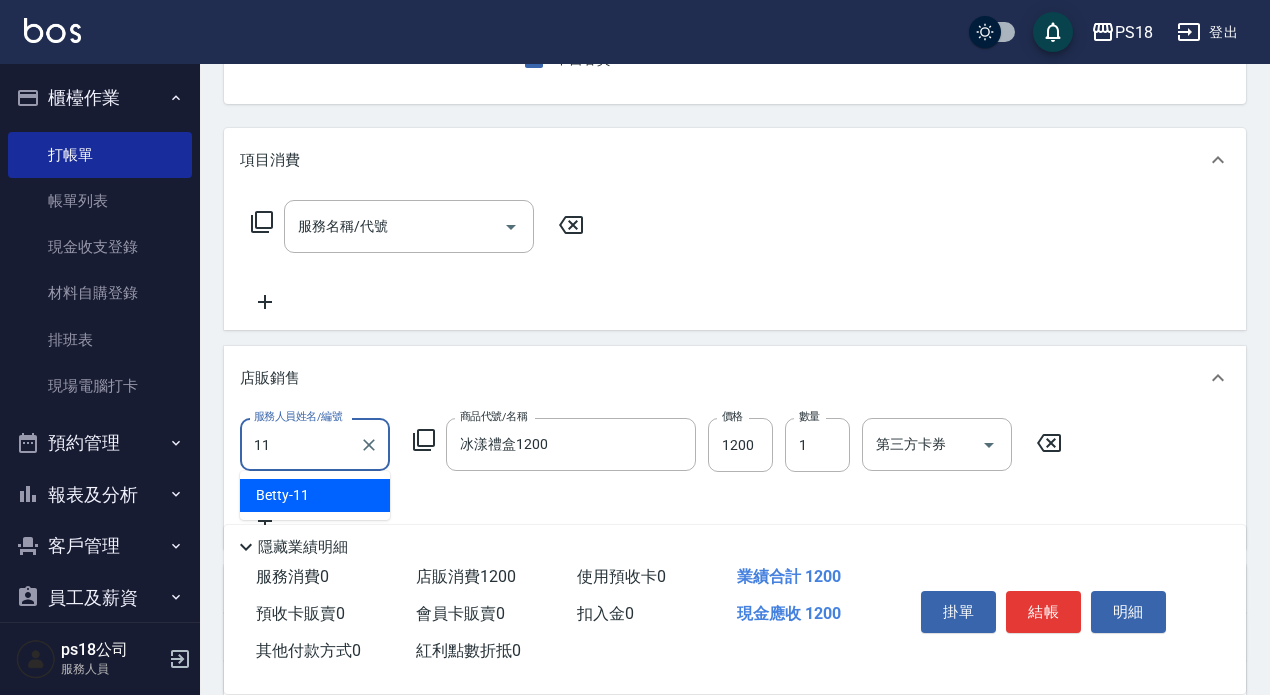 type on "Betty-11" 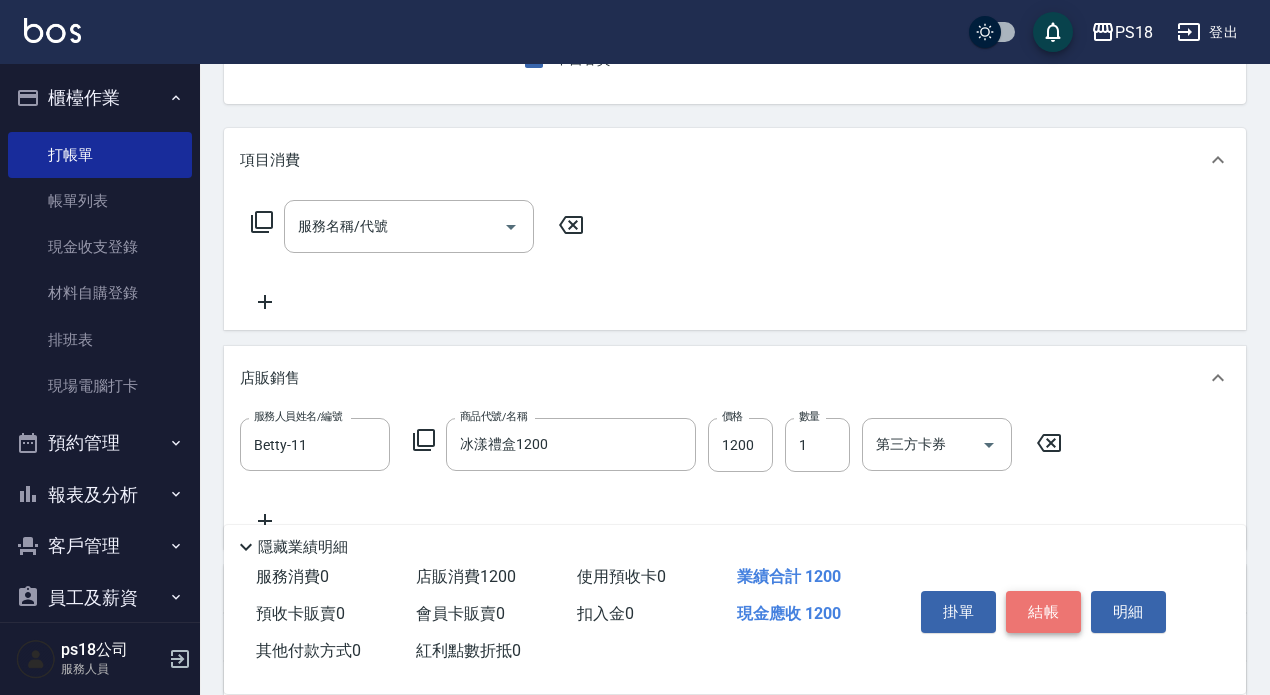 click on "結帳" at bounding box center [1043, 612] 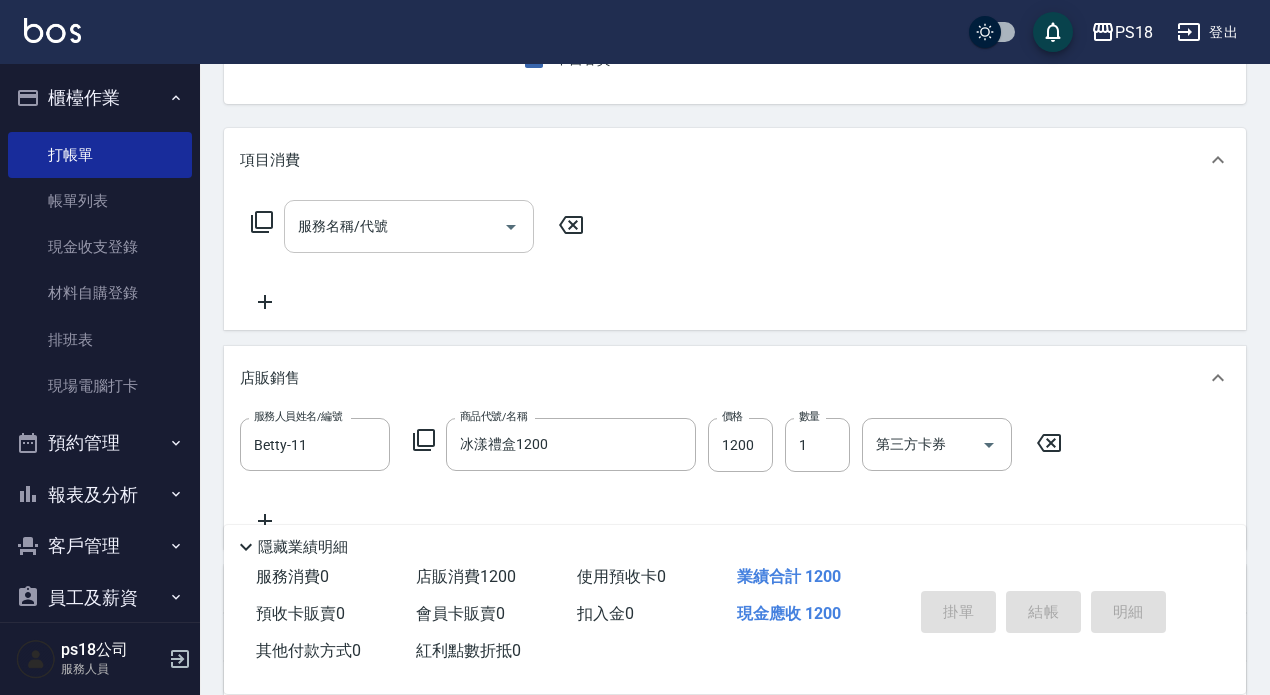 type on "[DATE] 19:12" 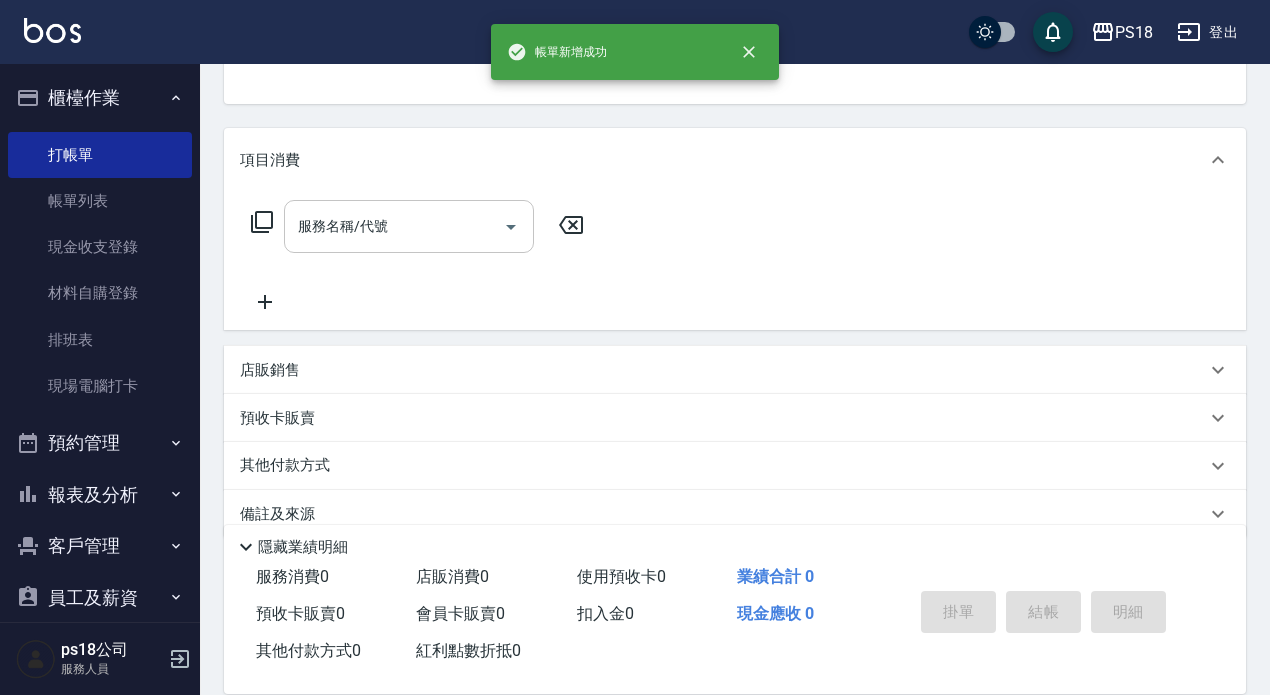 scroll, scrollTop: 194, scrollLeft: 0, axis: vertical 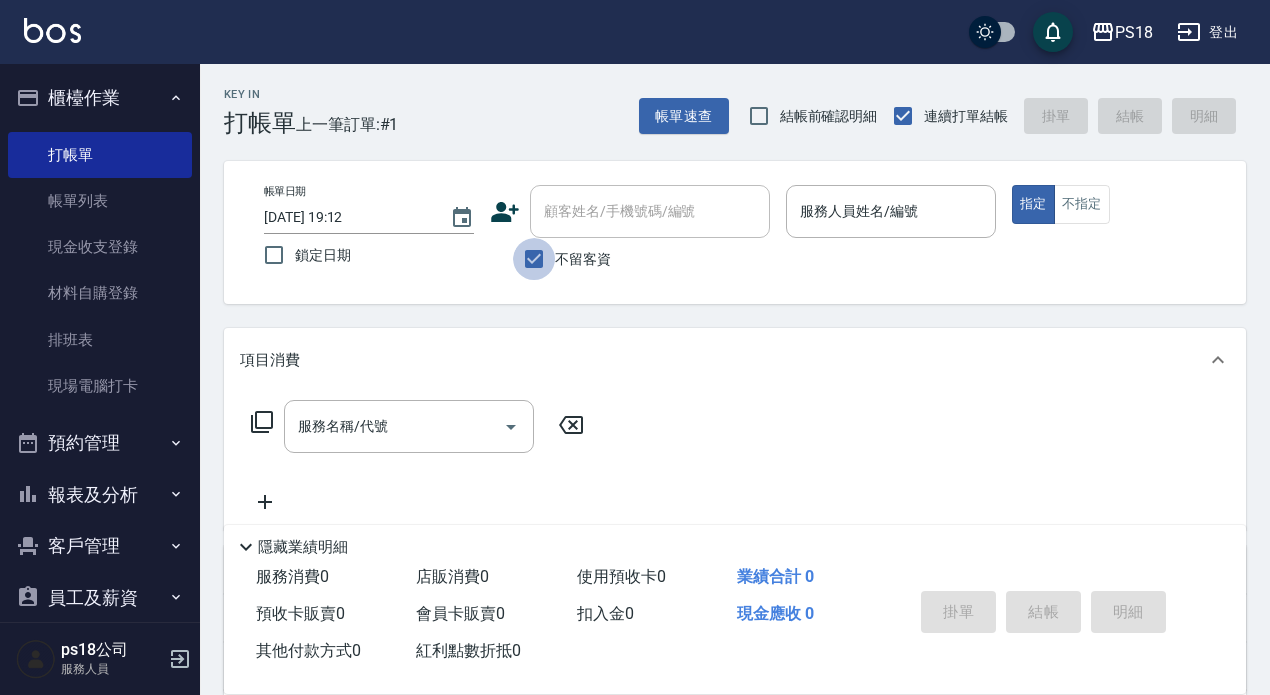 click on "不留客資" at bounding box center (534, 259) 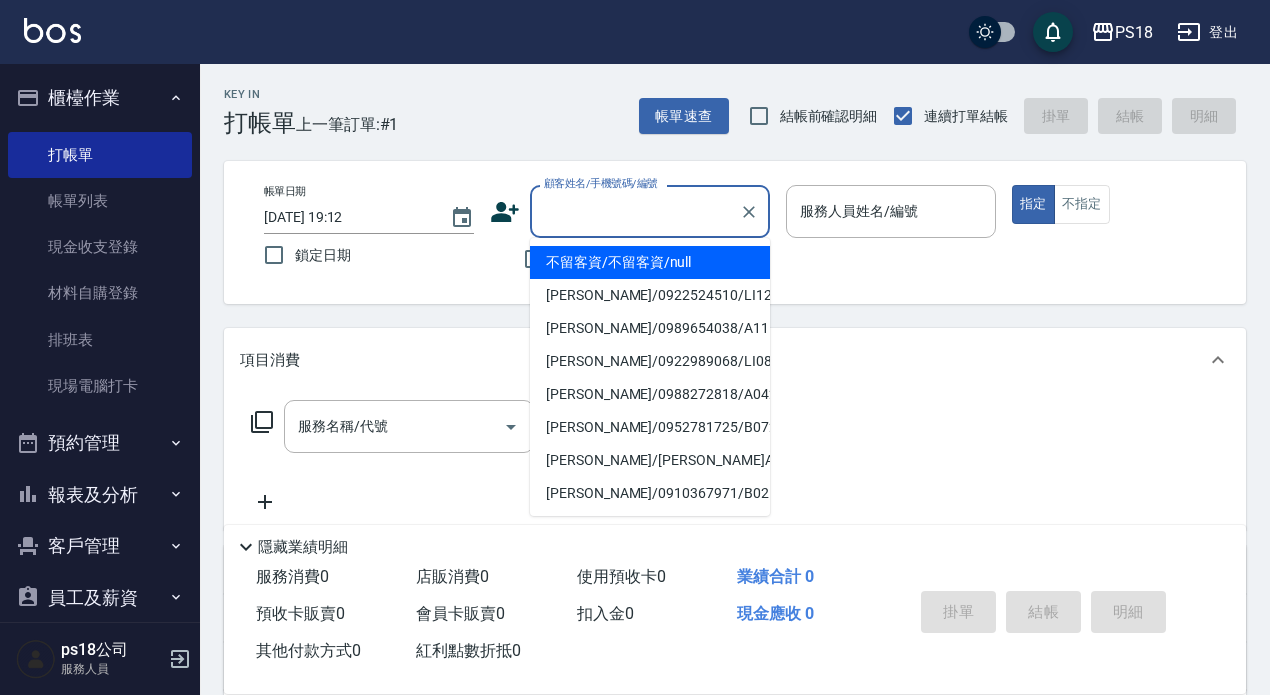 click on "顧客姓名/手機號碼/編號" at bounding box center (635, 211) 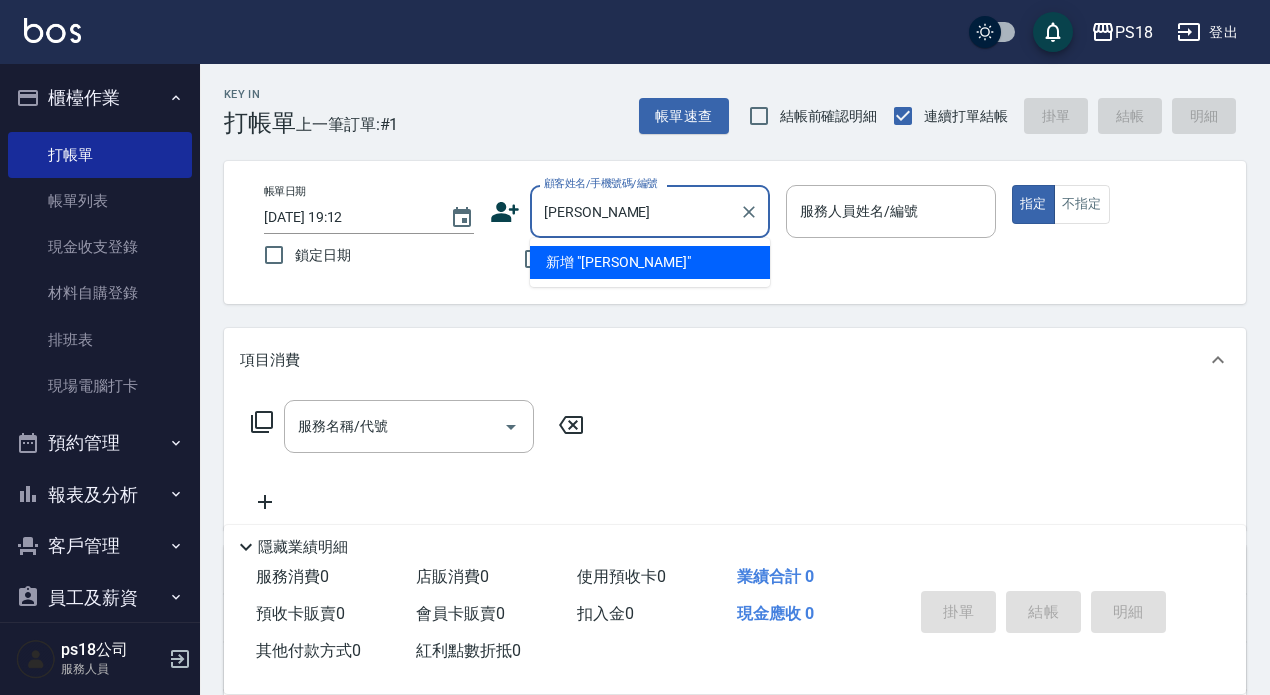 click on "[PERSON_NAME]" at bounding box center [635, 211] 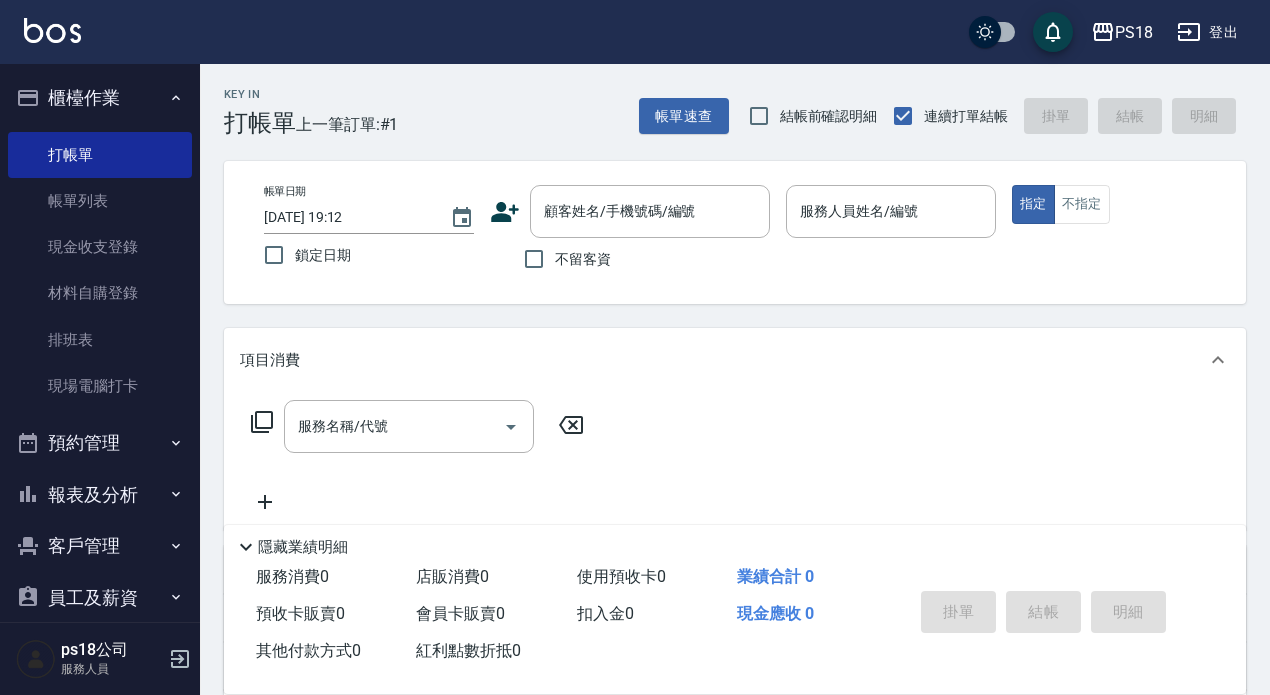 click on "項目消費" at bounding box center [723, 360] 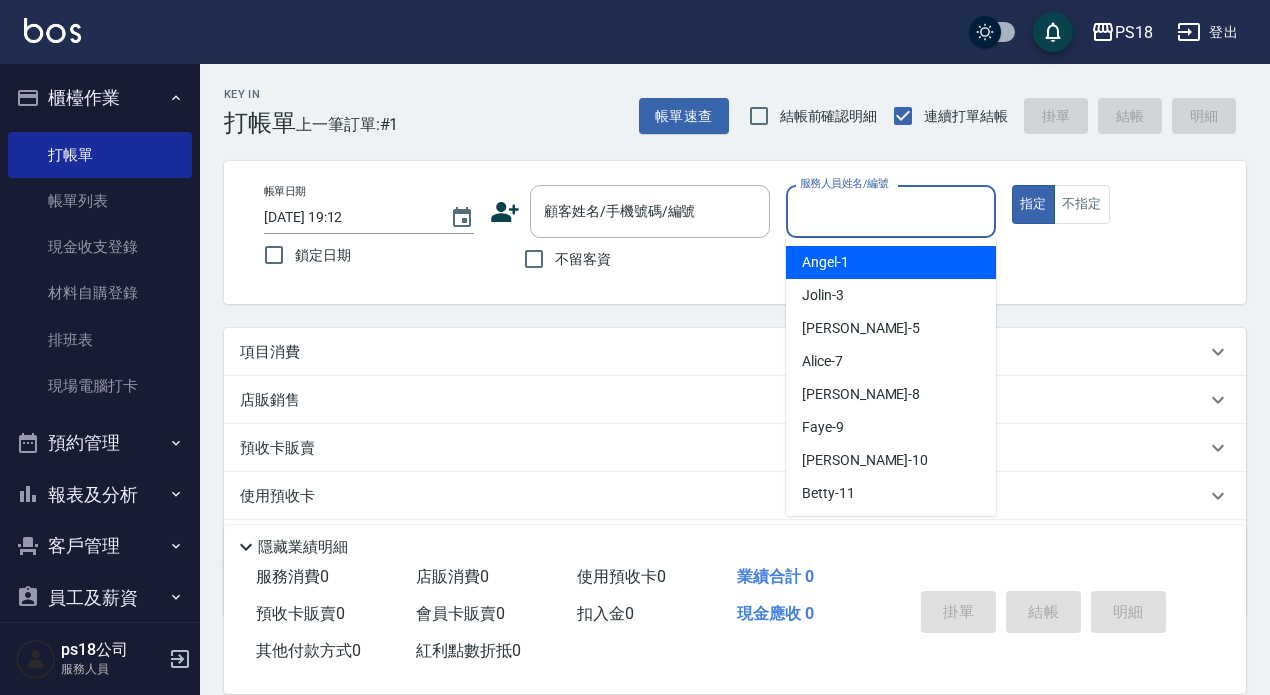 click on "服務人員姓名/編號" at bounding box center [891, 211] 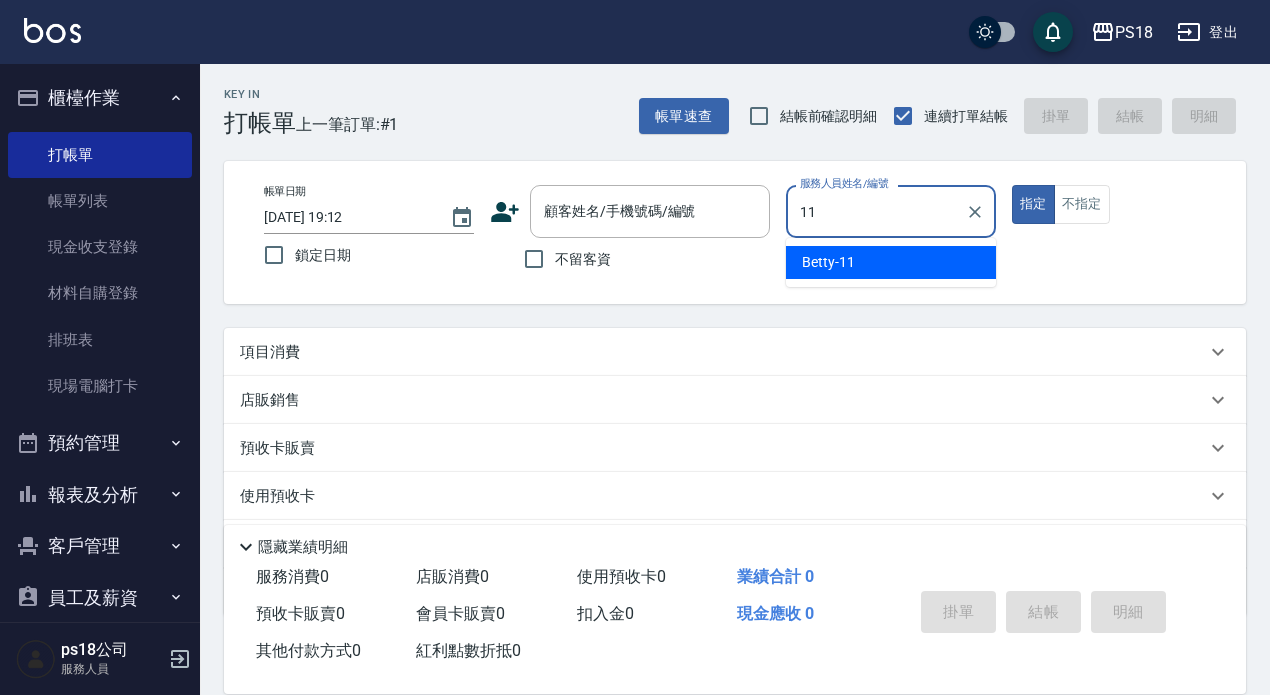 type on "Betty-11" 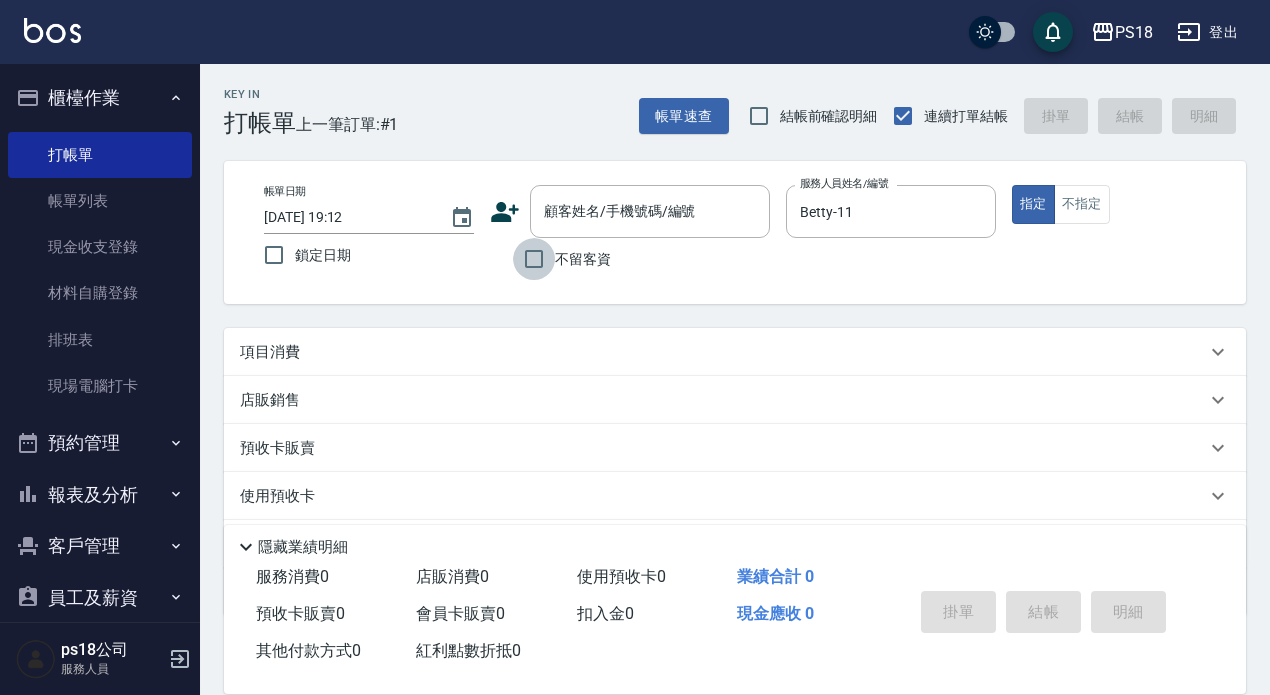 click on "不留客資" at bounding box center [534, 259] 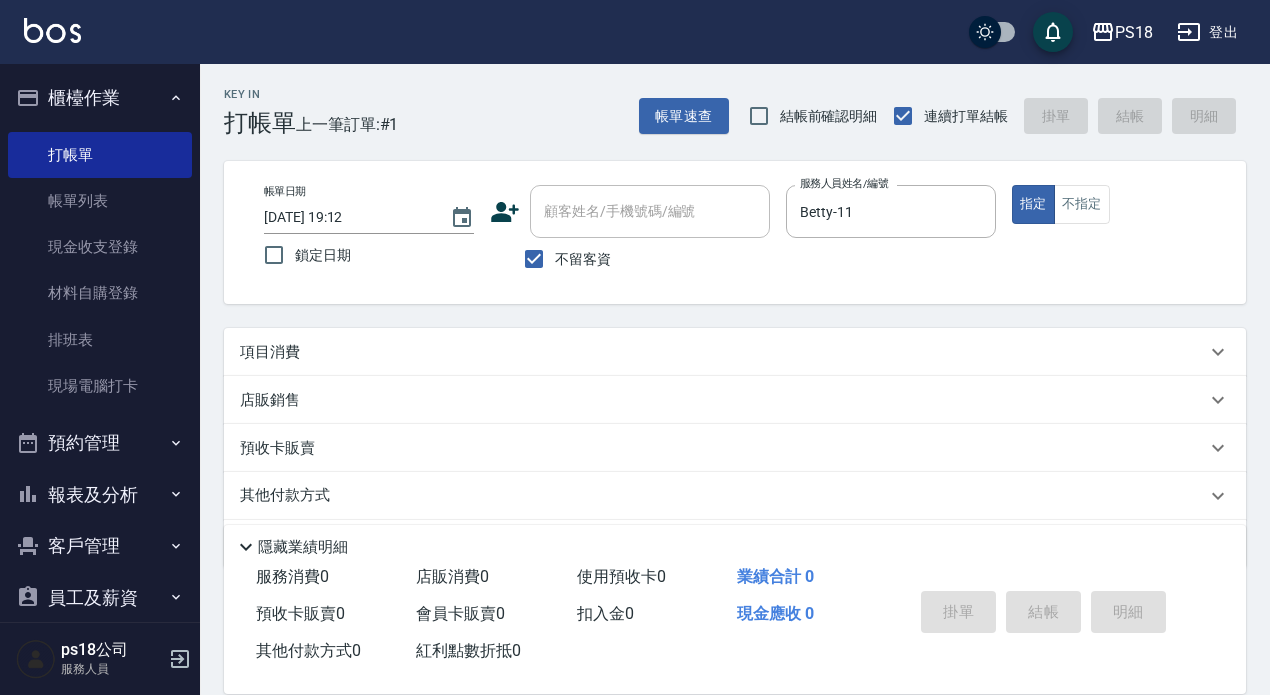 click on "項目消費" at bounding box center [270, 352] 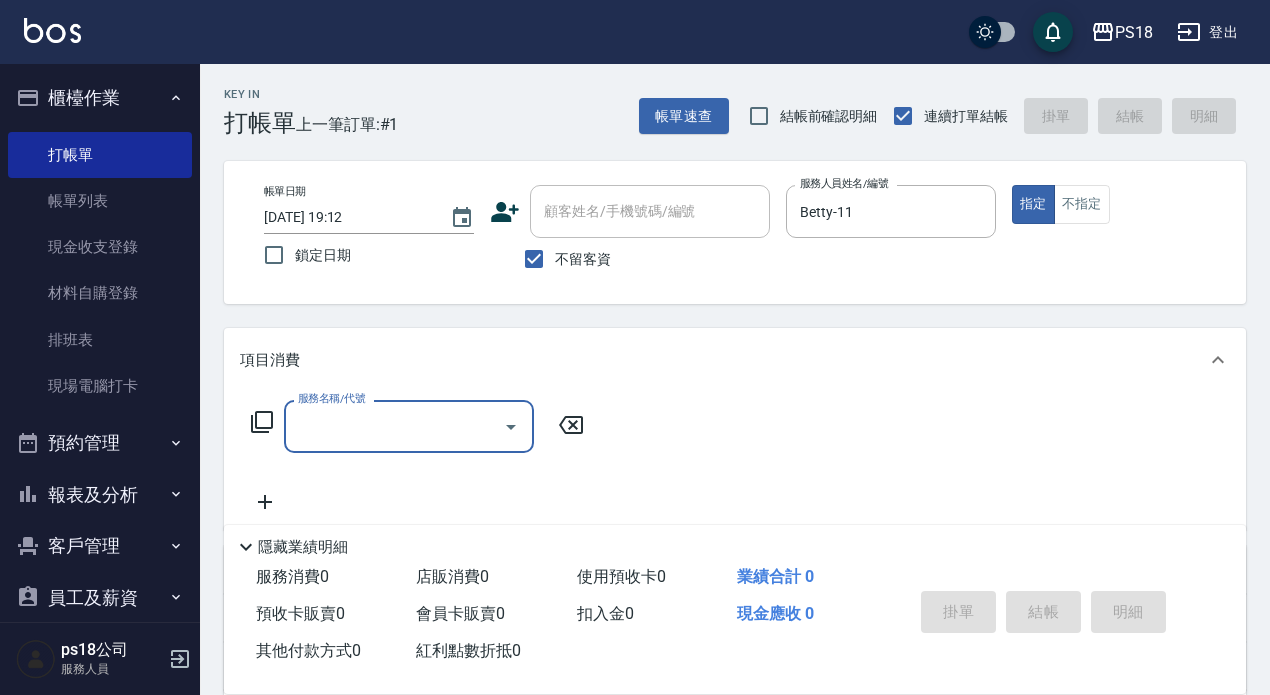 scroll, scrollTop: 1, scrollLeft: 0, axis: vertical 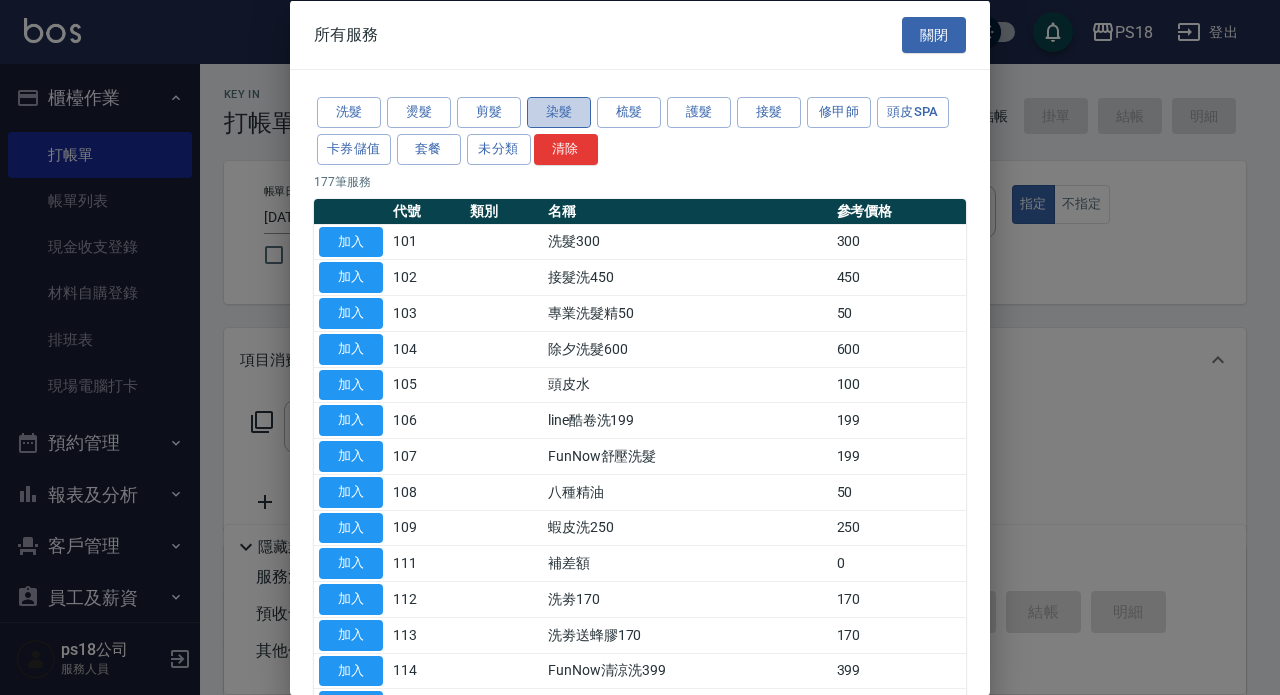 click on "染髮" at bounding box center (559, 112) 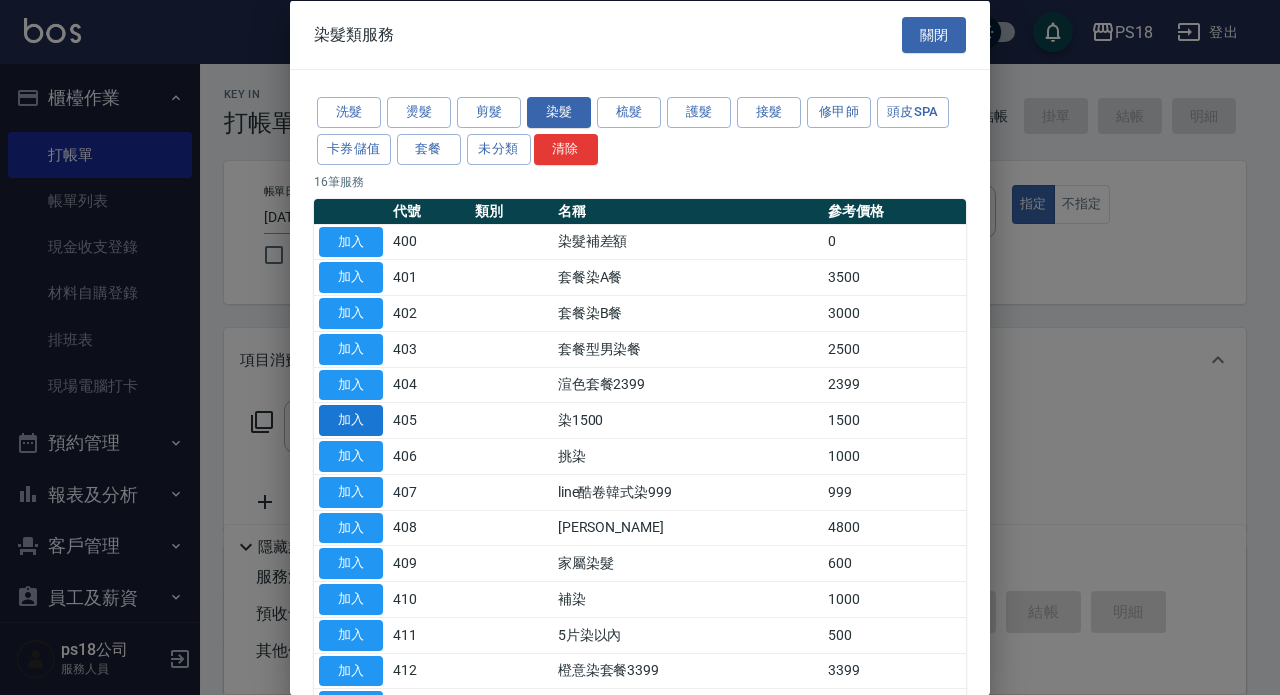 click on "加入" at bounding box center (351, 420) 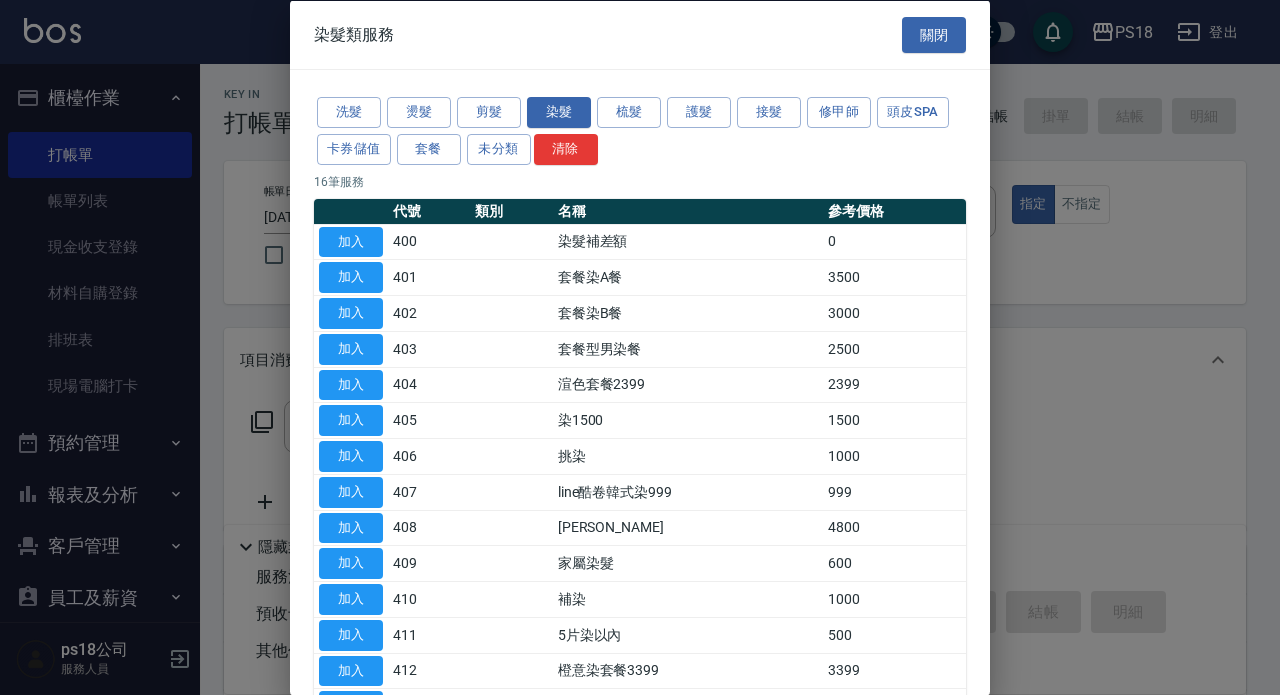 type on "染1500(405)" 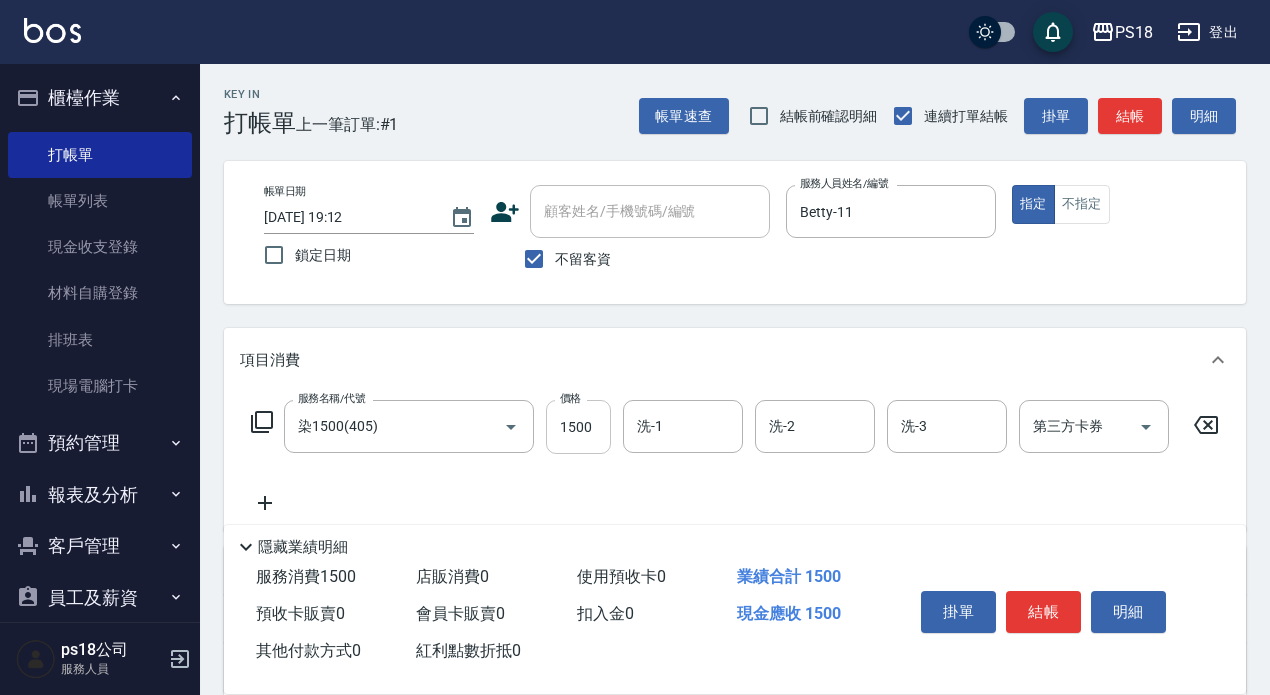 click on "1500" at bounding box center (578, 427) 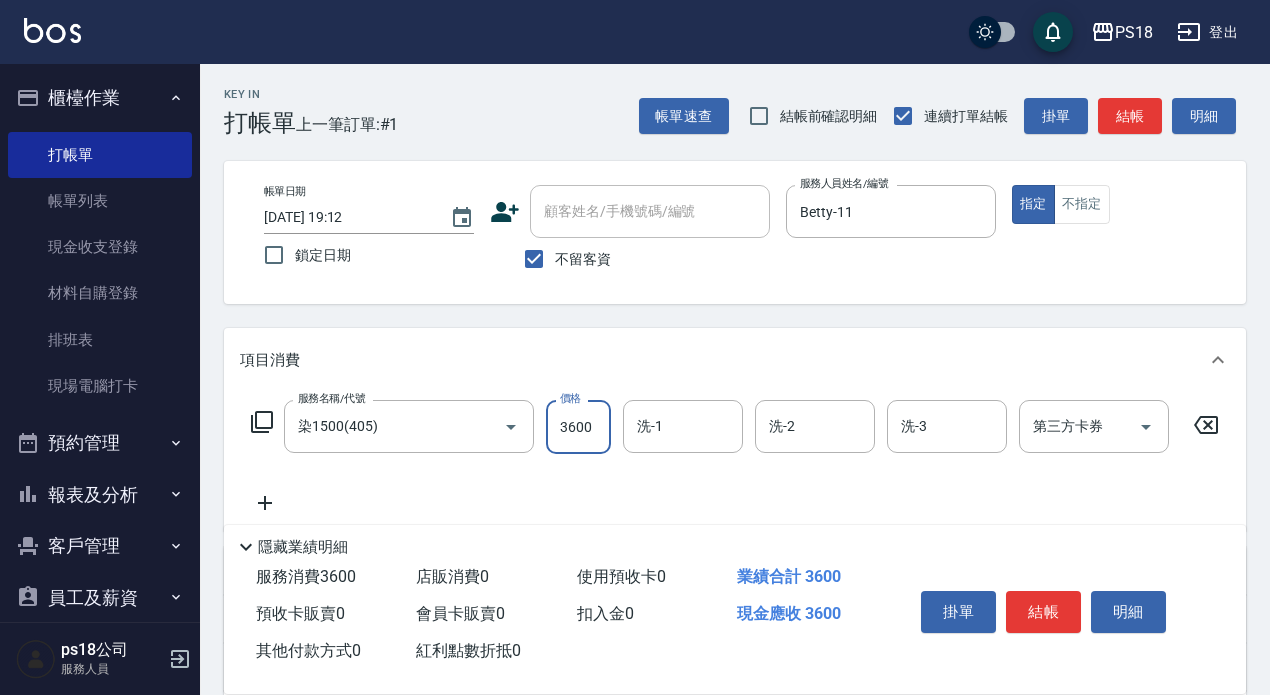 type on "3600" 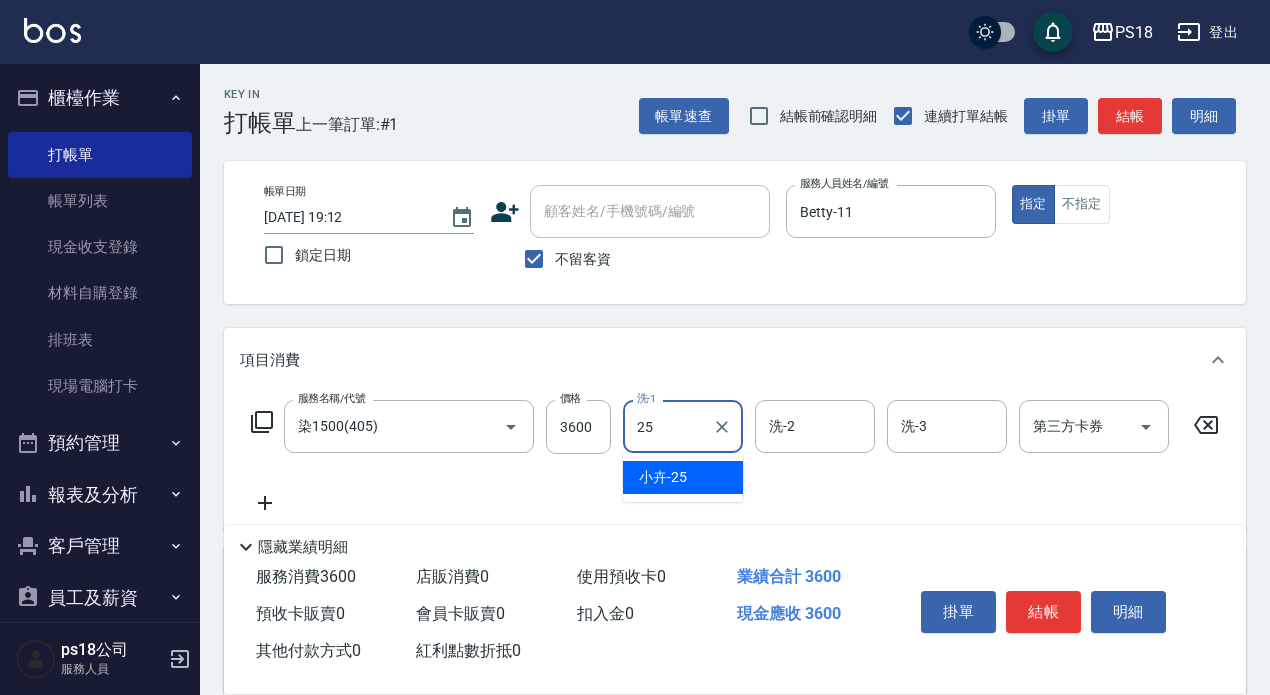 type on "小卉-25" 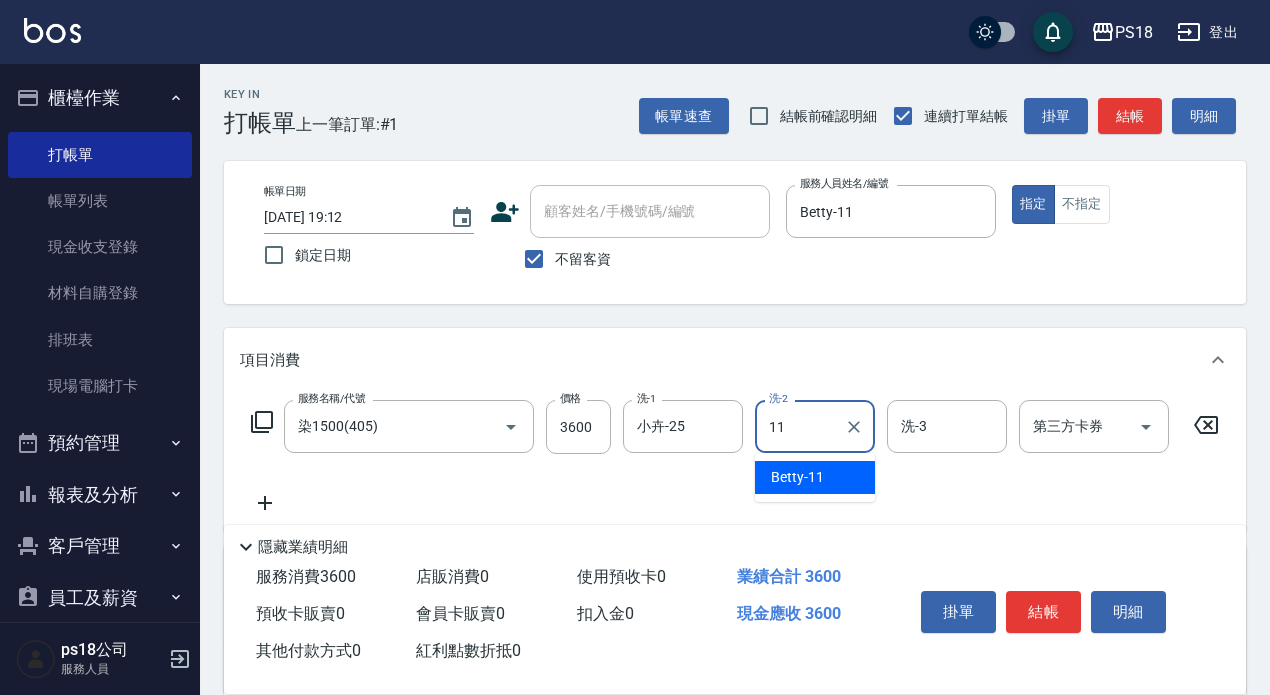 type on "Betty-11" 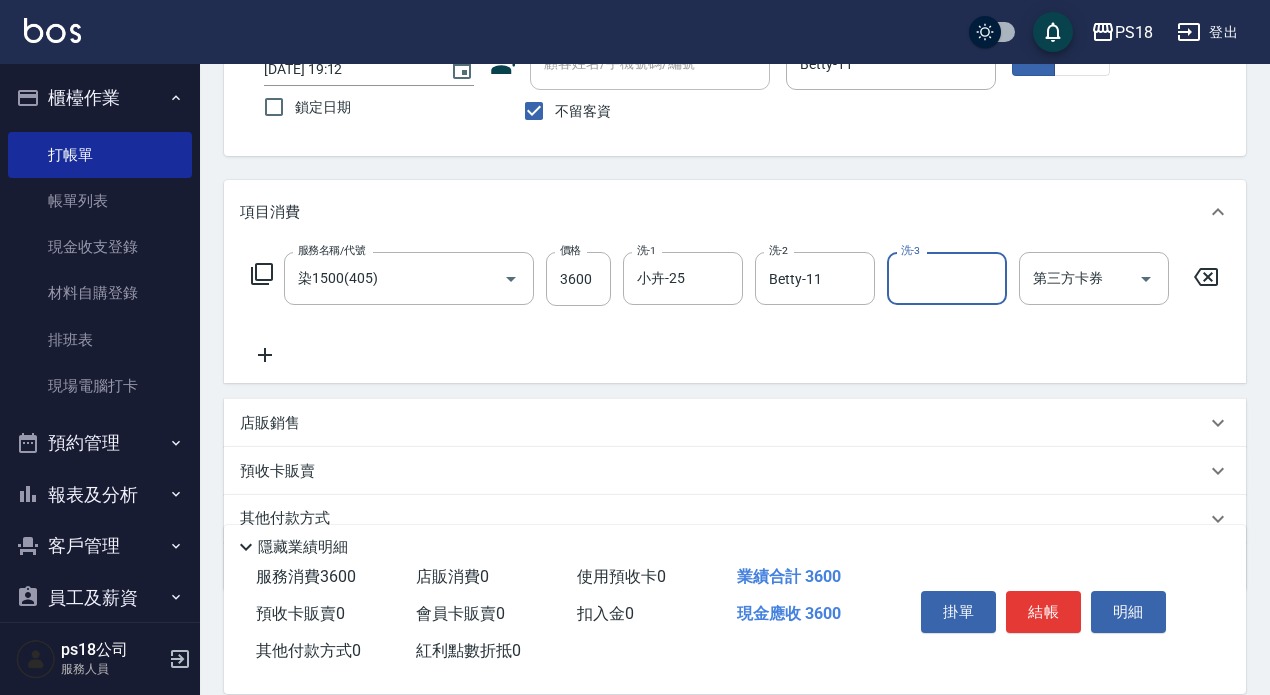 scroll, scrollTop: 253, scrollLeft: 0, axis: vertical 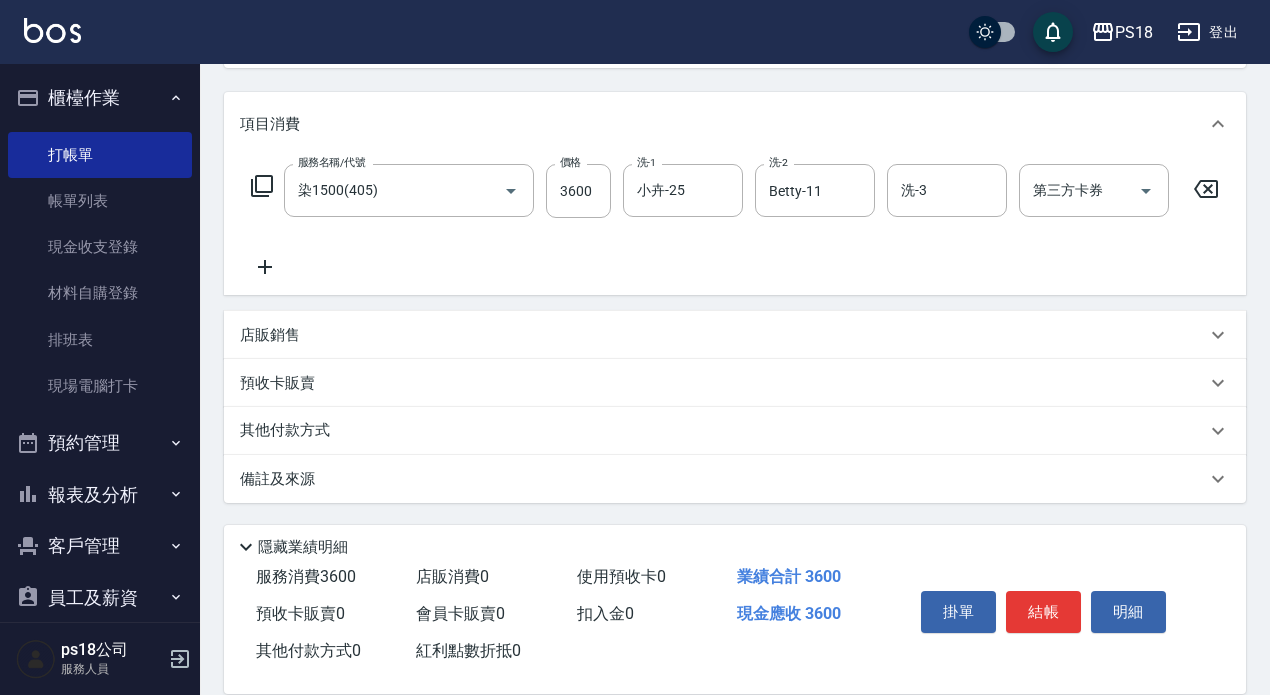 click on "備註及來源" at bounding box center (277, 479) 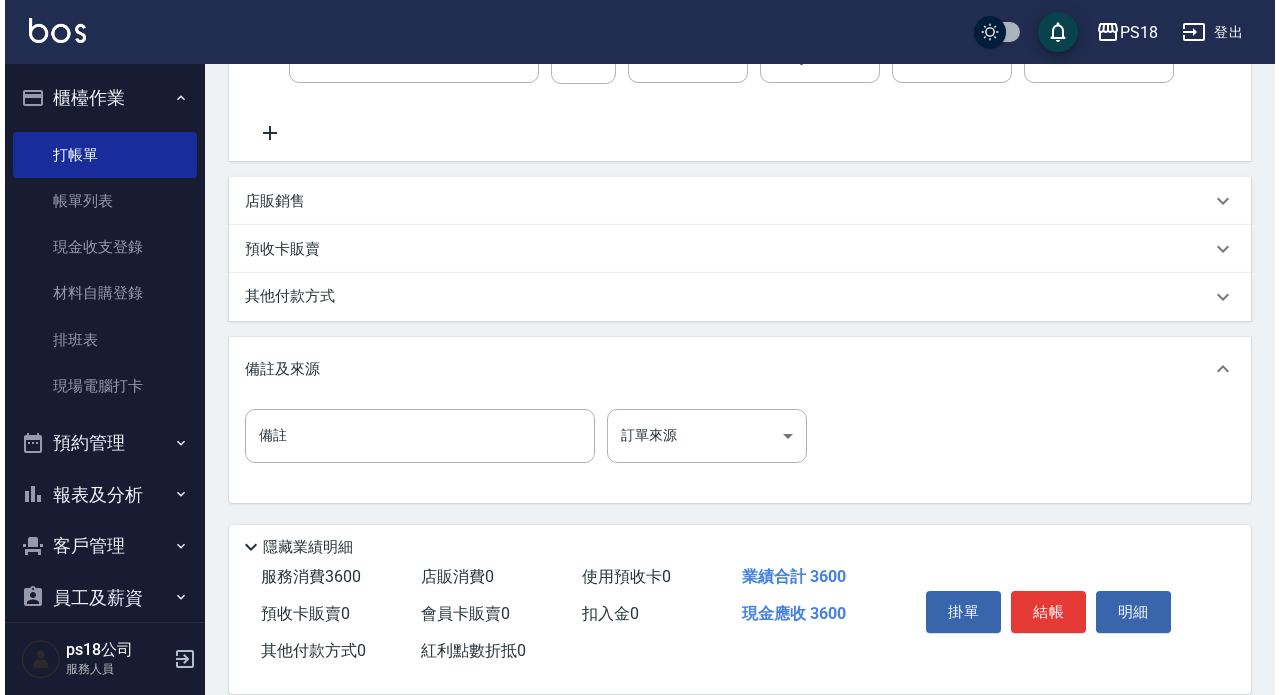 scroll, scrollTop: 387, scrollLeft: 0, axis: vertical 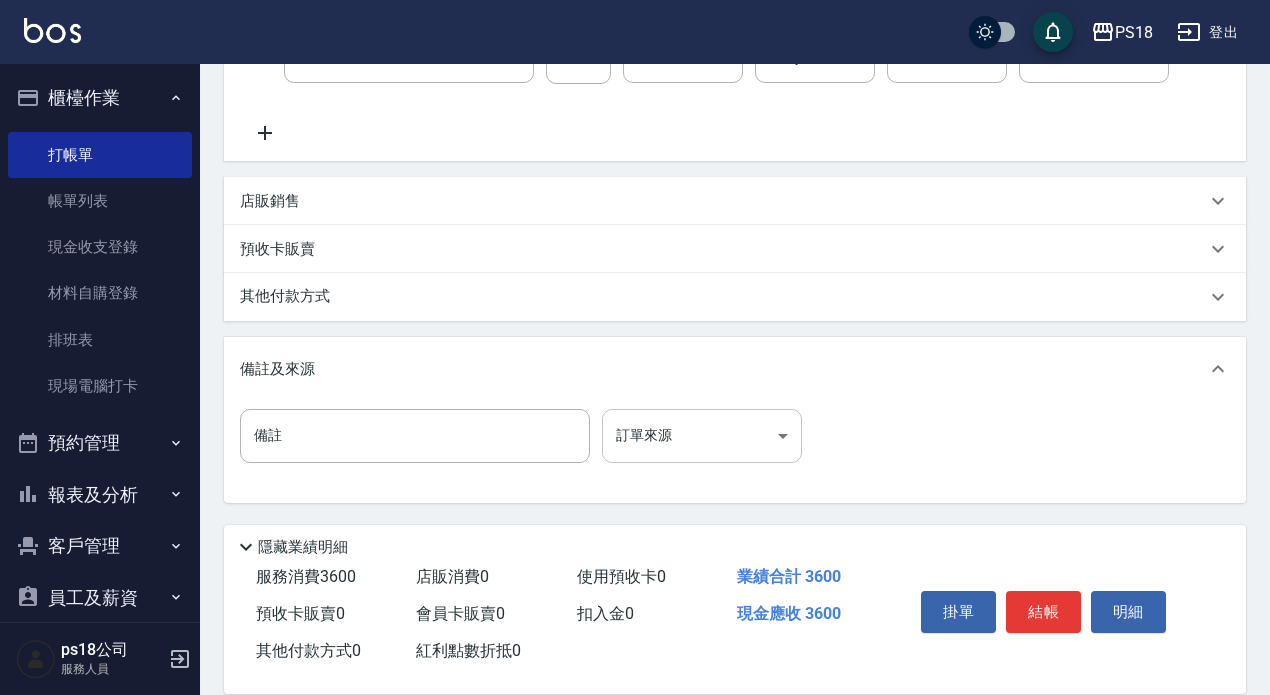 click on "PS18 登出 櫃檯作業 打帳單 帳單列表 現金收支登錄 材料自購登錄 排班表 現場電腦打卡 預約管理 預約管理 單日預約紀錄 單週預約紀錄 報表及分析 報表目錄 消費分析儀表板 店家日報表 互助日報表 互助點數明細 設計師日報表 店販抽成明細 客戶管理 客戶列表 員工及薪資 員工列表 全店打卡記錄 商品管理 商品列表 ps18公司 服務人員 Key In 打帳單 上一筆訂單:#1 帳單速查 結帳前確認明細 連續打單結帳 掛單 結帳 明細 帳單日期 [DATE] 19:12 鎖定日期 顧客姓名/手機號碼/編號 顧客姓名/手機號碼/編號 不留客資 服務人員姓名/編號 [PERSON_NAME]-11 服務人員姓名/編號 指定 不指定 項目消費 服務名稱/代號 染1500(405) 服務名稱/代號 價格 3600 價格 洗-1 小卉-25 洗-1 洗-2 Betty-11 洗-2 洗-3 洗-3 第三方卡券 第三方卡券 店販銷售 服務人員姓名/編號 服務人員姓名/編號 商品代號/名稱 備註 備註" at bounding box center [635, 162] 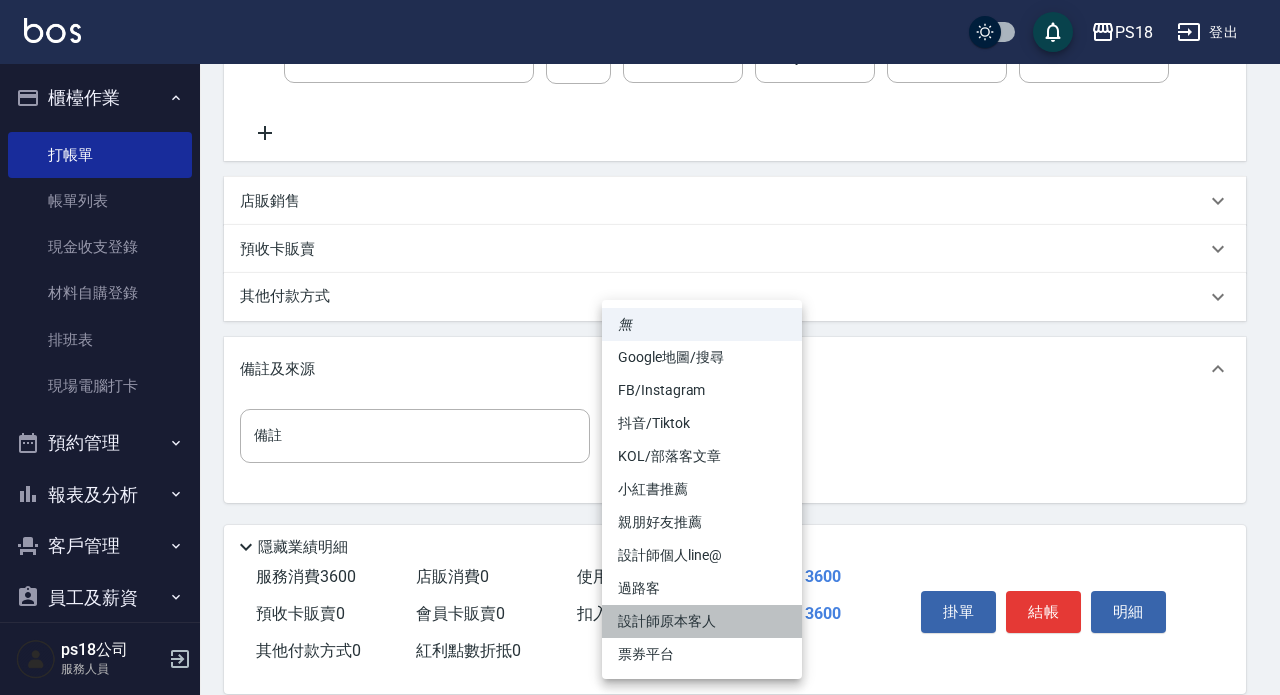drag, startPoint x: 661, startPoint y: 619, endPoint x: 685, endPoint y: 597, distance: 32.55764 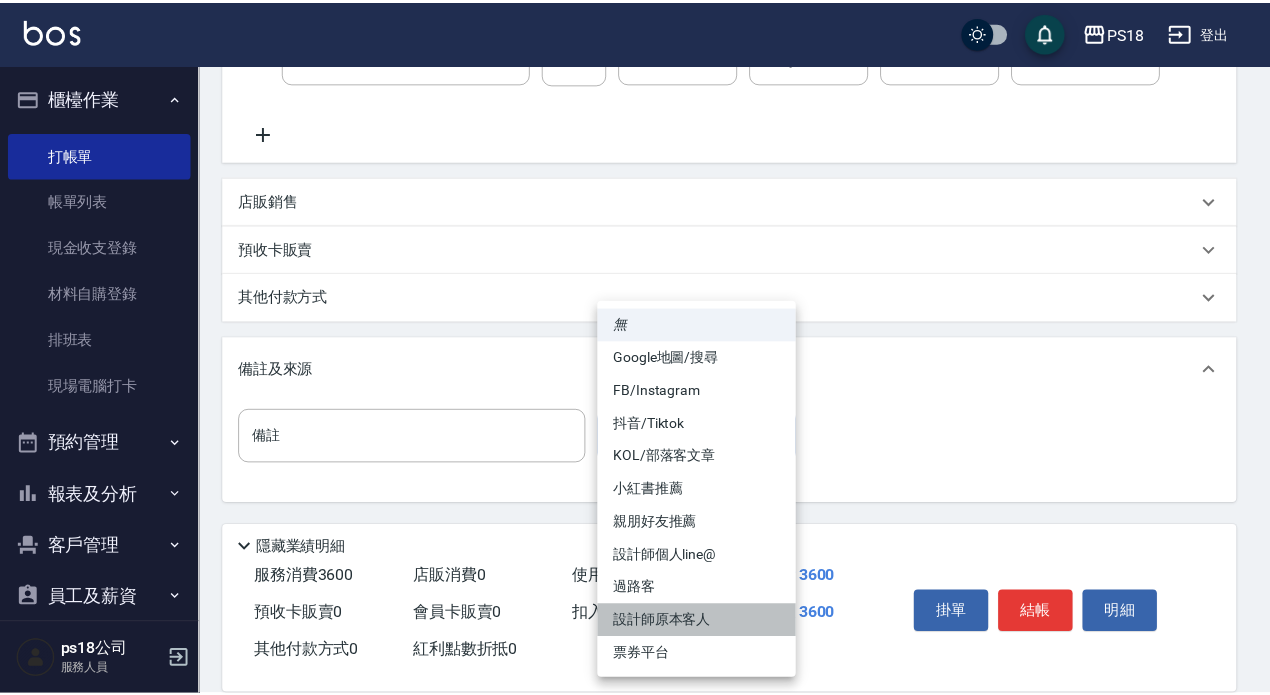 scroll, scrollTop: 370, scrollLeft: 0, axis: vertical 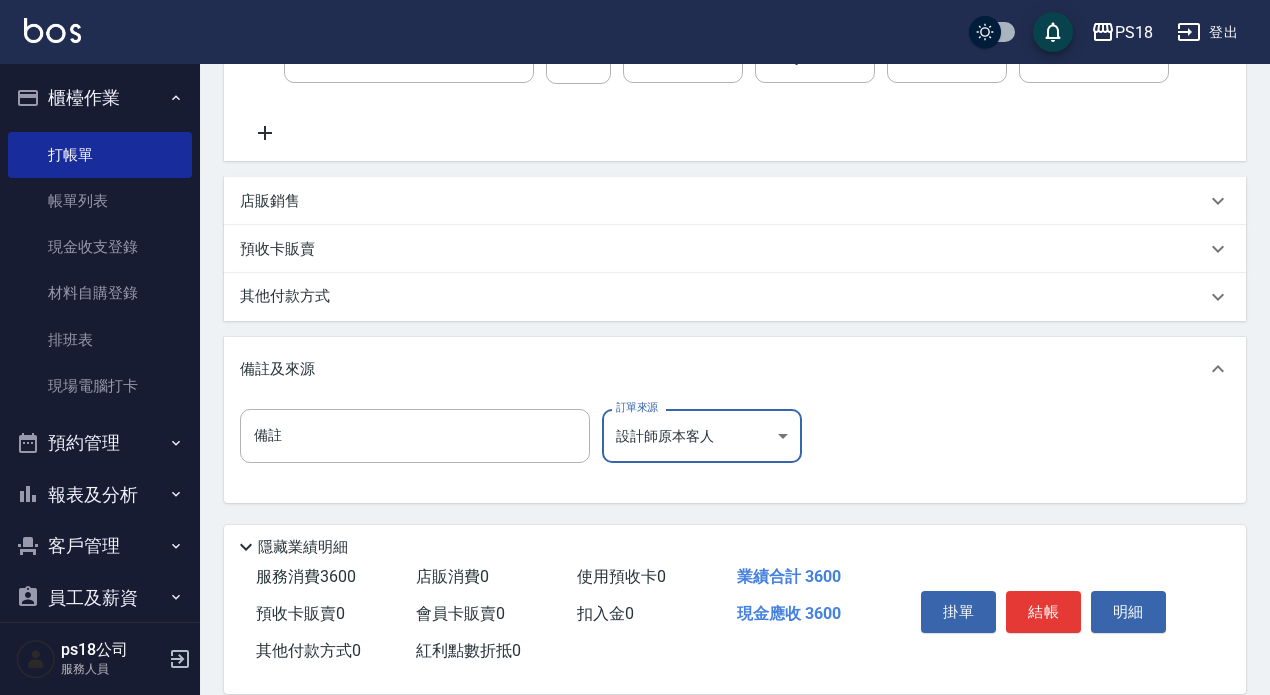 drag, startPoint x: 1051, startPoint y: 599, endPoint x: 1024, endPoint y: 593, distance: 27.658634 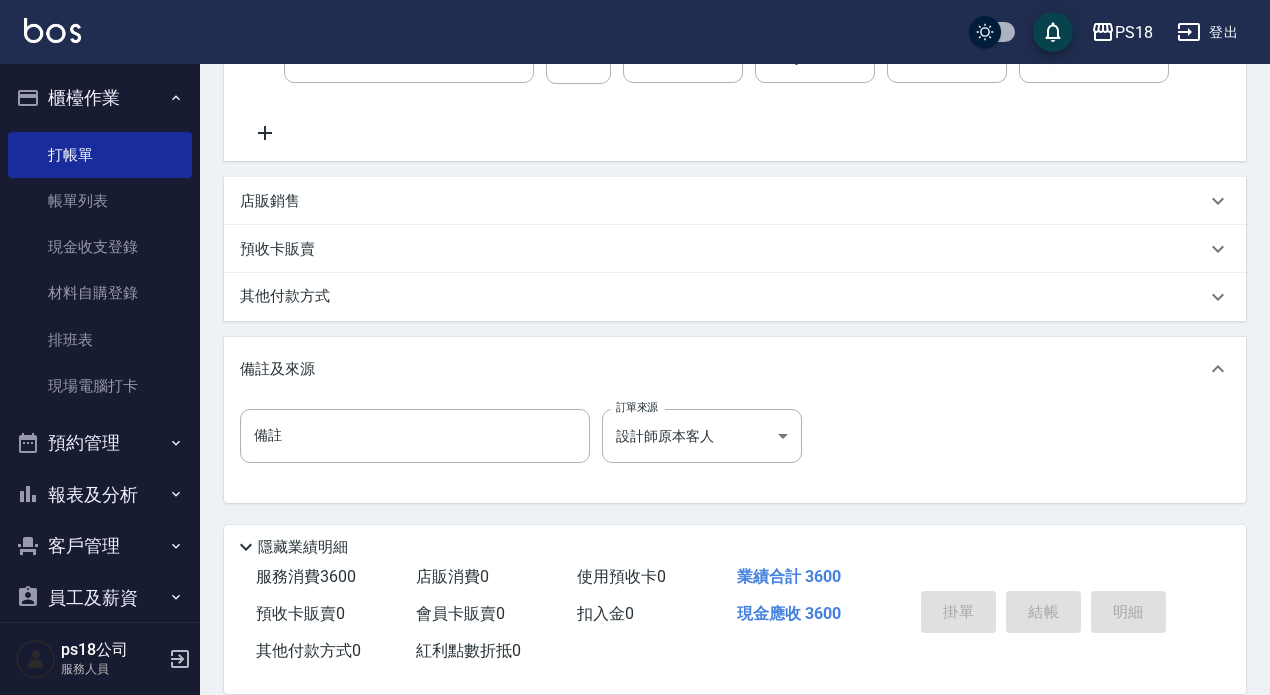 type on "[DATE] 19:13" 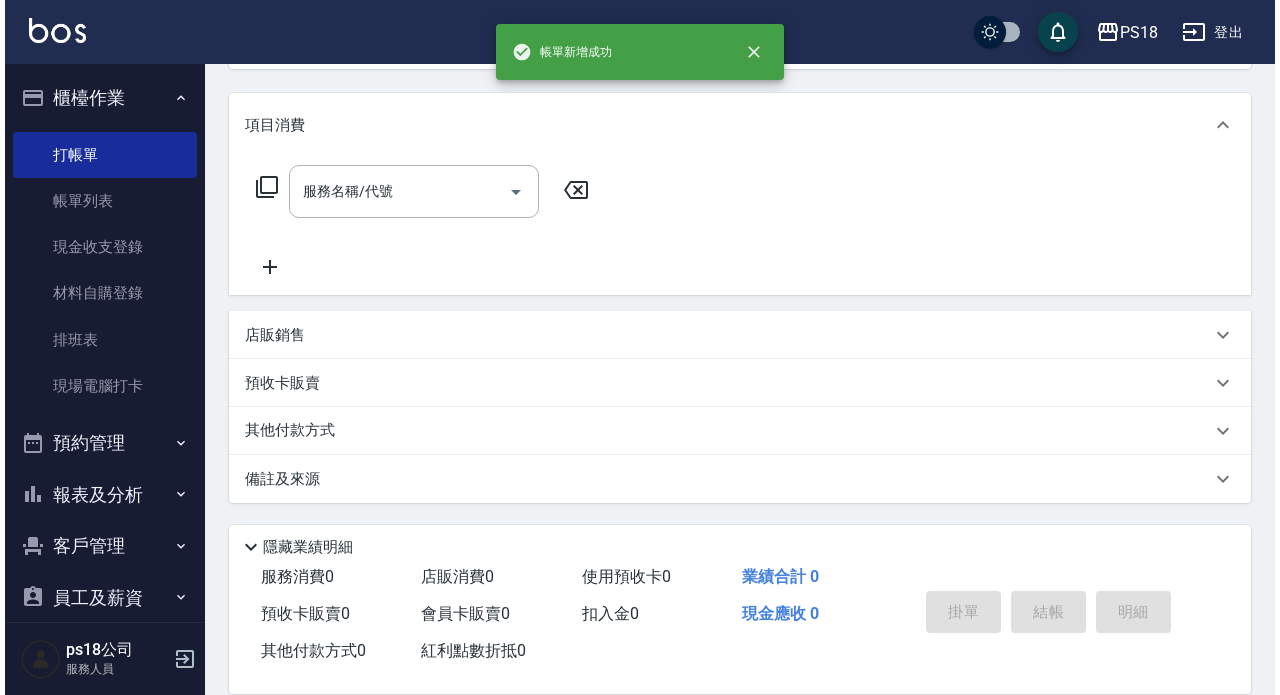 scroll, scrollTop: 0, scrollLeft: 0, axis: both 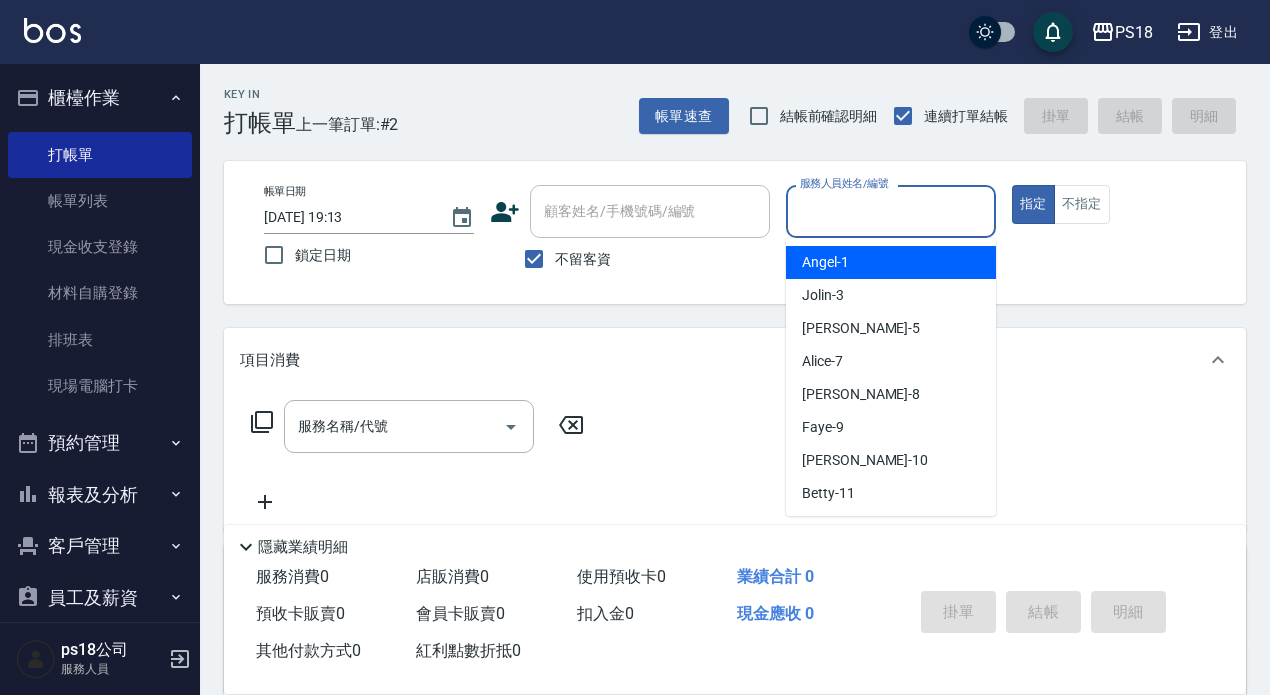 click on "服務人員姓名/編號" at bounding box center (891, 211) 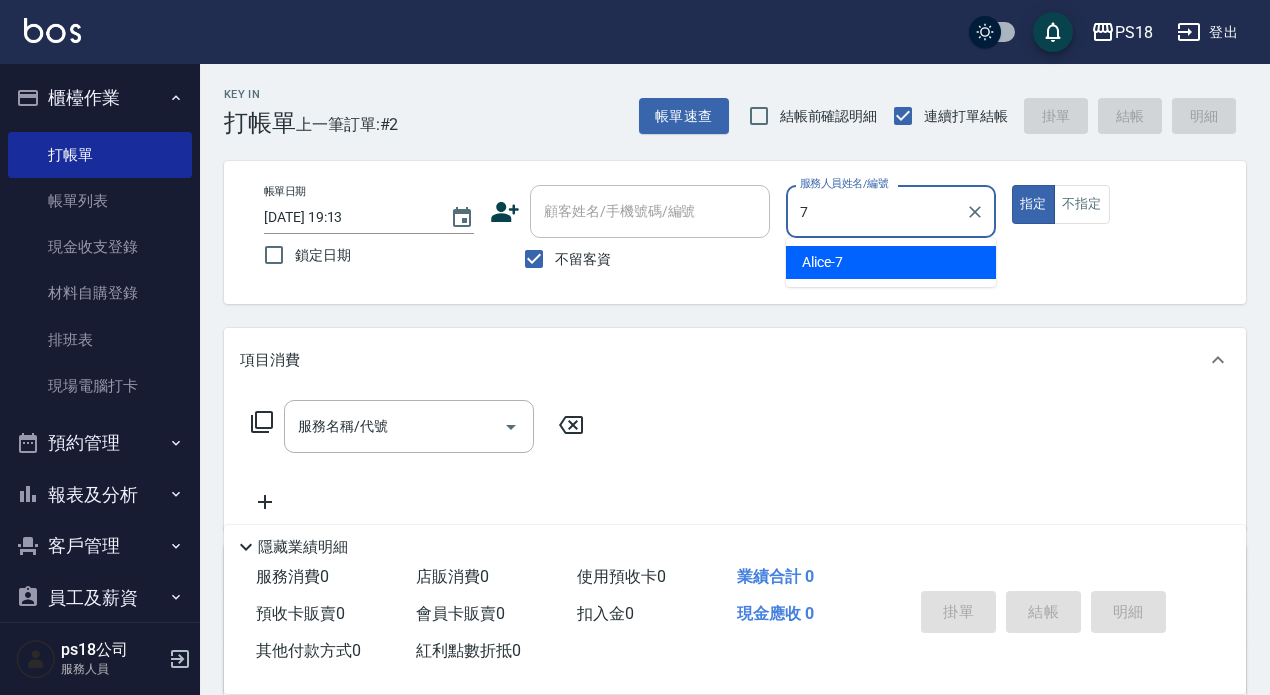 type on "Alice-7" 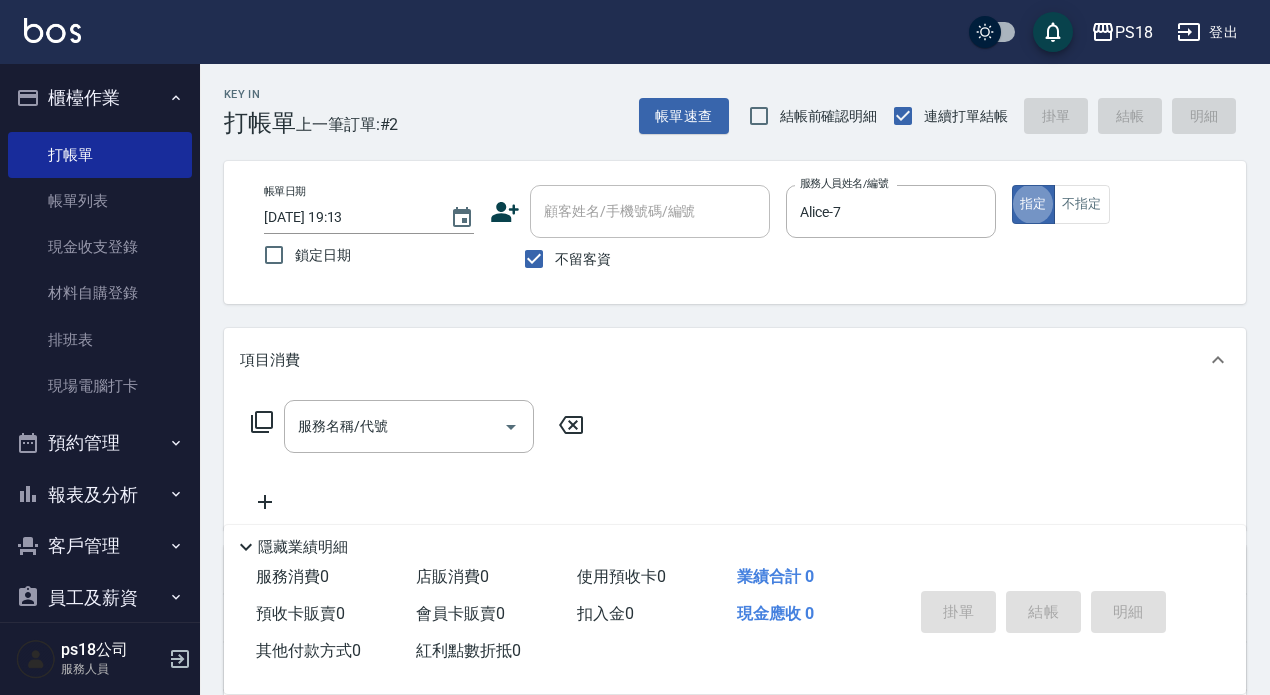 drag, startPoint x: 1075, startPoint y: 198, endPoint x: 1043, endPoint y: 248, distance: 59.36329 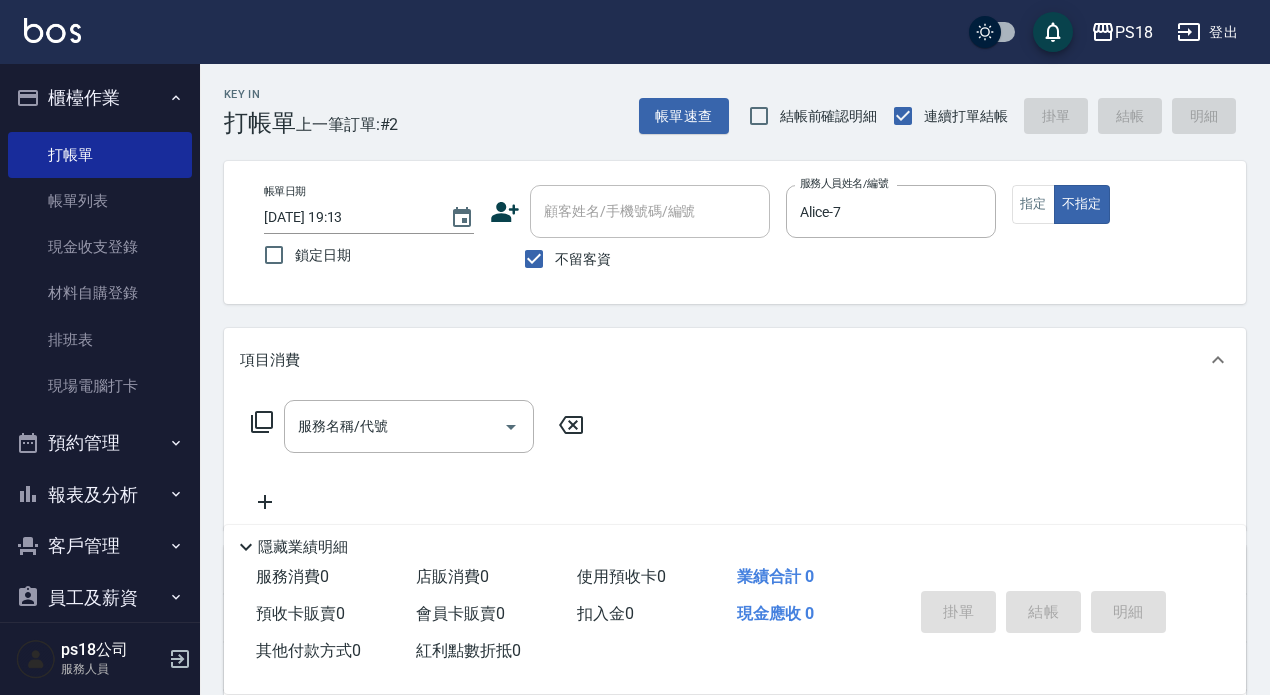 click 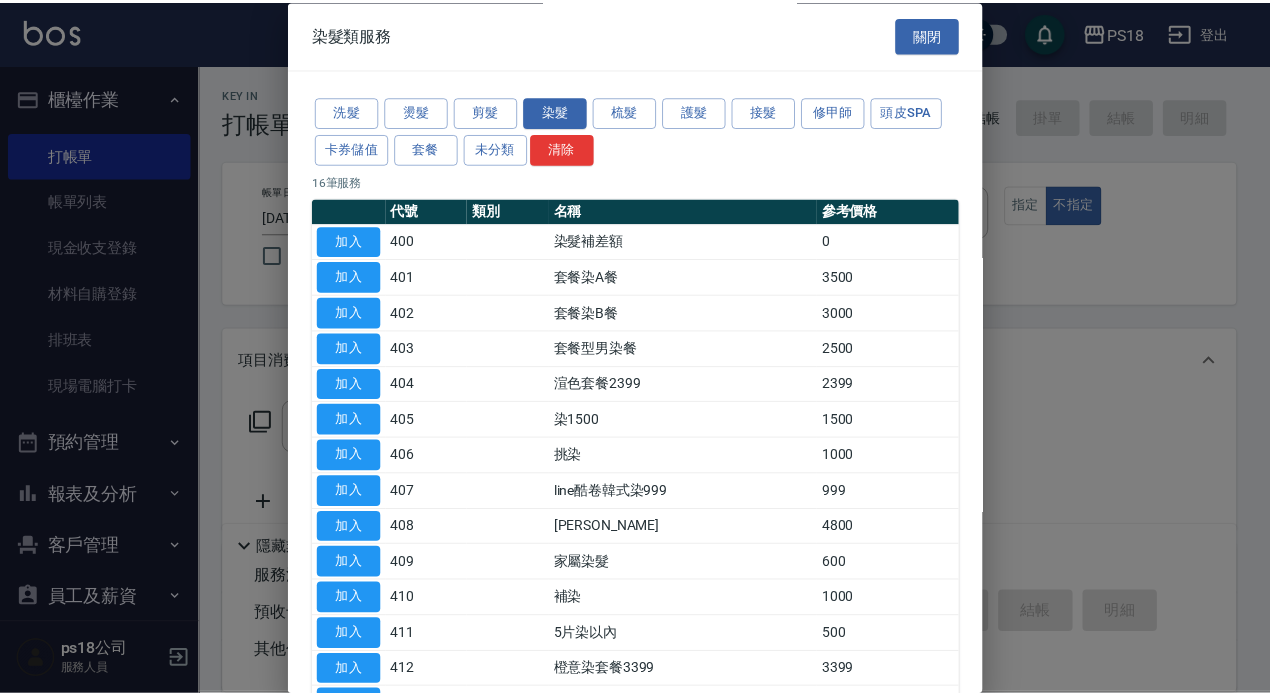 scroll, scrollTop: 211, scrollLeft: 0, axis: vertical 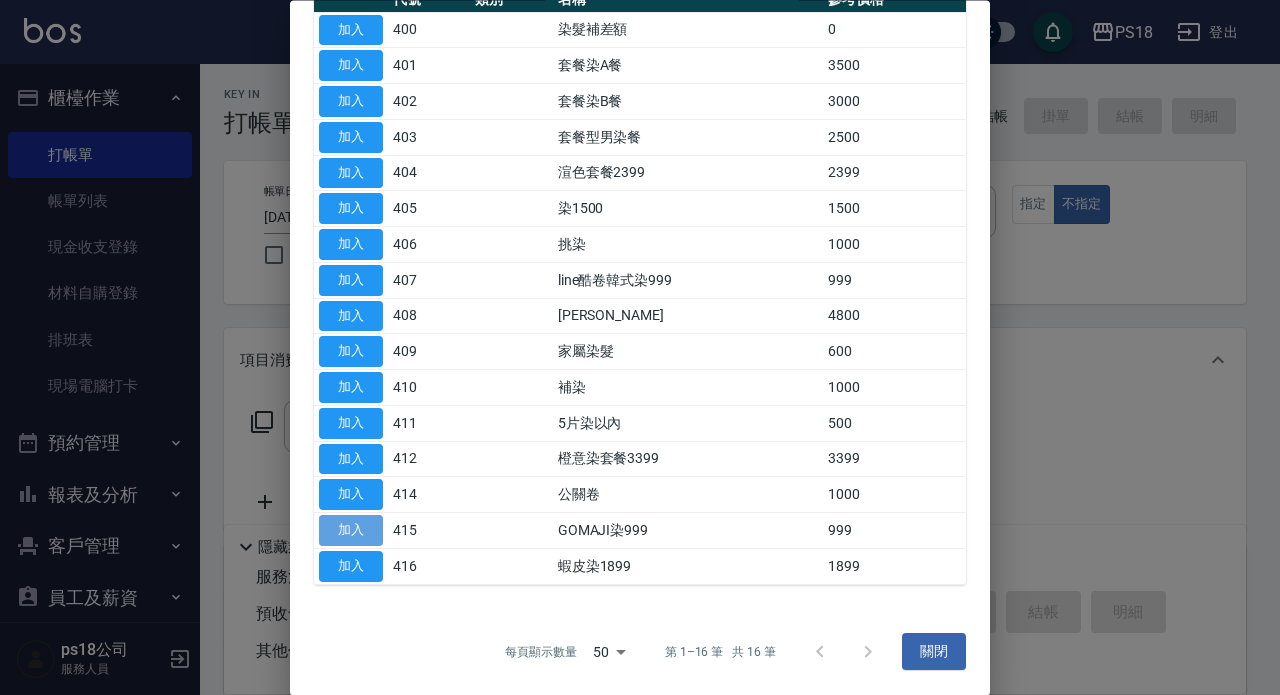 click on "加入" at bounding box center [351, 531] 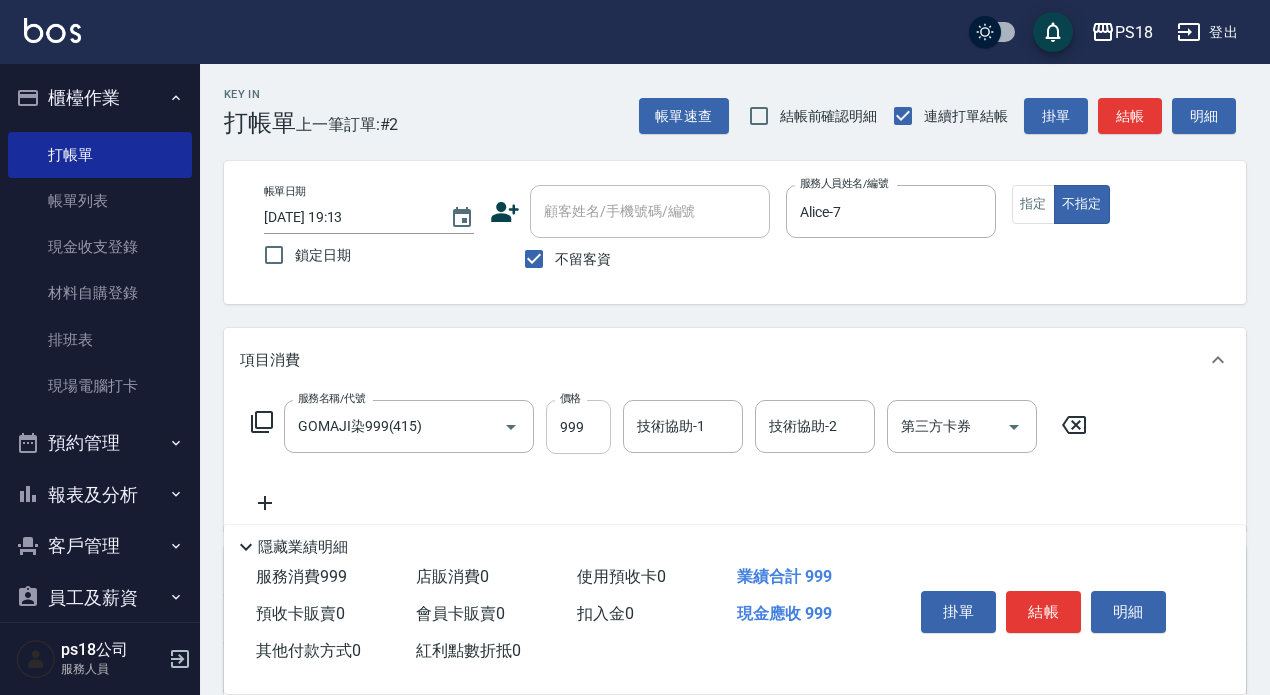 click on "999" at bounding box center [578, 427] 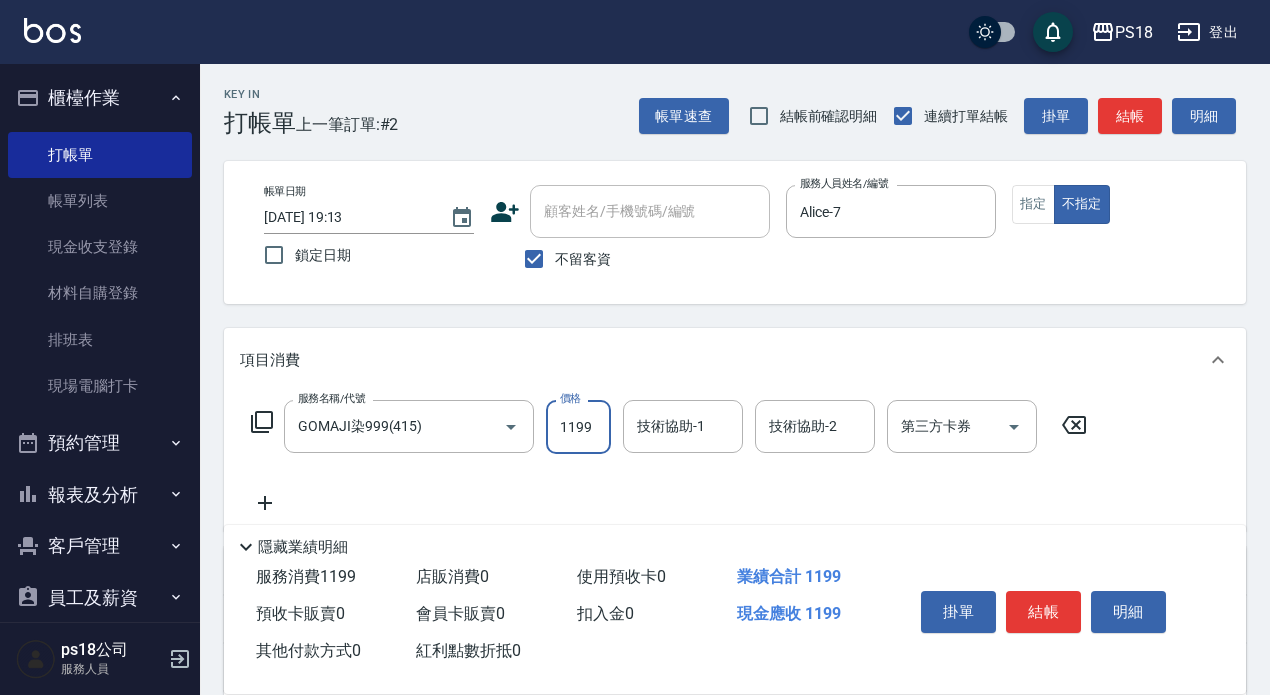 type on "1199" 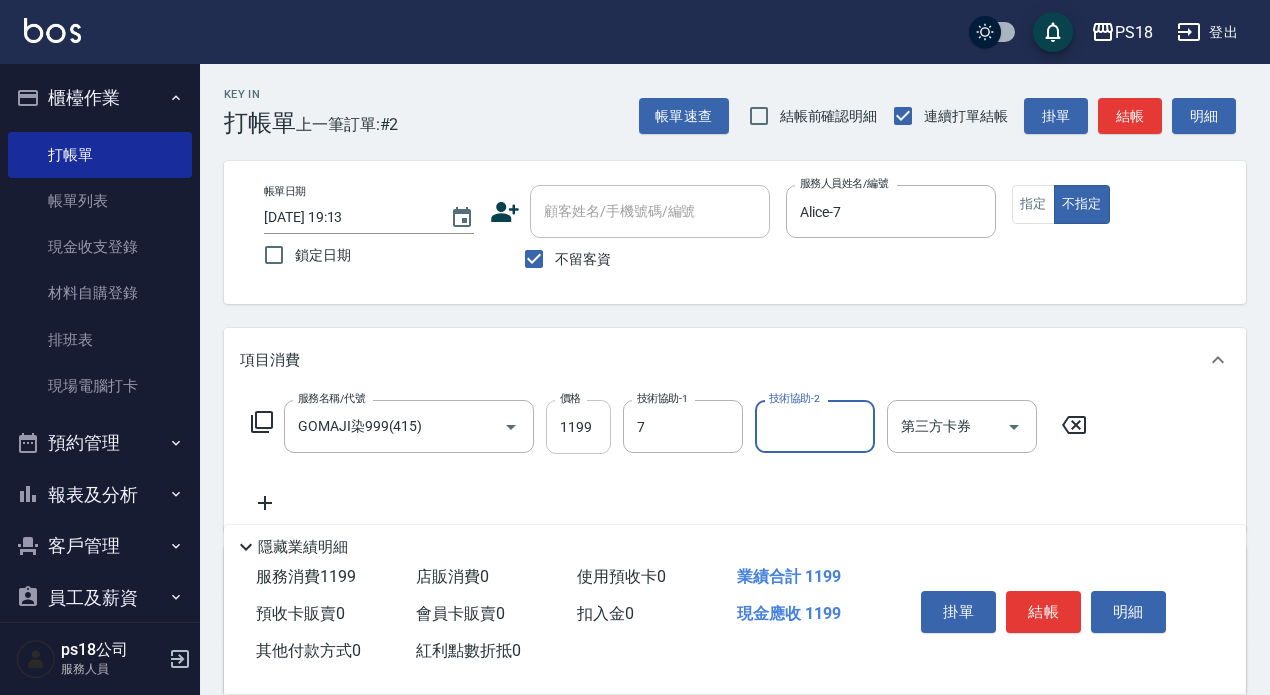 type on "Alice-7" 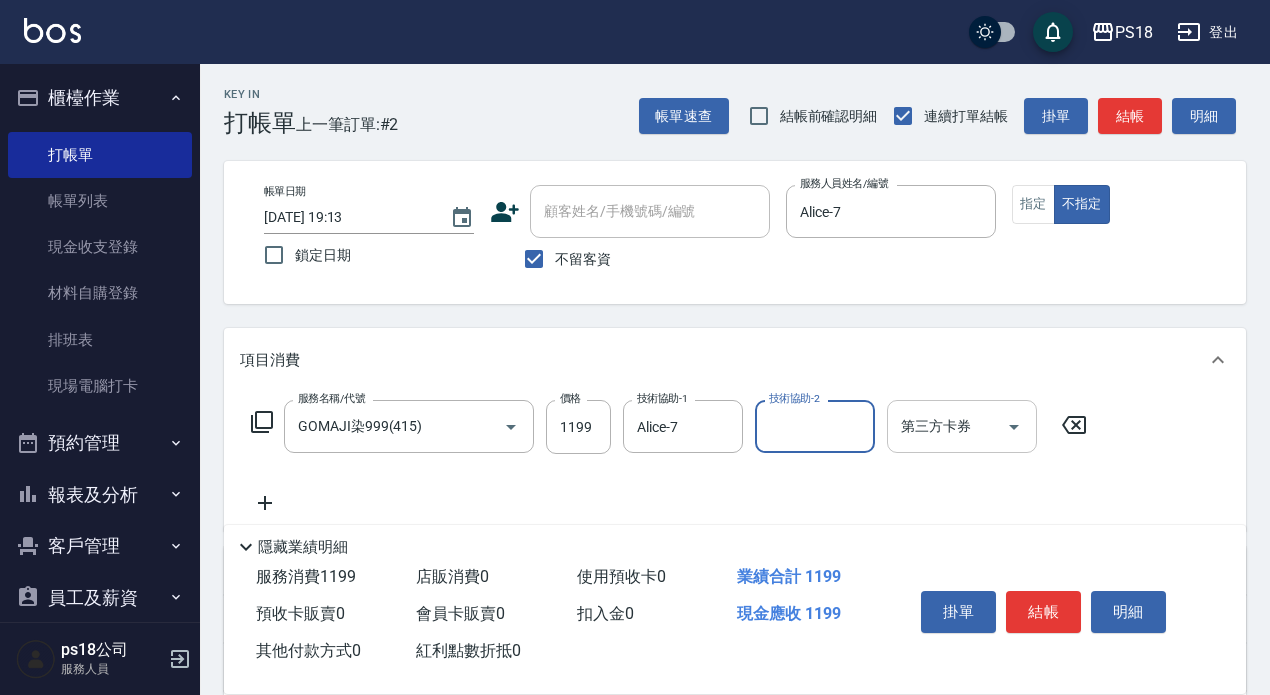 click 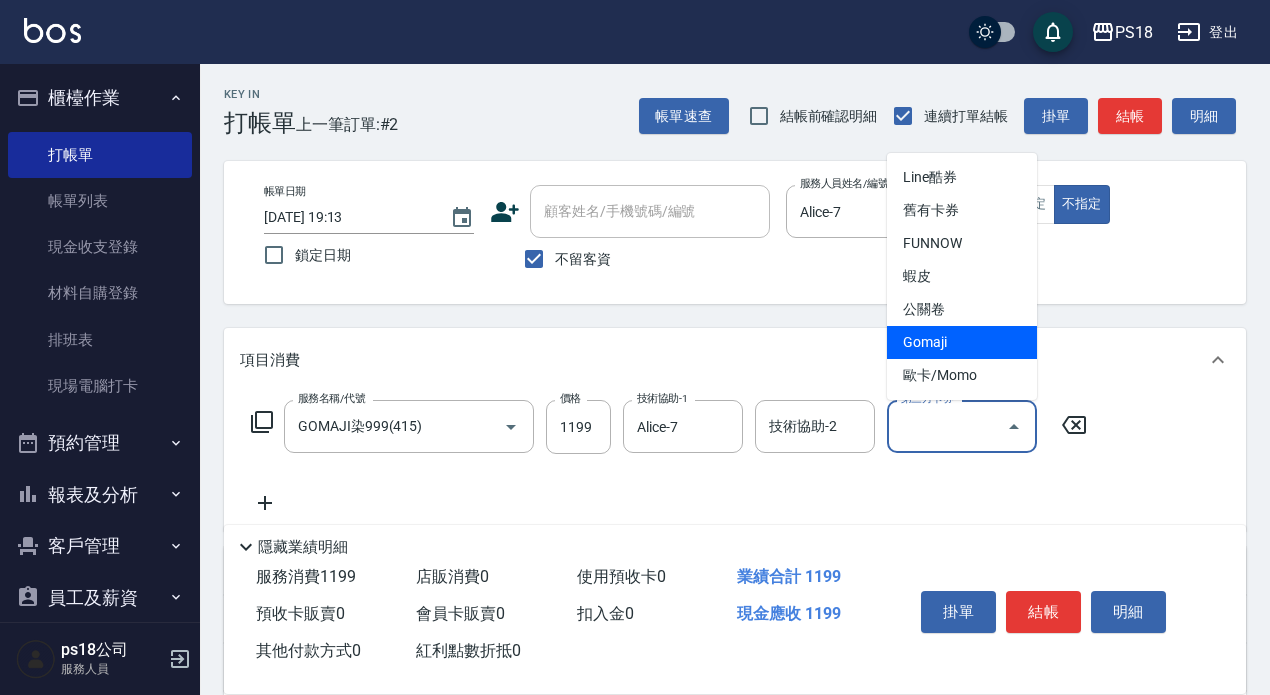 click on "Gomaji" at bounding box center (962, 342) 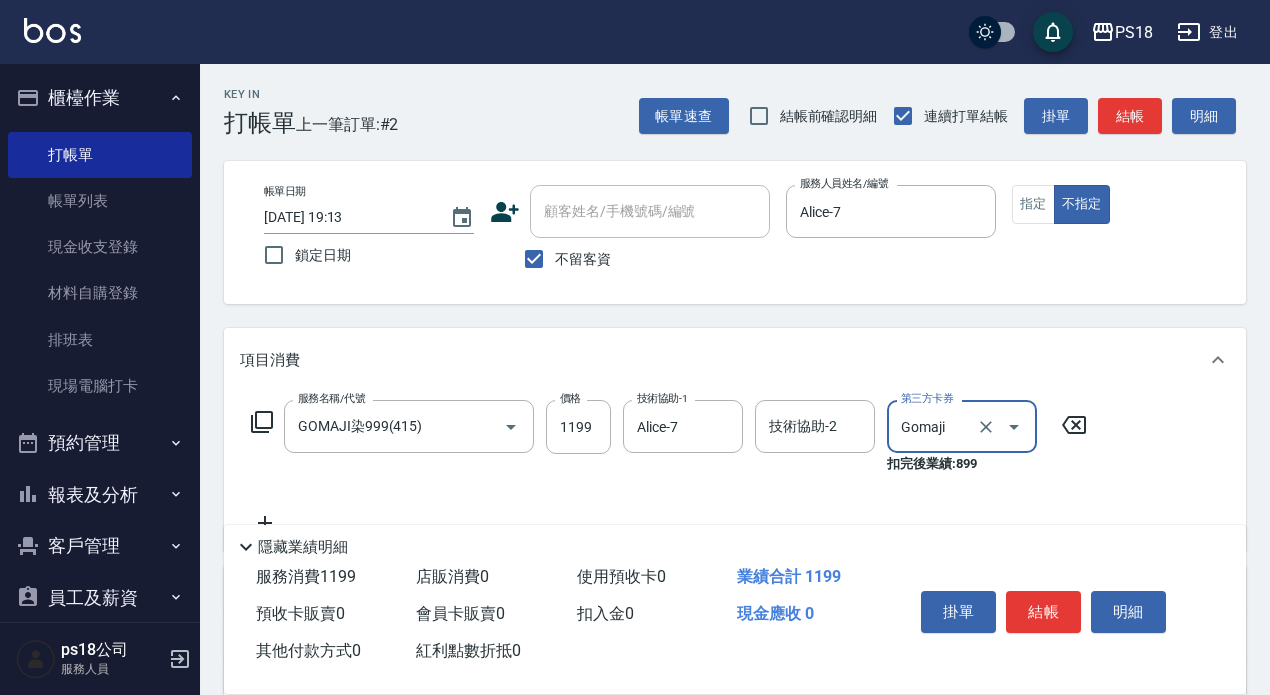 type on "Gomaji" 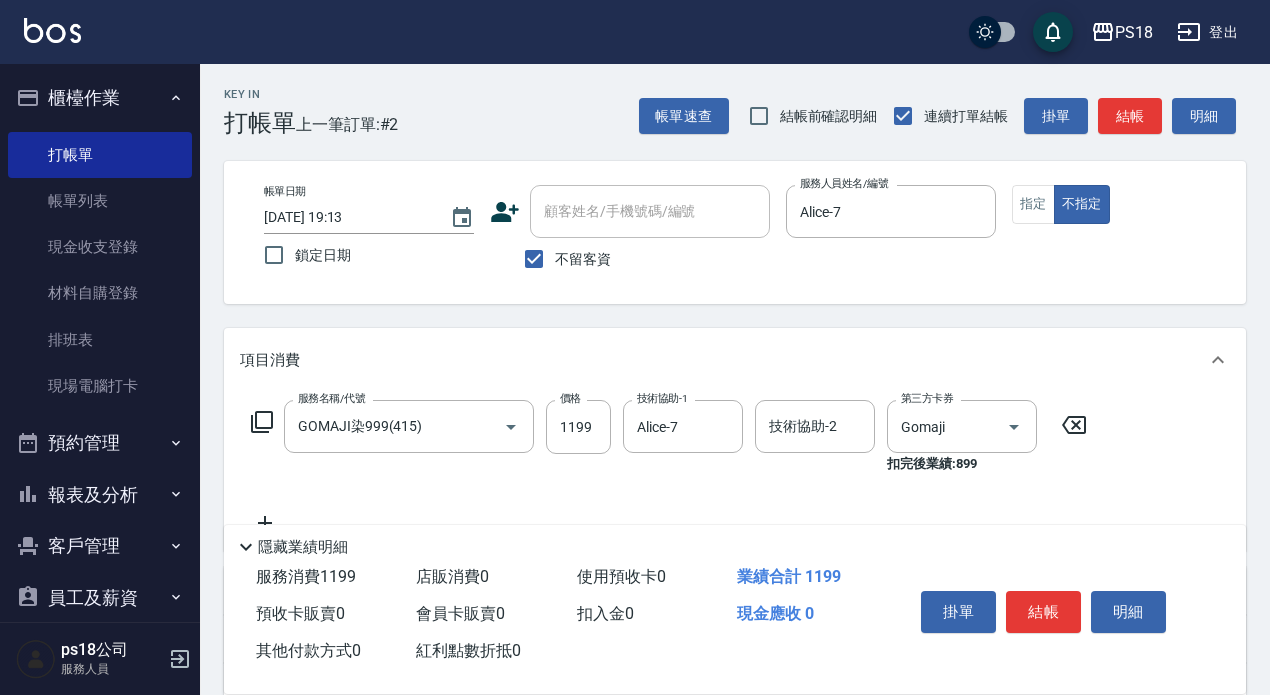 click on "項目消費" at bounding box center [735, 360] 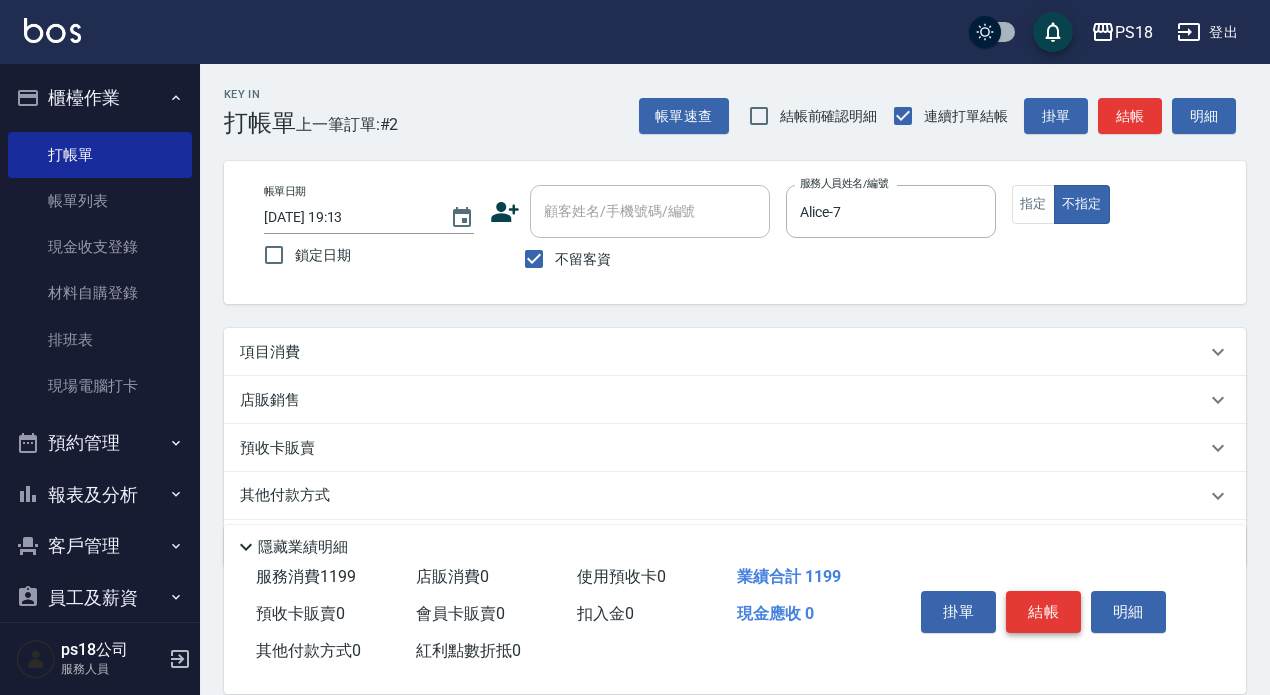 click on "結帳" at bounding box center (1043, 612) 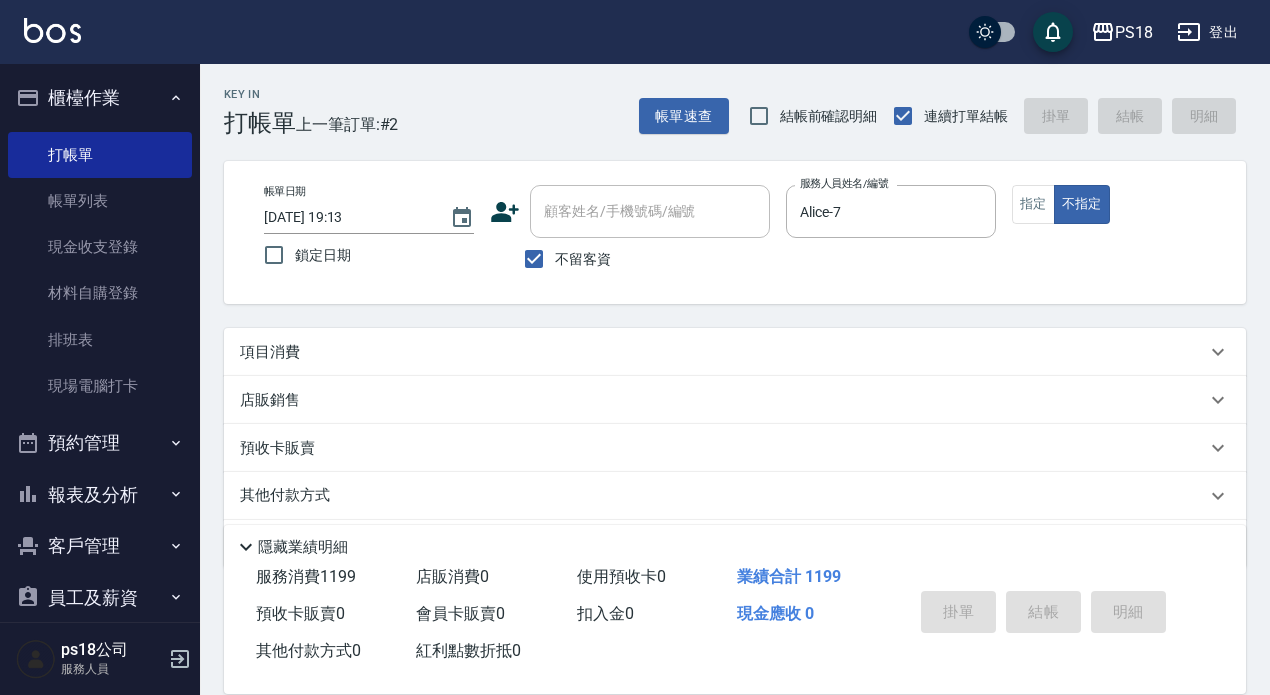 type on "[DATE] 19:14" 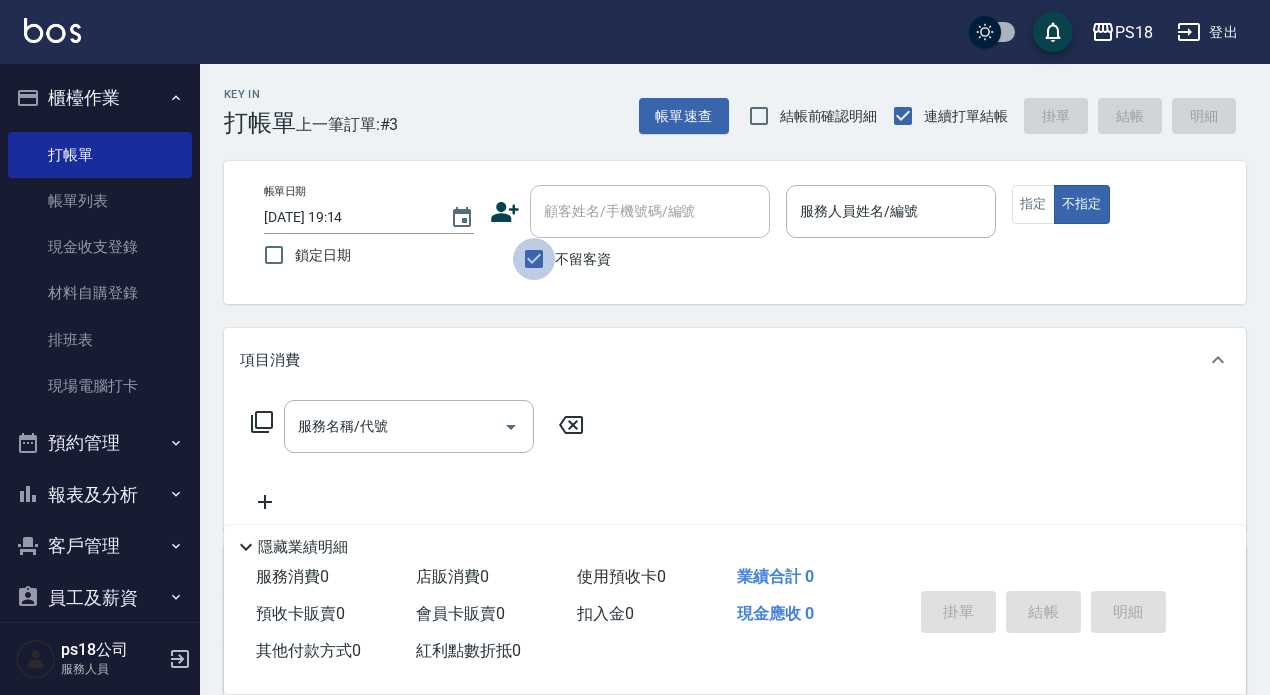 click on "不留客資" at bounding box center (534, 259) 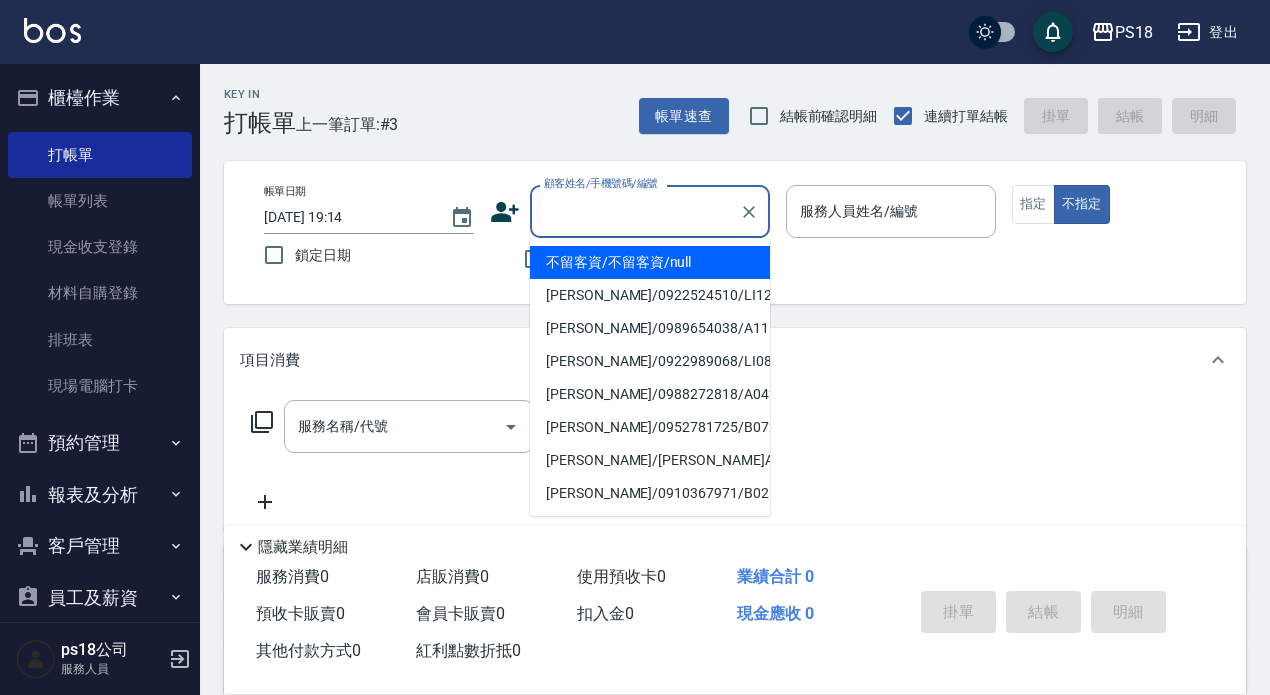 click on "顧客姓名/手機號碼/編號" at bounding box center [635, 211] 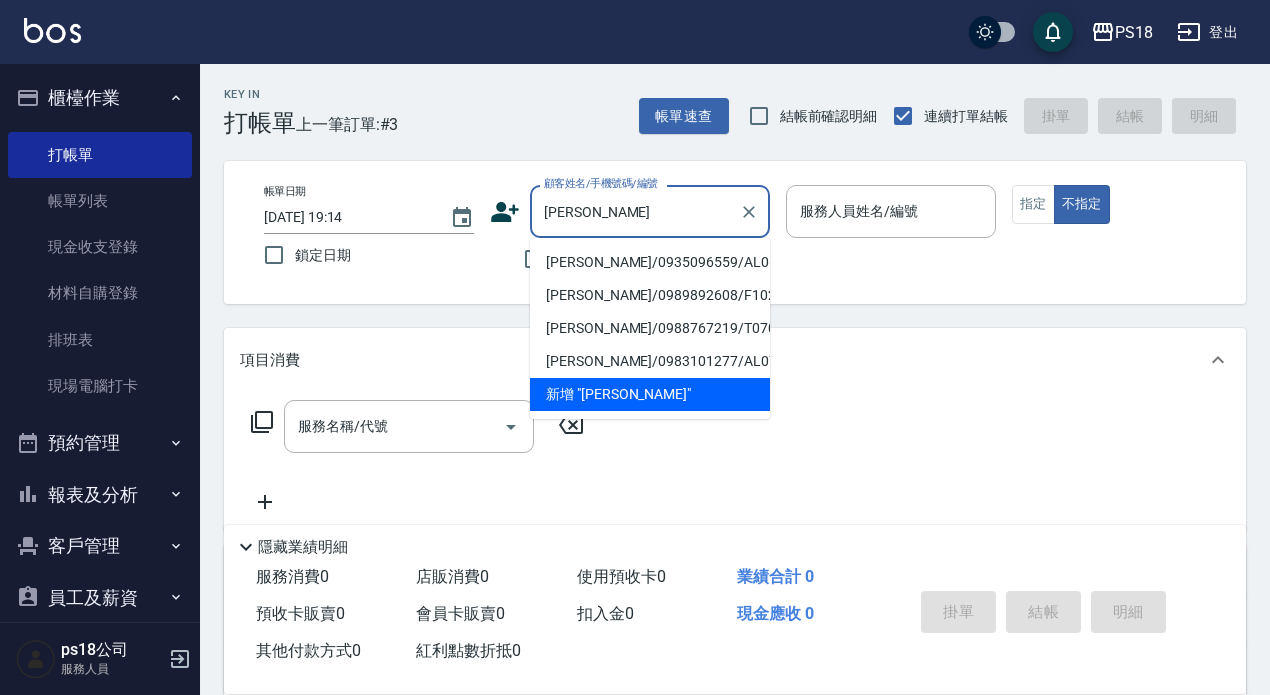 click on "[PERSON_NAME]/0935096559/AL062811" at bounding box center (650, 262) 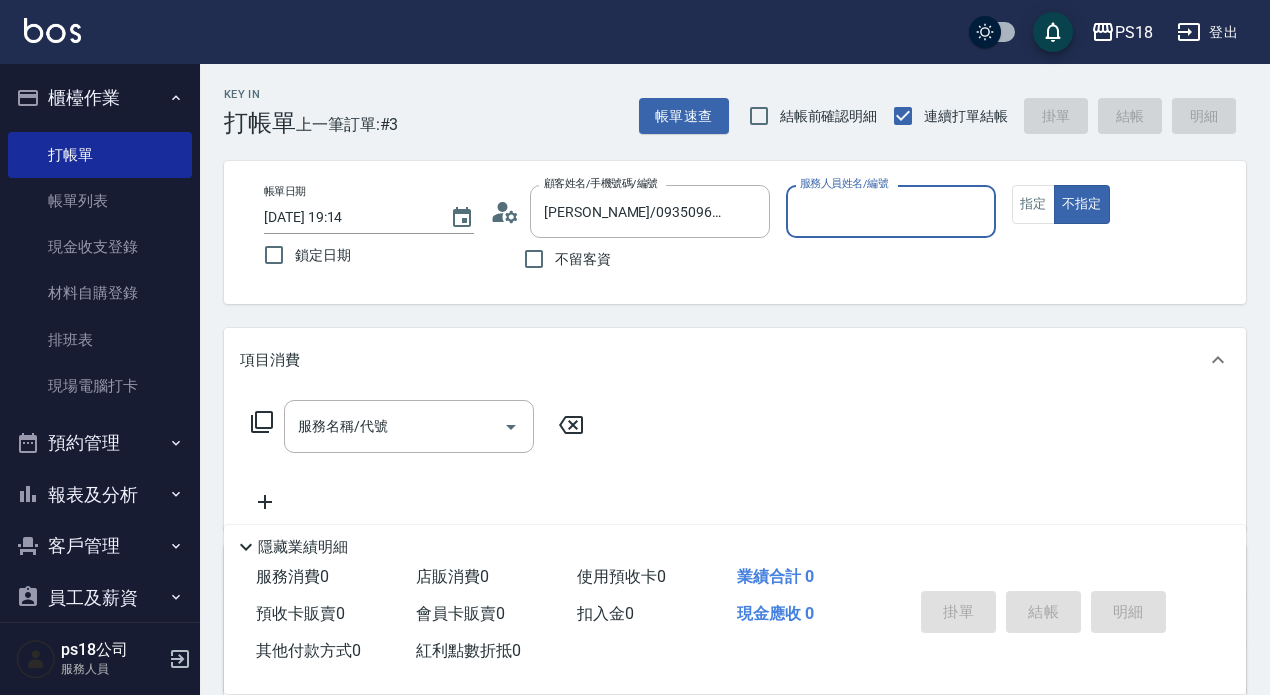 type on "Alice-7" 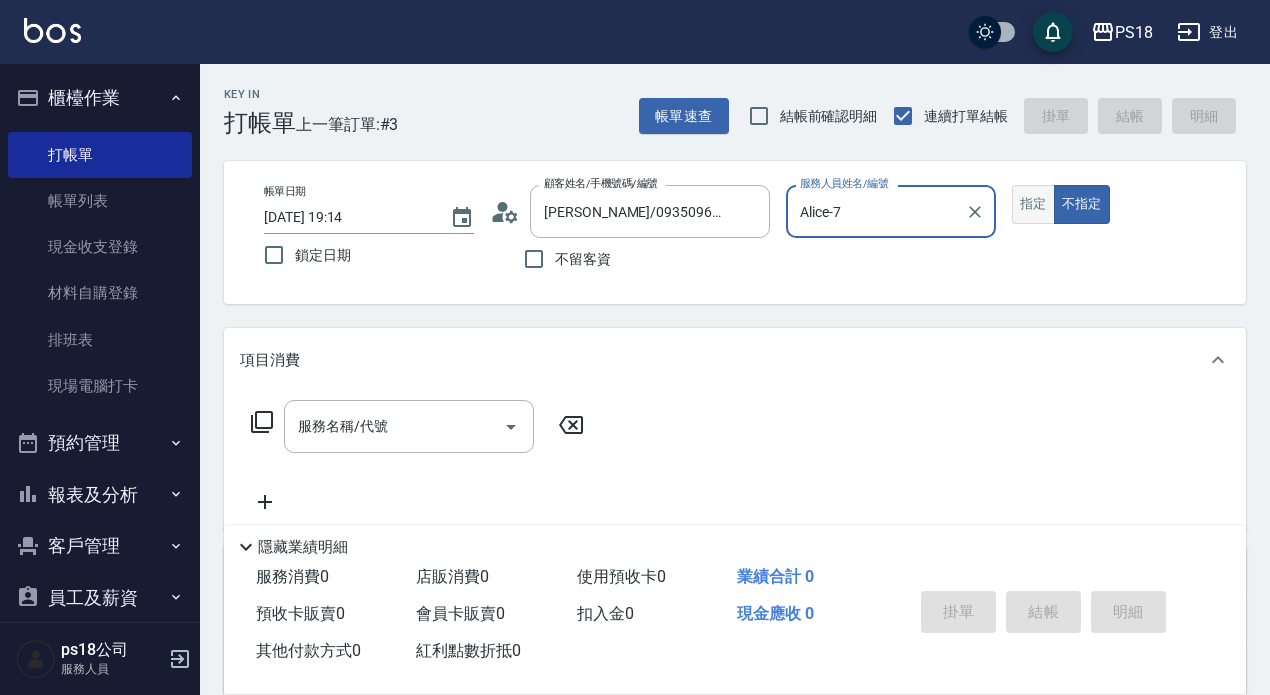 click on "指定" at bounding box center (1033, 204) 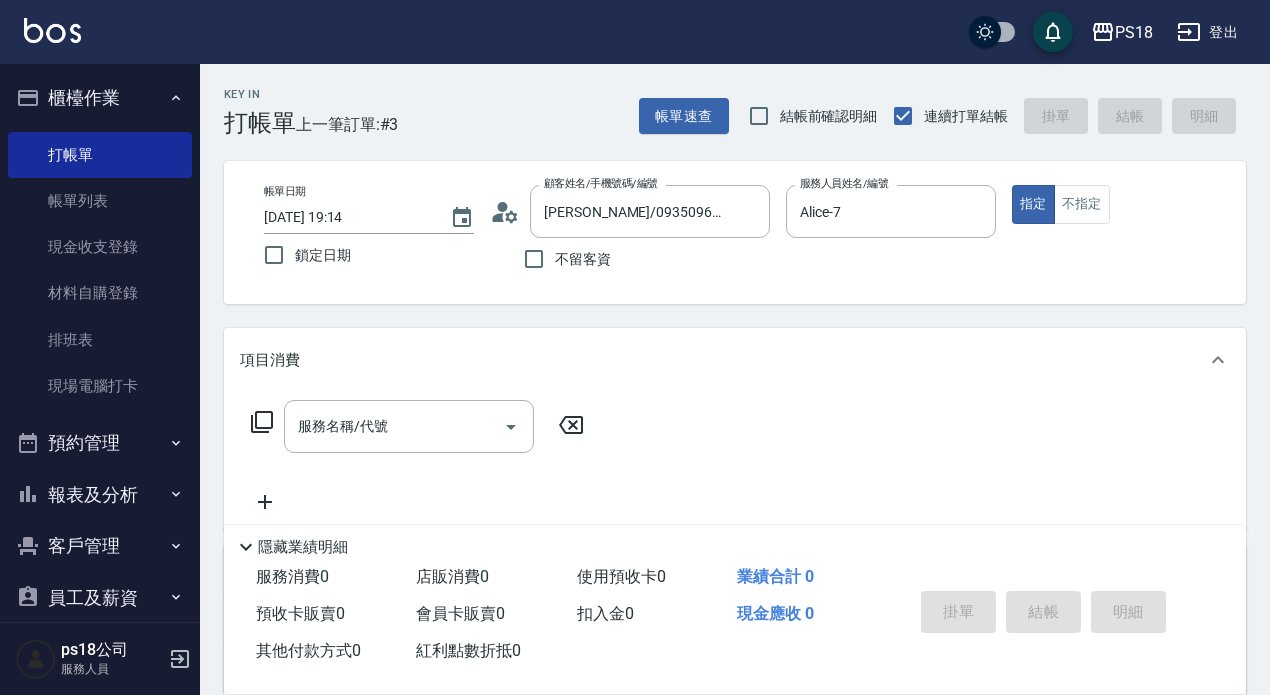 click 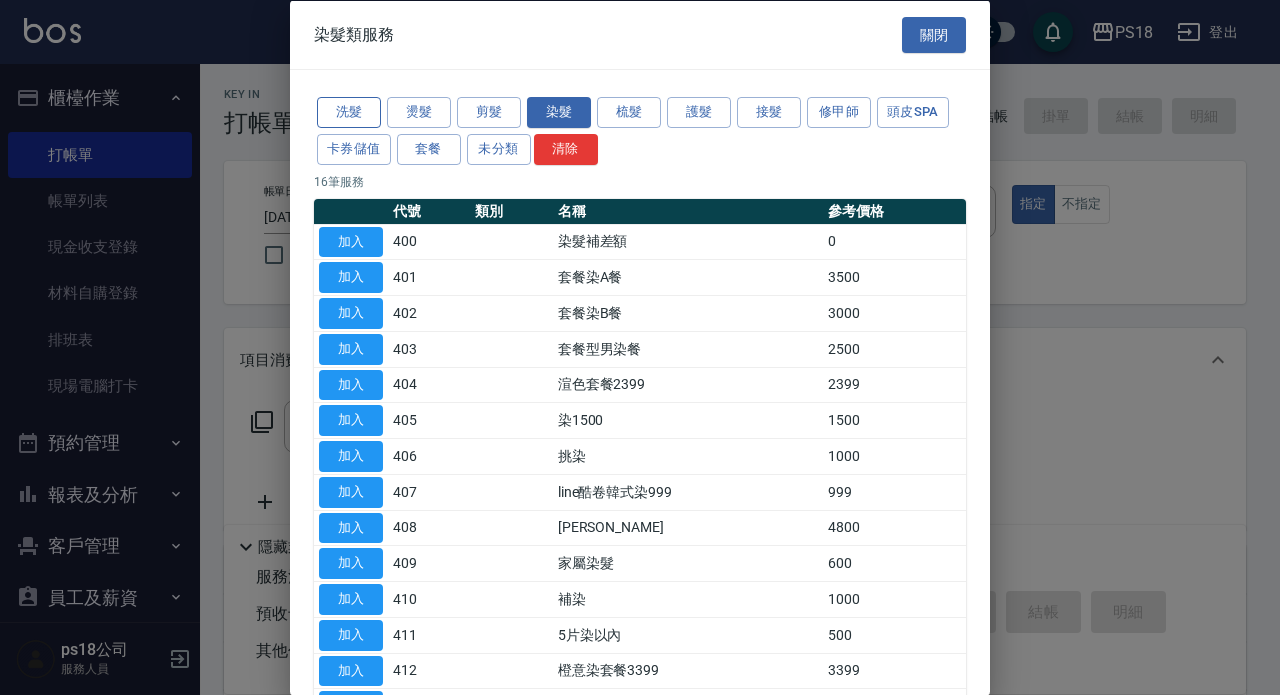 click on "洗髮" at bounding box center [349, 112] 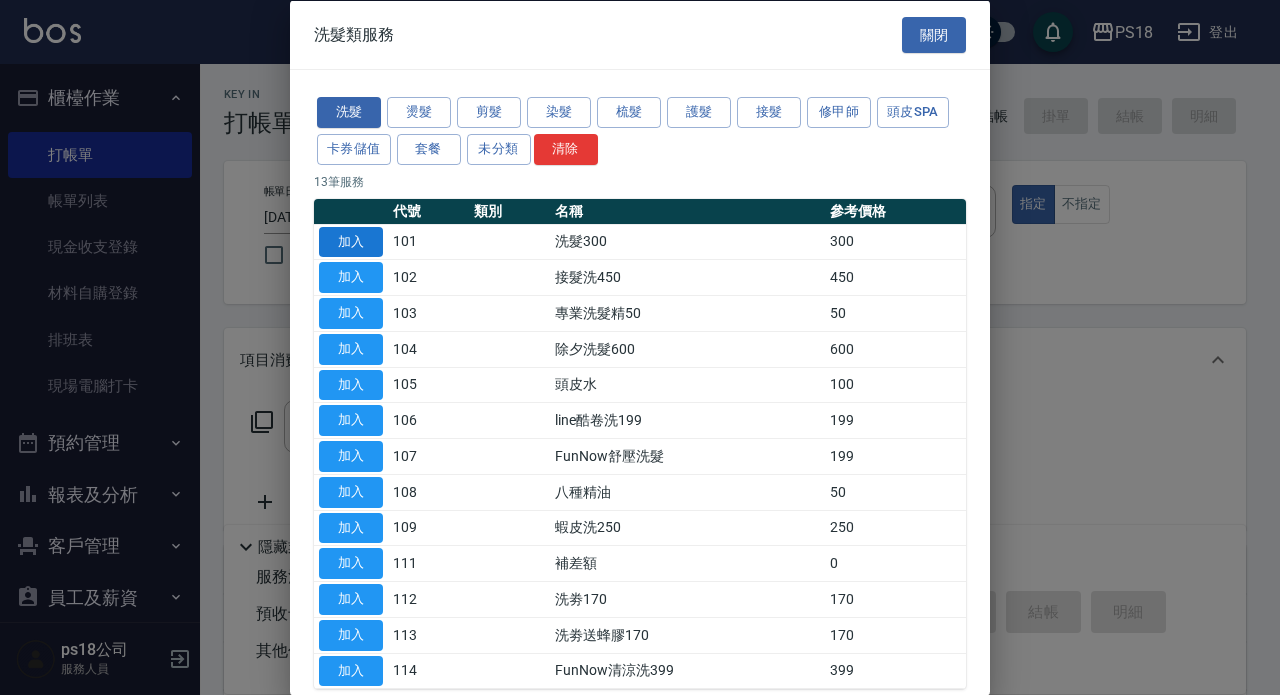 click on "加入" at bounding box center [351, 241] 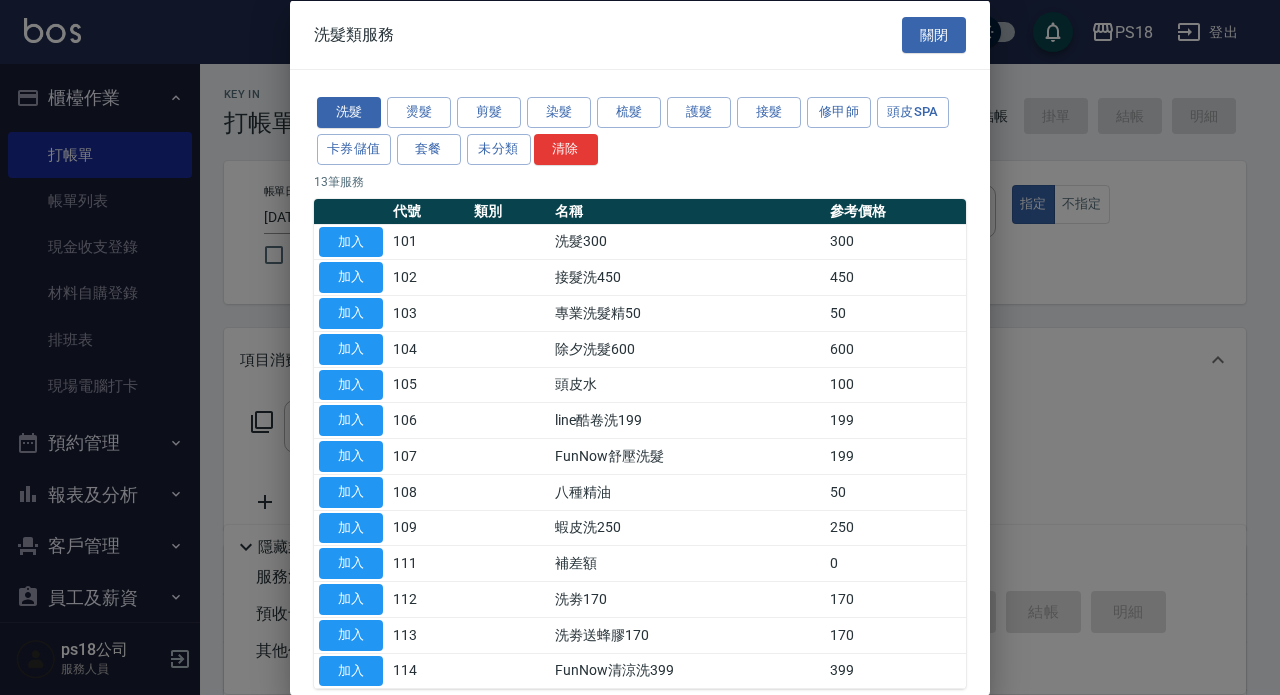 type on "洗髮300(101)" 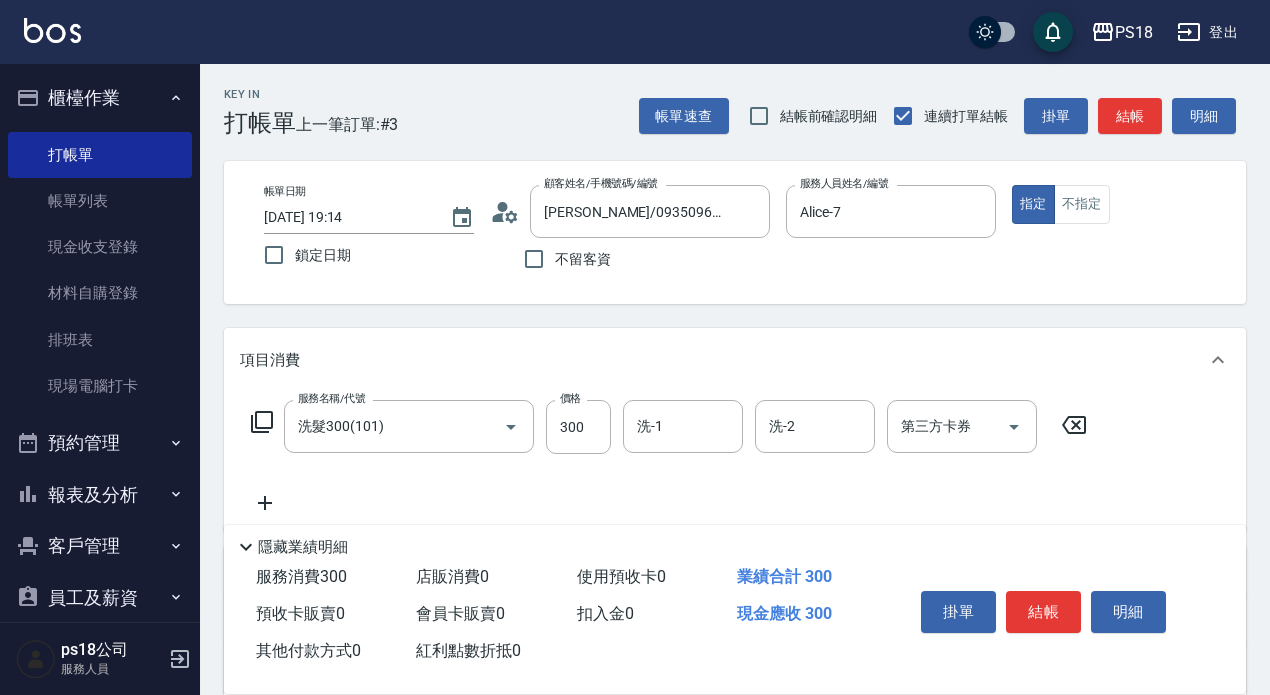 click 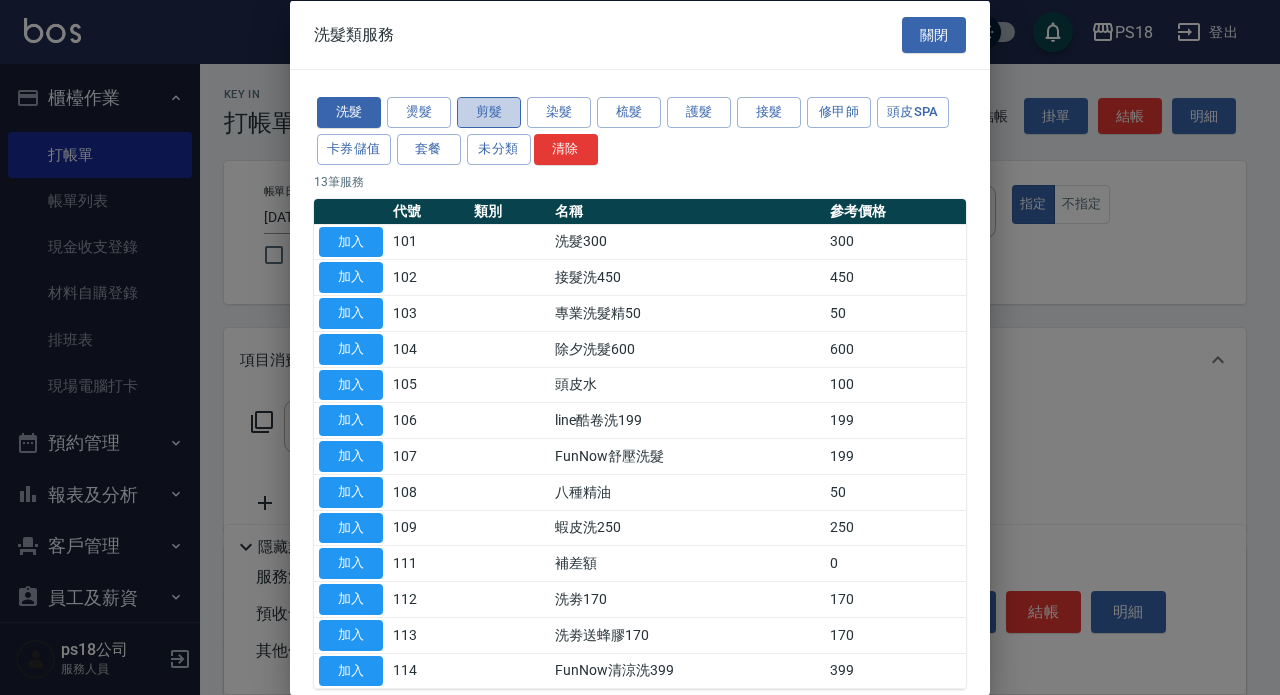 click on "剪髮" at bounding box center (489, 112) 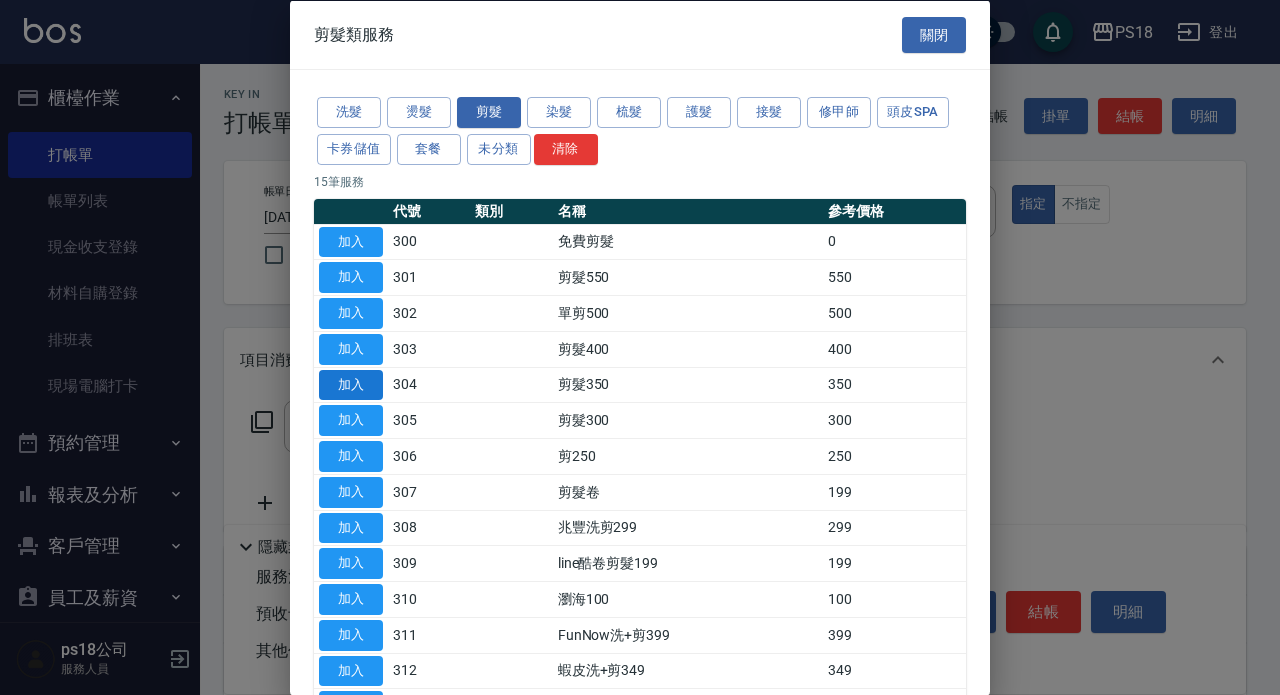 click on "加入" at bounding box center (351, 384) 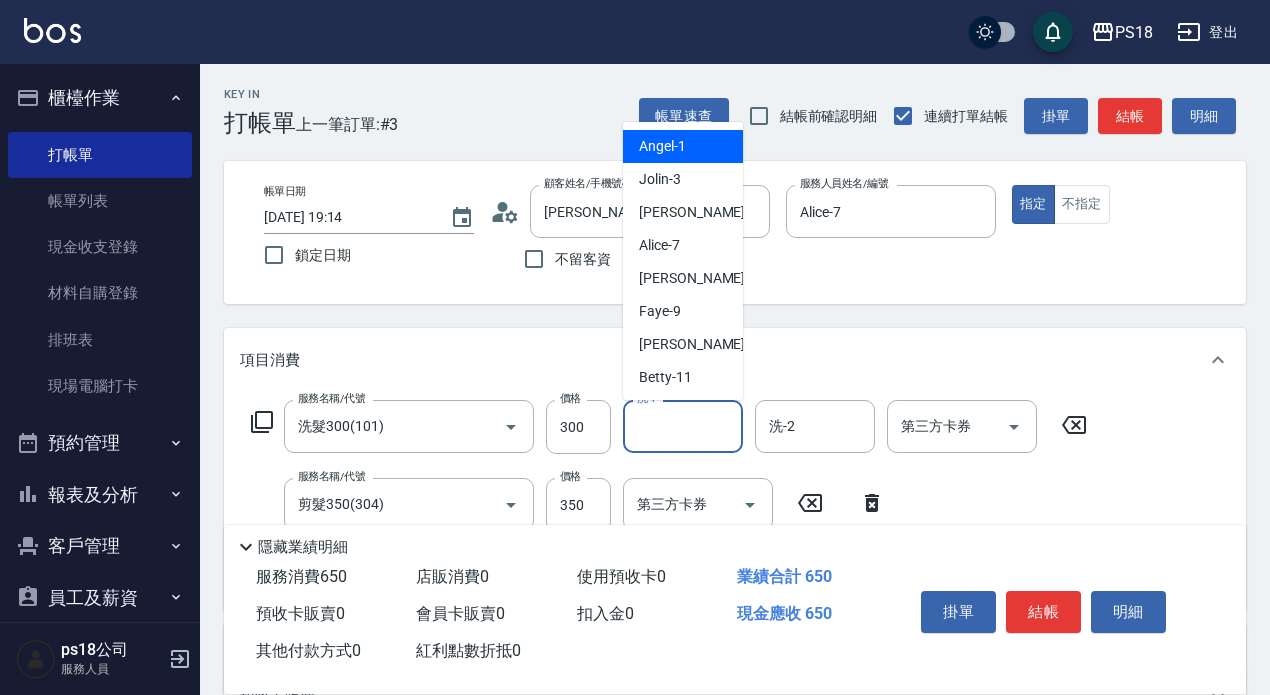 click on "洗-1" at bounding box center [683, 426] 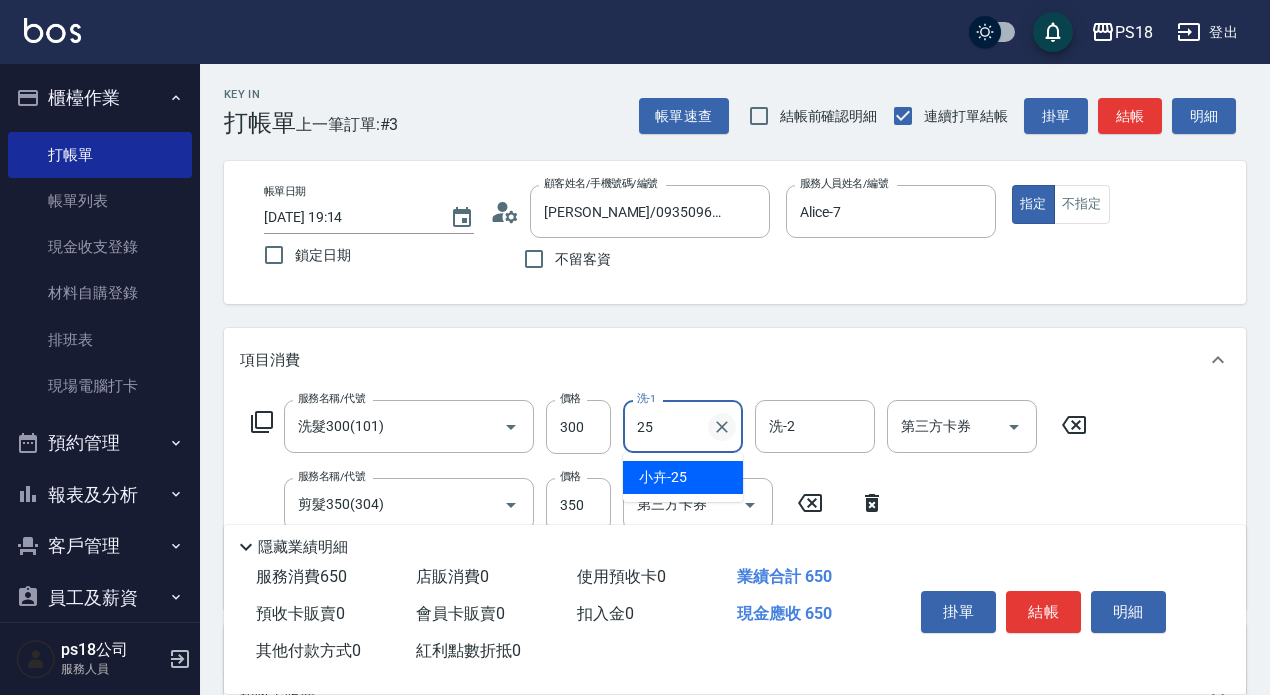 type on "小卉-25" 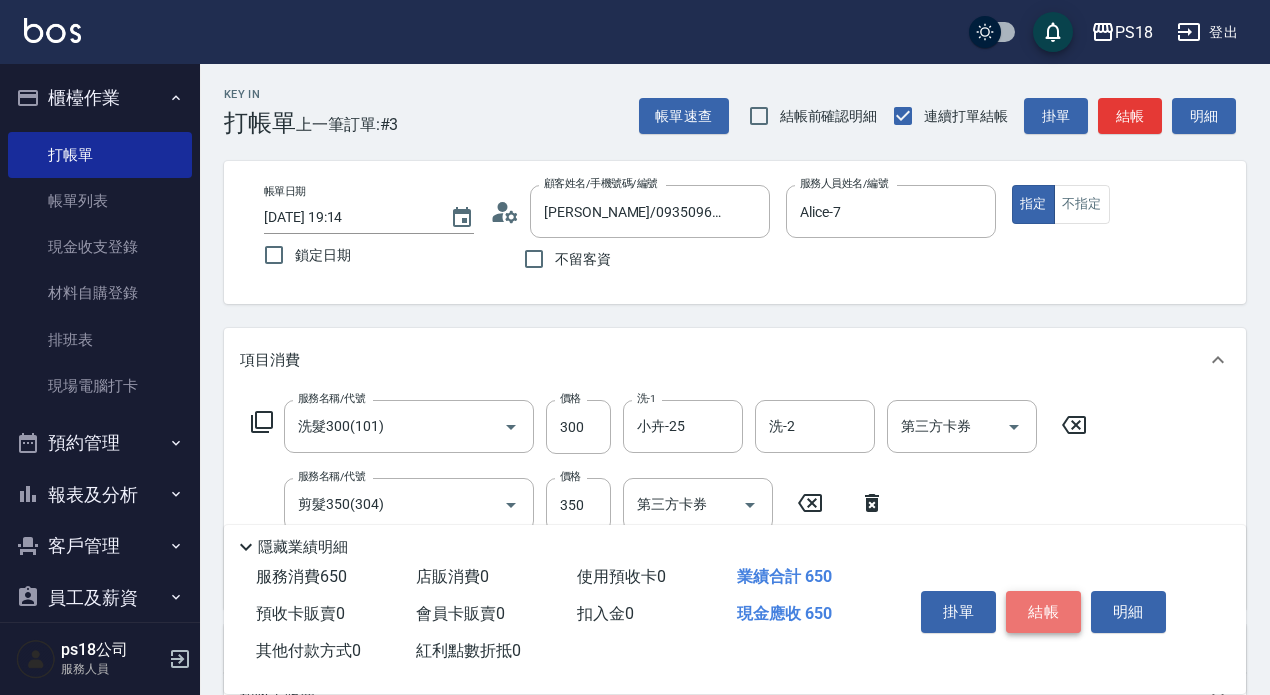 click on "結帳" at bounding box center (1043, 612) 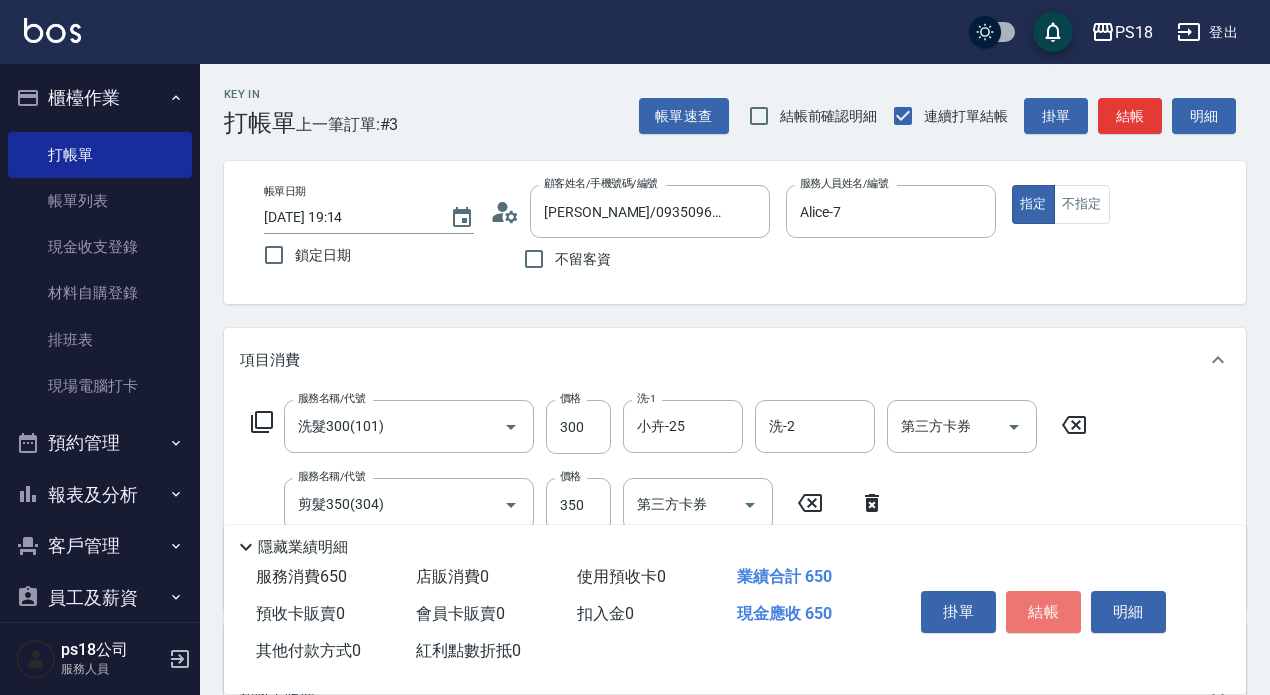 type on "[DATE] 19:15" 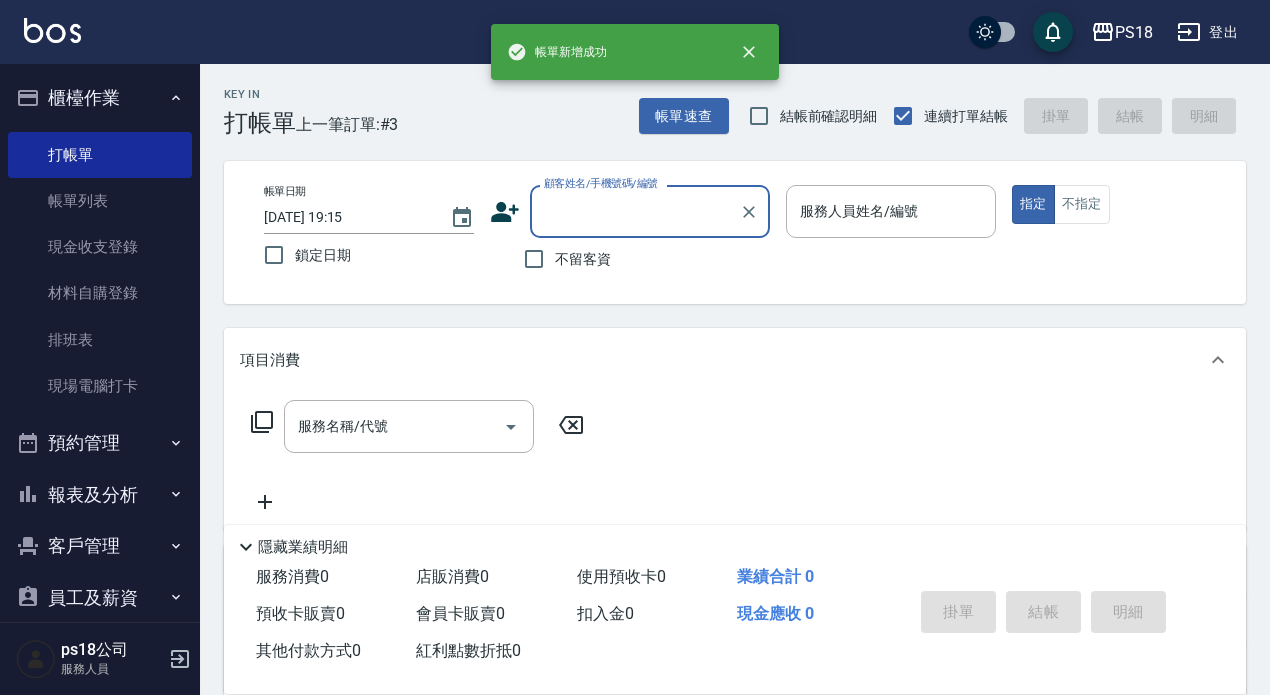 scroll, scrollTop: 0, scrollLeft: 0, axis: both 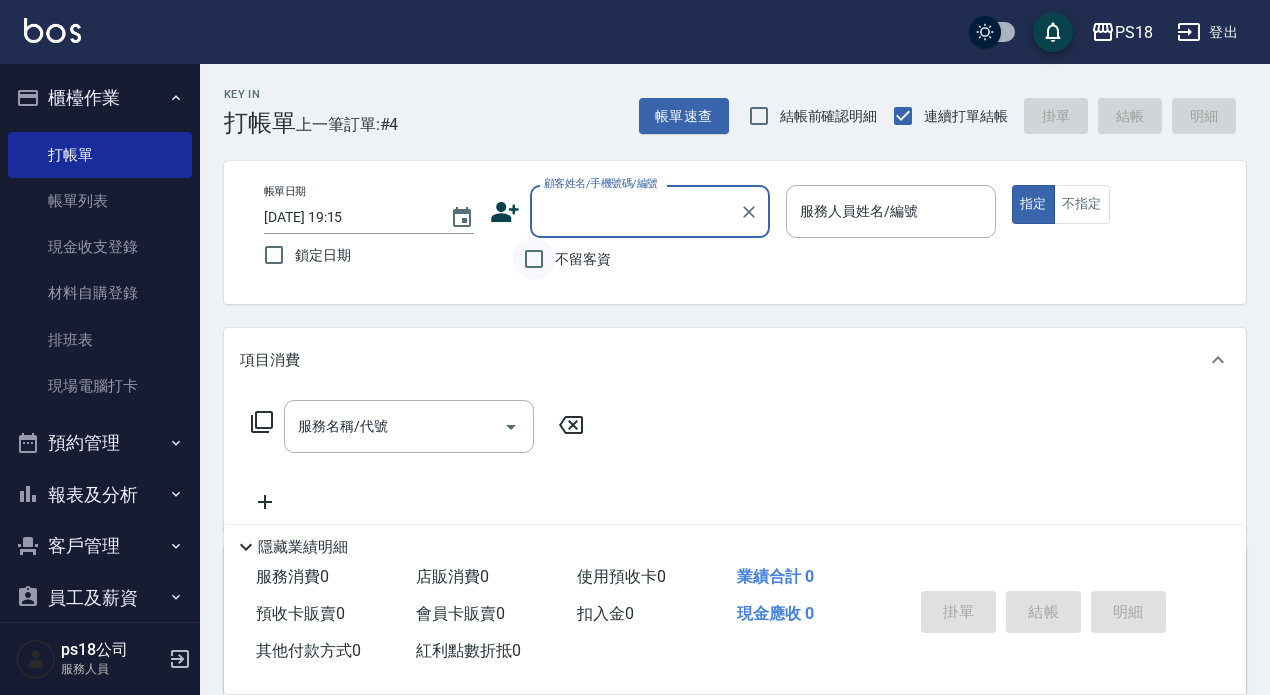 click on "不留客資" at bounding box center (534, 259) 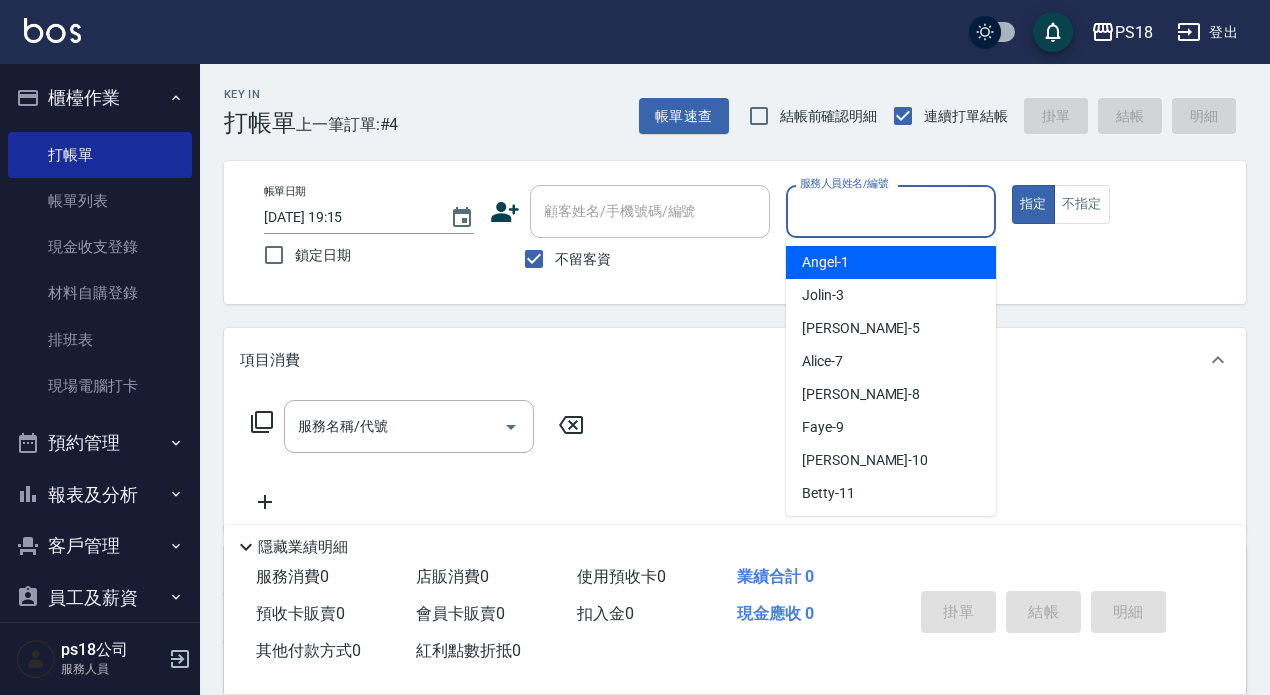 click on "服務人員姓名/編號" at bounding box center [891, 211] 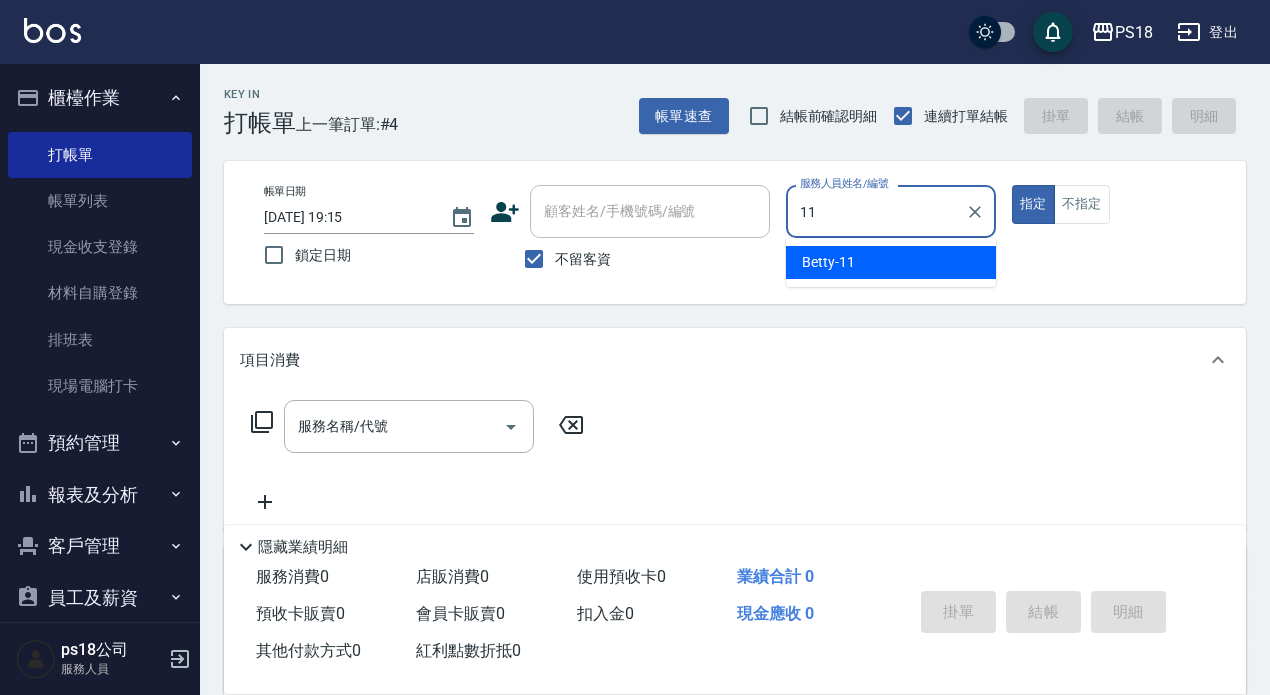 type on "Betty-11" 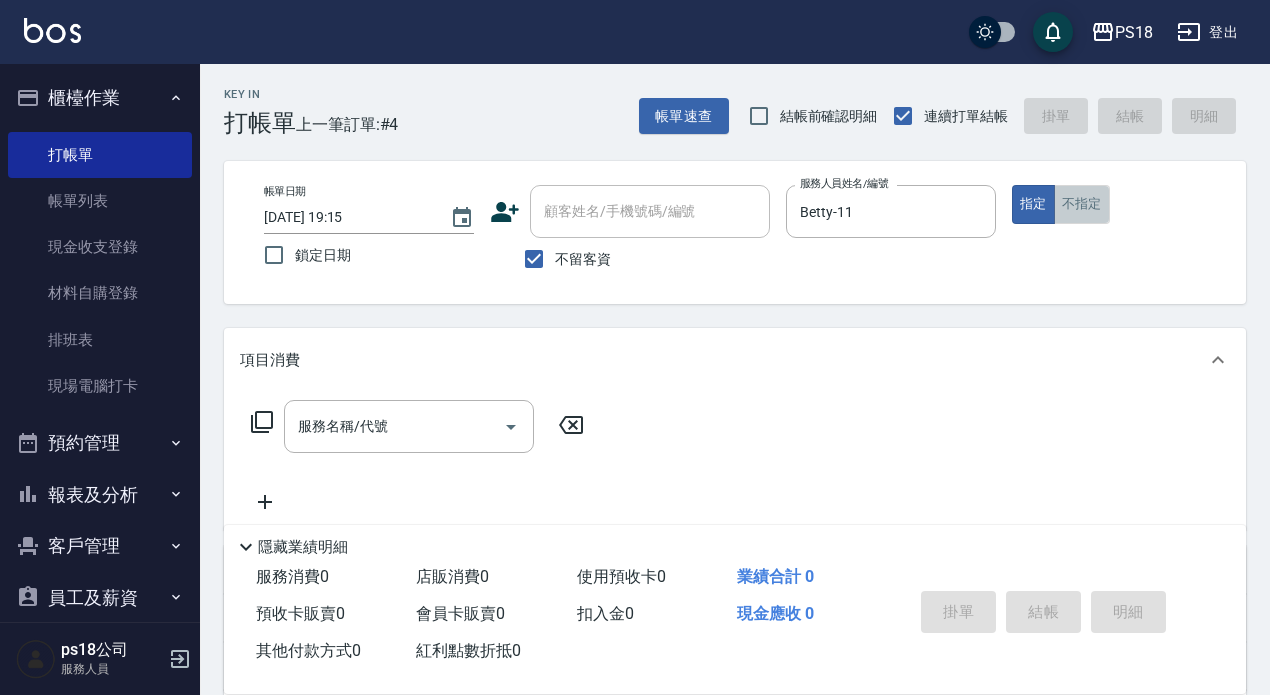 click on "不指定" at bounding box center [1082, 204] 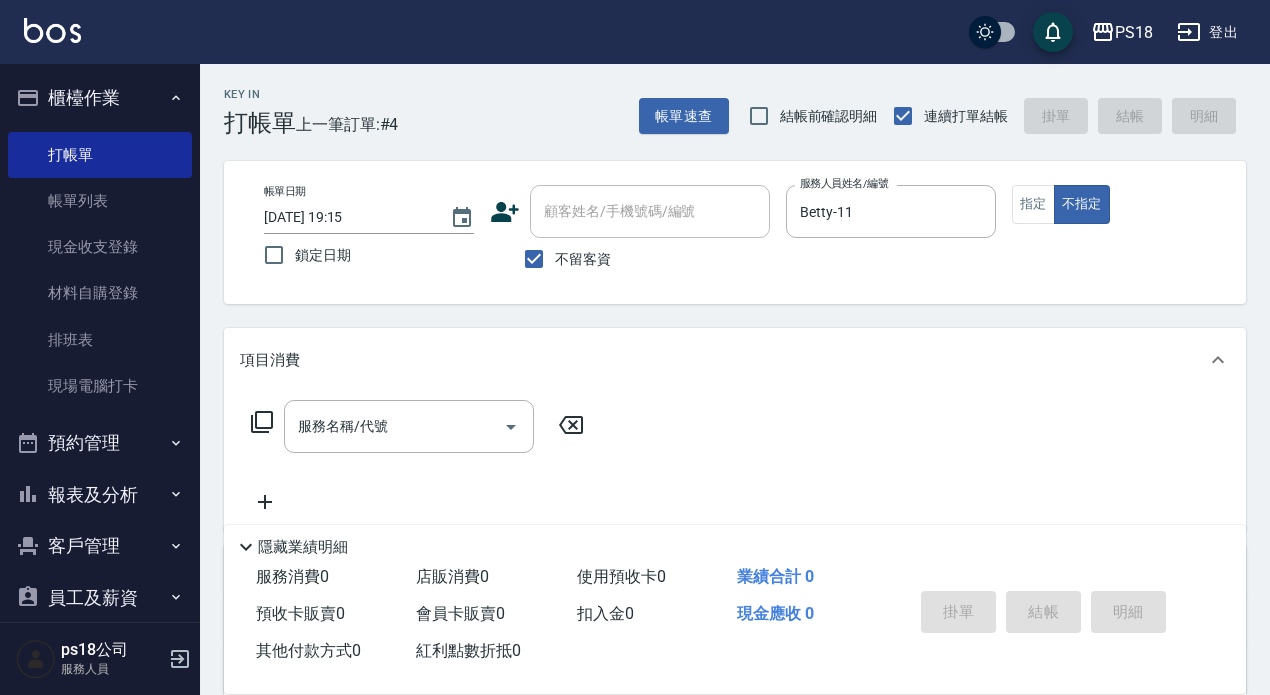 click 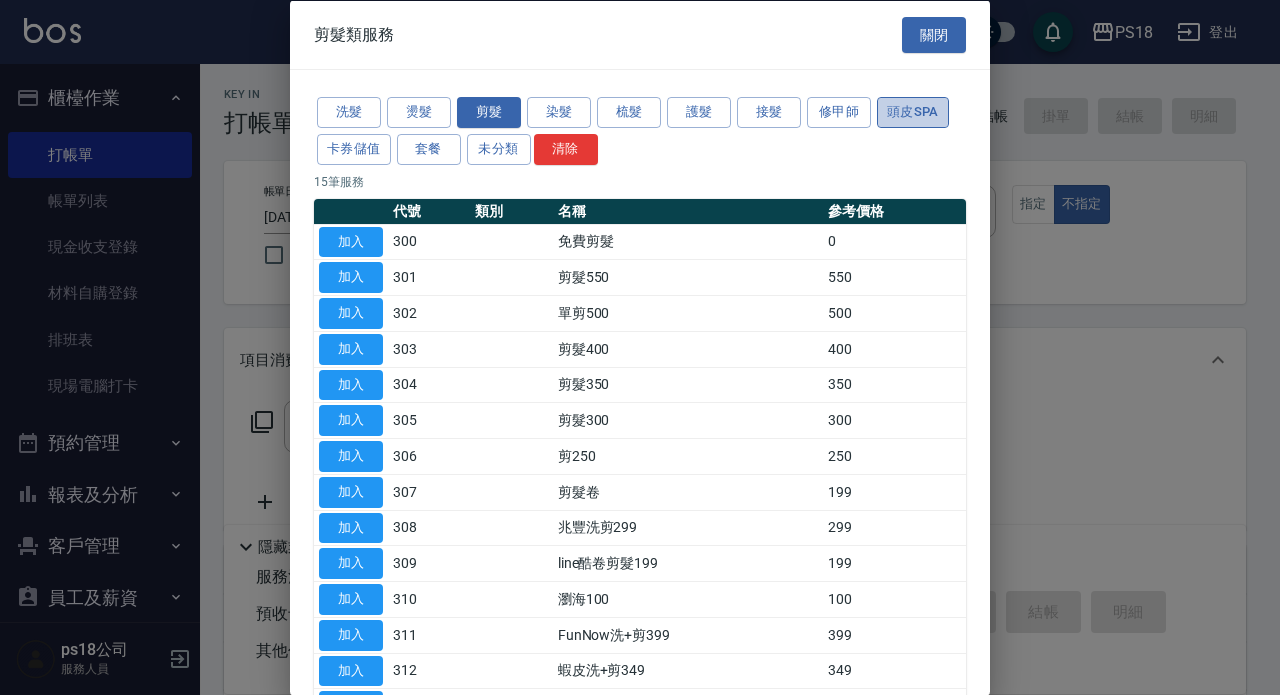 click on "頭皮SPA" at bounding box center (913, 112) 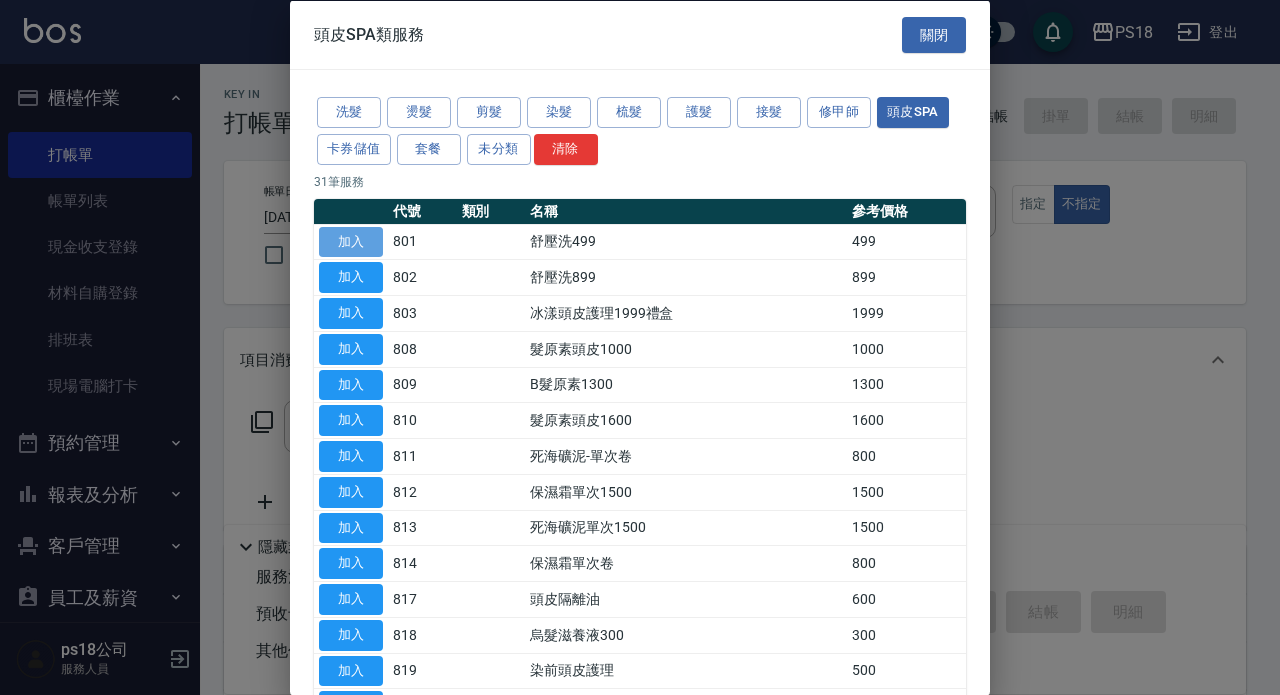 click on "加入" at bounding box center (351, 241) 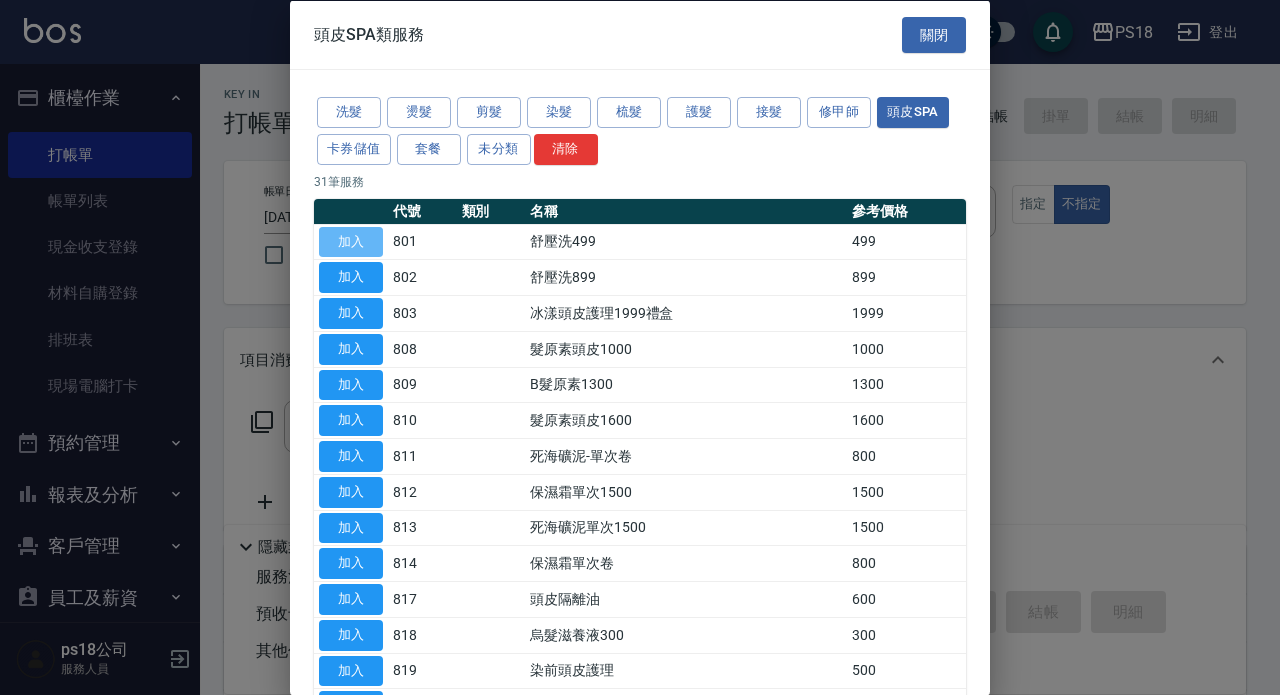 type on "舒壓洗499(801)" 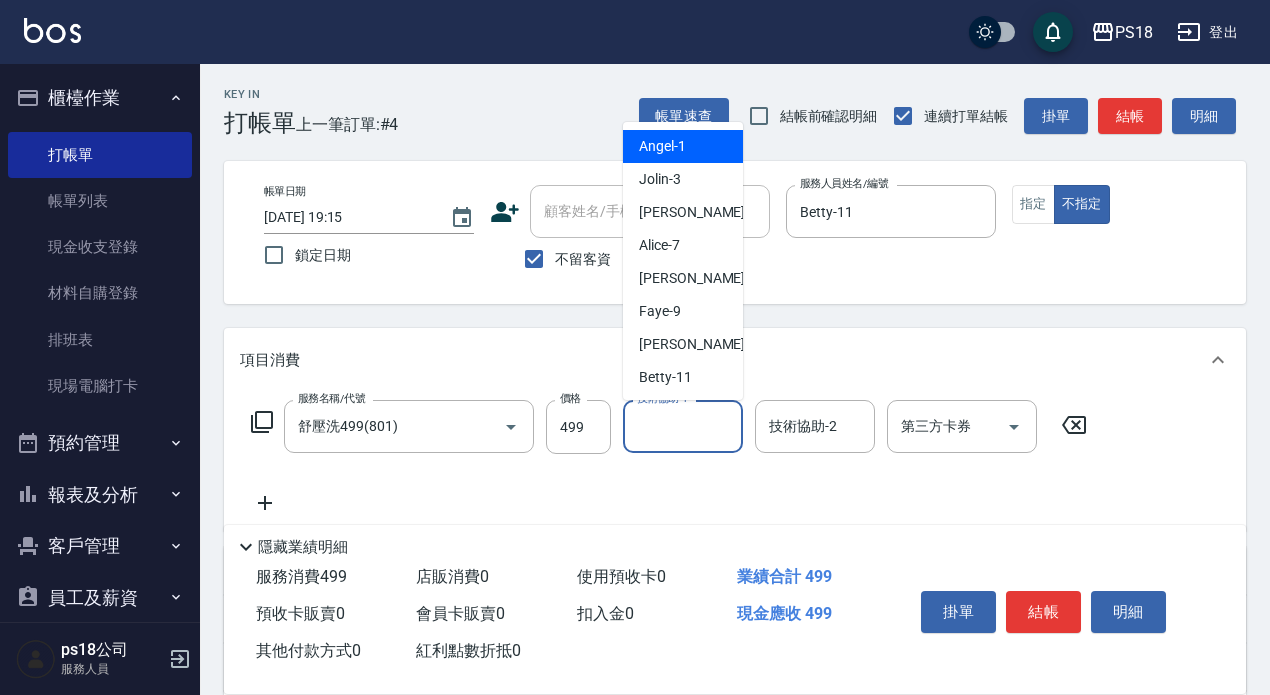 click on "技術協助-1" at bounding box center [683, 426] 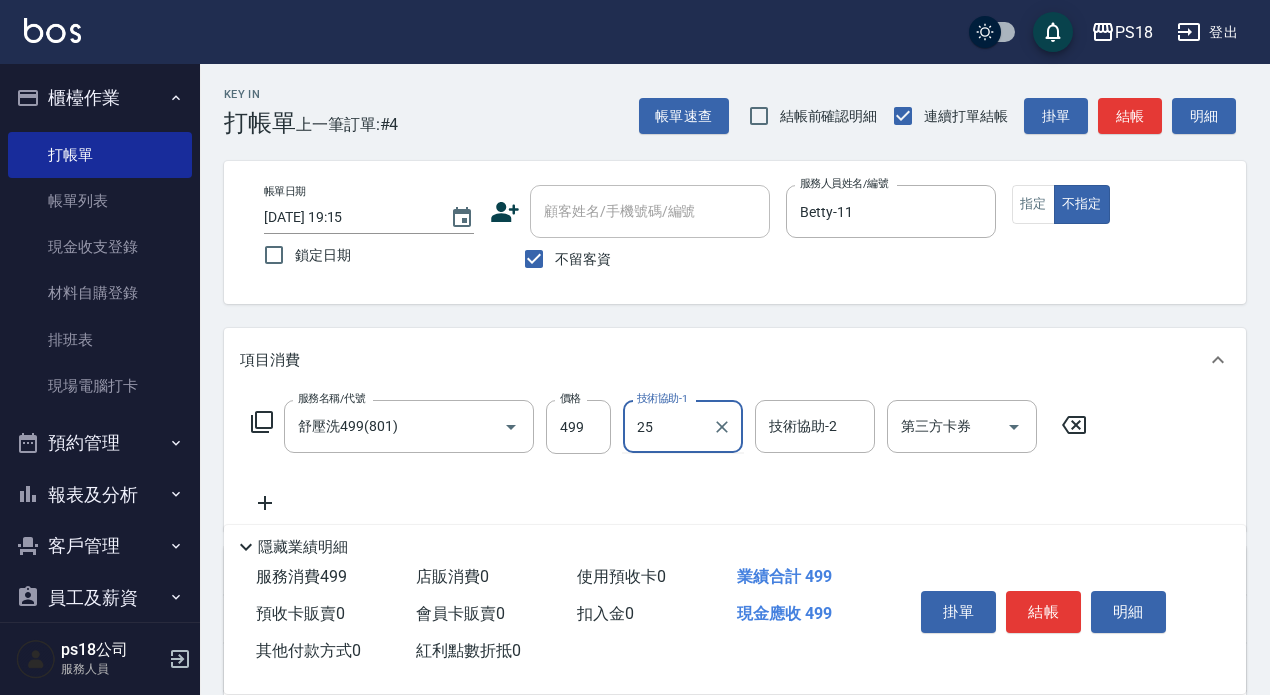 type on "小卉-25" 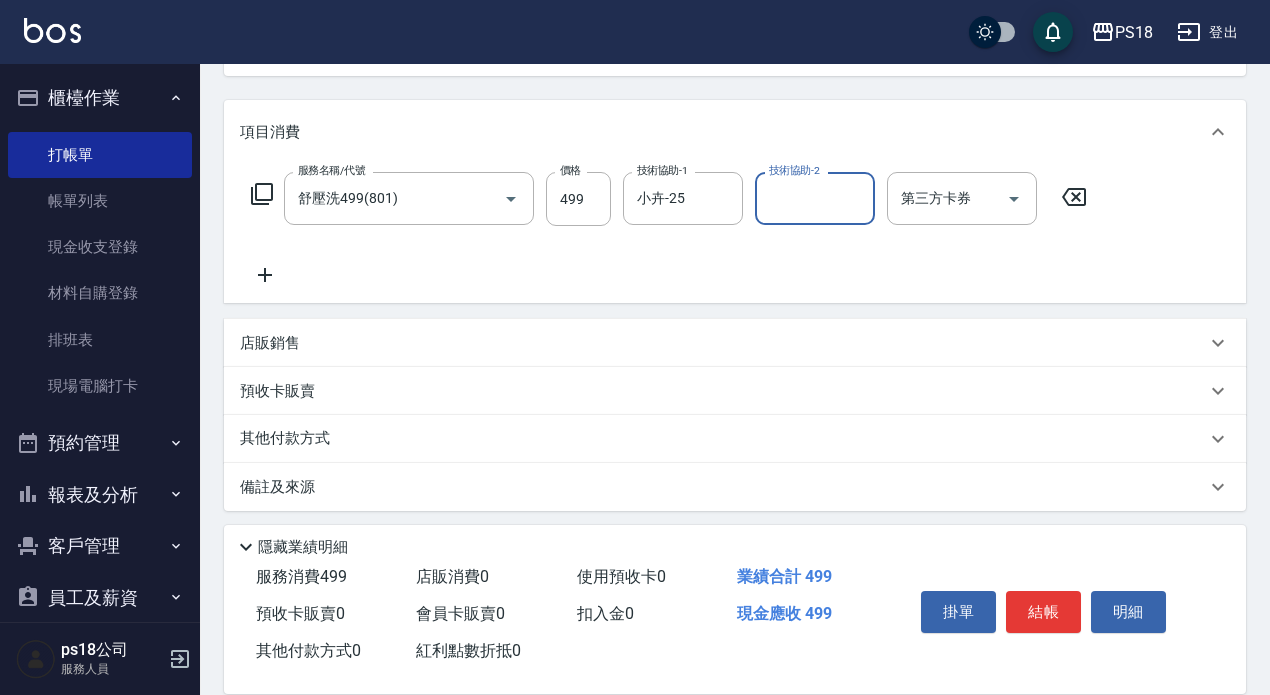 scroll, scrollTop: 236, scrollLeft: 0, axis: vertical 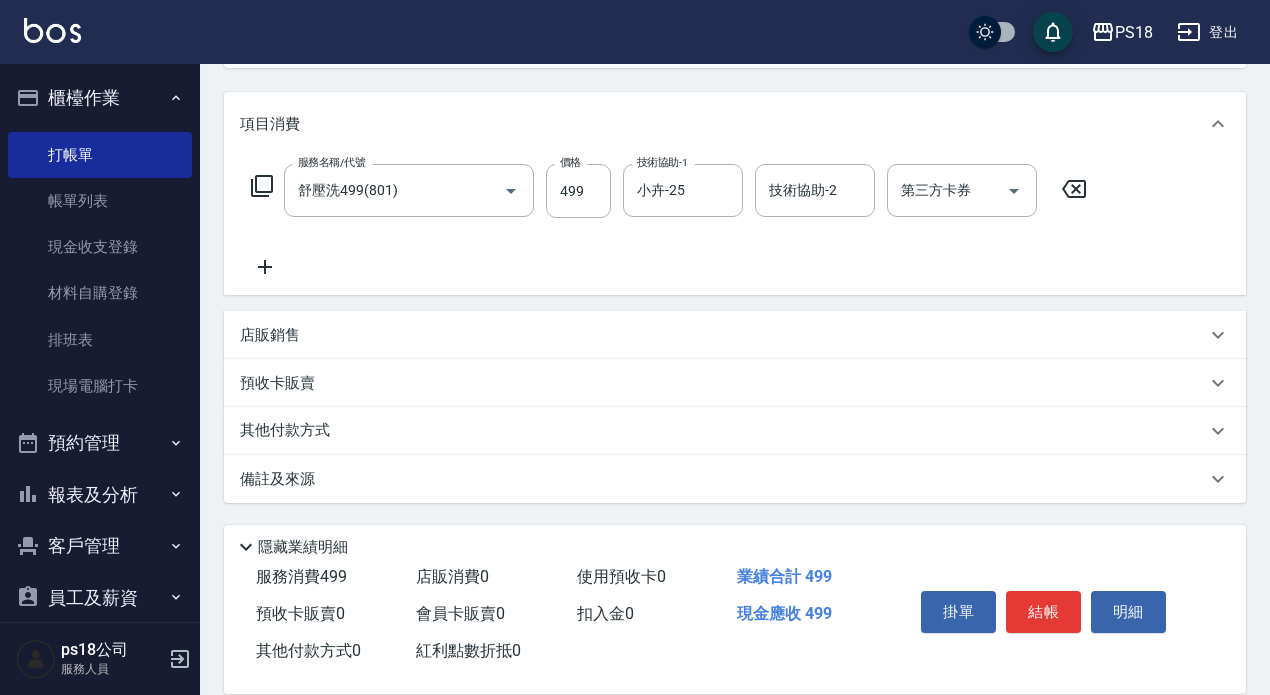 click on "備註及來源" at bounding box center [277, 479] 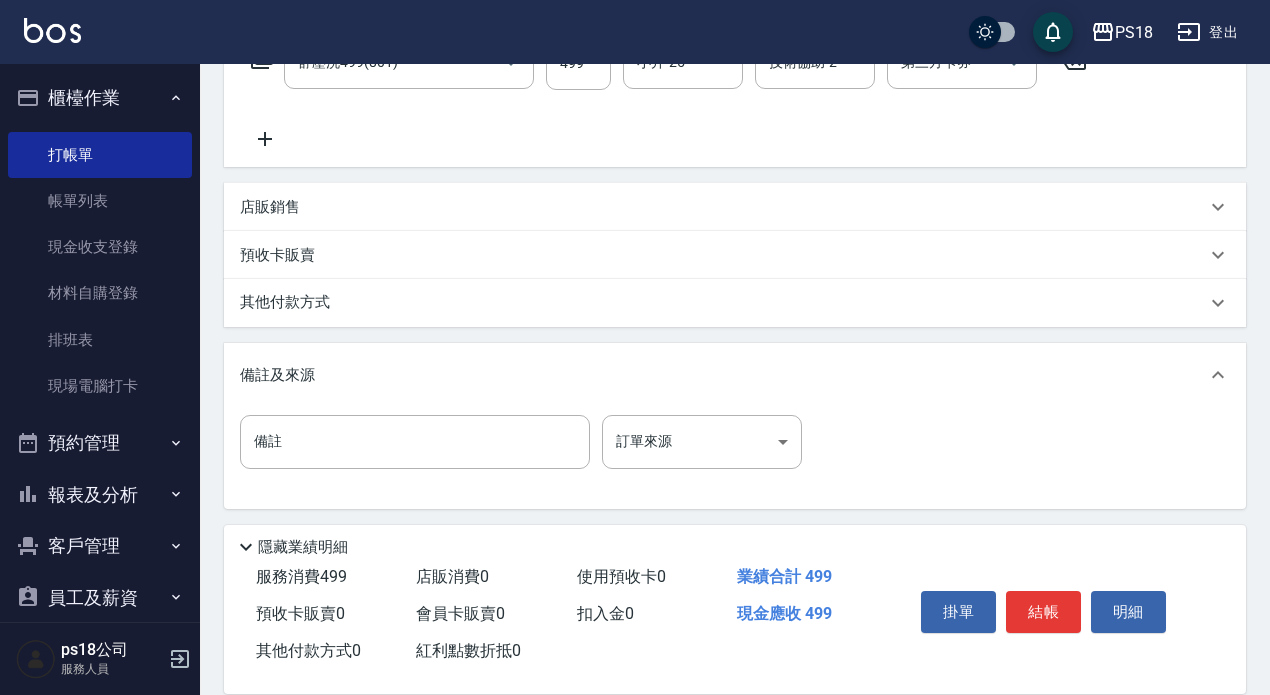 scroll, scrollTop: 370, scrollLeft: 0, axis: vertical 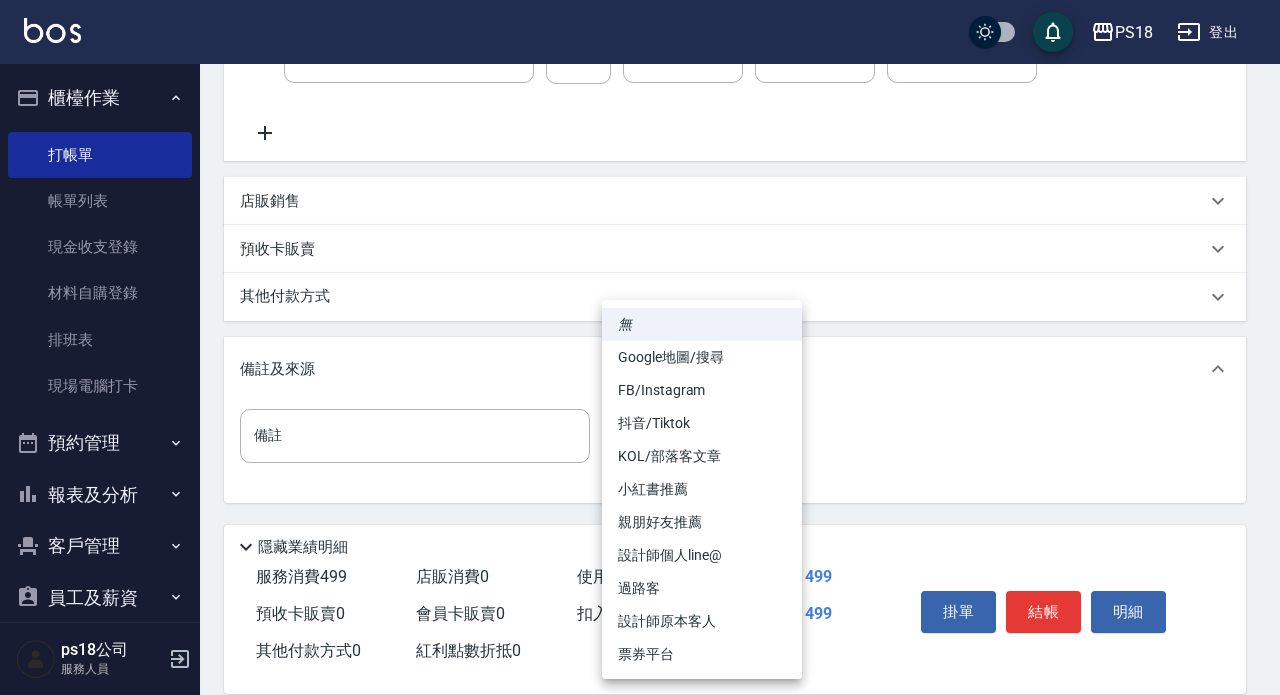 click on "PS18 登出 櫃檯作業 打帳單 帳單列表 現金收支登錄 材料自購登錄 排班表 現場電腦打卡 預約管理 預約管理 單日預約紀錄 單週預約紀錄 報表及分析 報表目錄 消費分析儀表板 店家日報表 互助日報表 互助點數明細 設計師日報表 店販抽成明細 客戶管理 客戶列表 員工及薪資 員工列表 全店打卡記錄 商品管理 商品列表 ps18公司 服務人員 Key In 打帳單 上一筆訂單:#4 帳單速查 結帳前確認明細 連續打單結帳 掛單 結帳 明細 帳單日期 [DATE] 19:15 鎖定日期 顧客姓名/手機號碼/編號 顧客姓名/手機號碼/編號 不留客資 服務人員姓名/編號 [PERSON_NAME]-11 服務人員姓名/編號 指定 不指定 項目消費 服務名稱/代號 舒壓洗499(801) 服務名稱/代號 價格 499 價格 技術協助-1 小卉-25 技術協助-1 技術協助-2 技術協助-2 第三方卡券 第三方卡券 店販銷售 服務人員姓名/編號 服務人員姓名/編號 備註 備註" at bounding box center [640, 162] 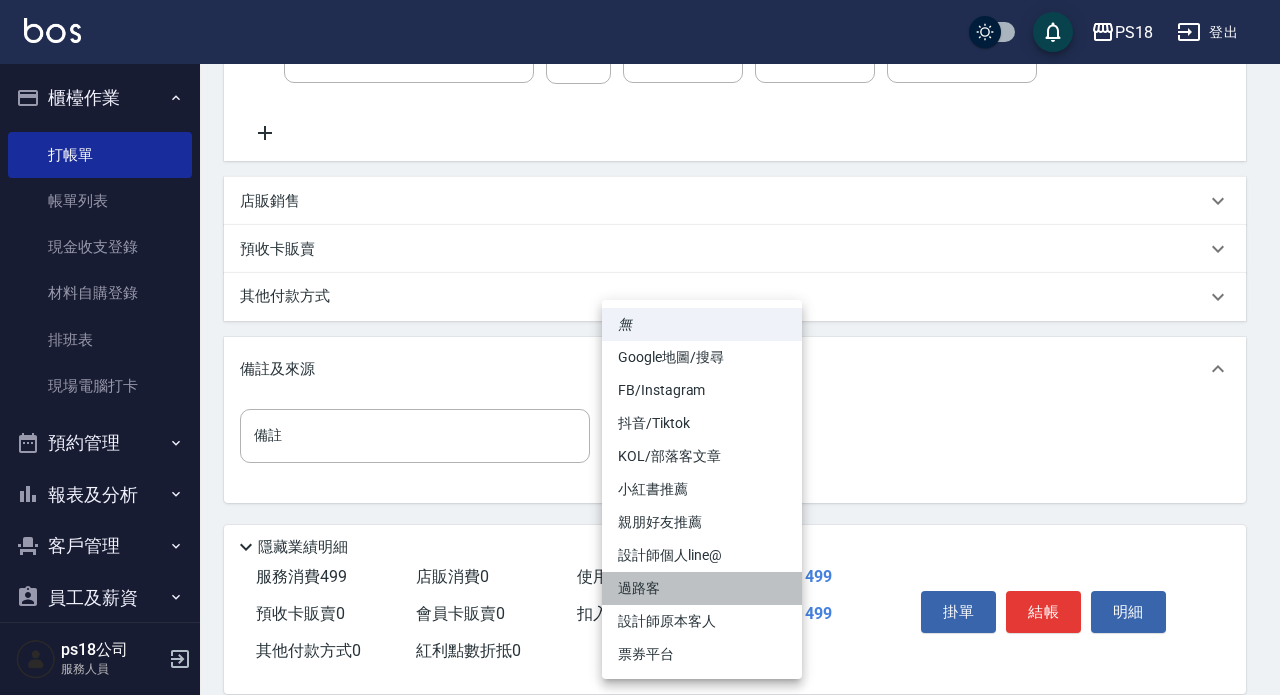 click on "過路客" at bounding box center [702, 588] 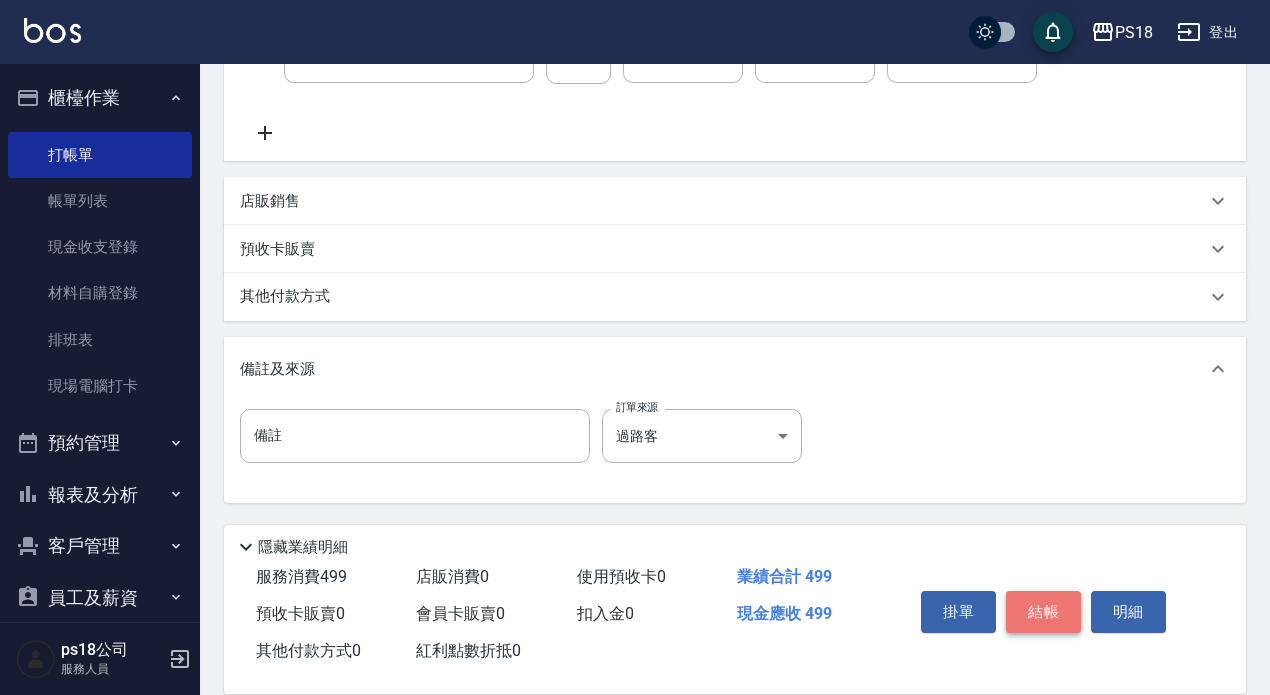 click on "結帳" at bounding box center [1043, 612] 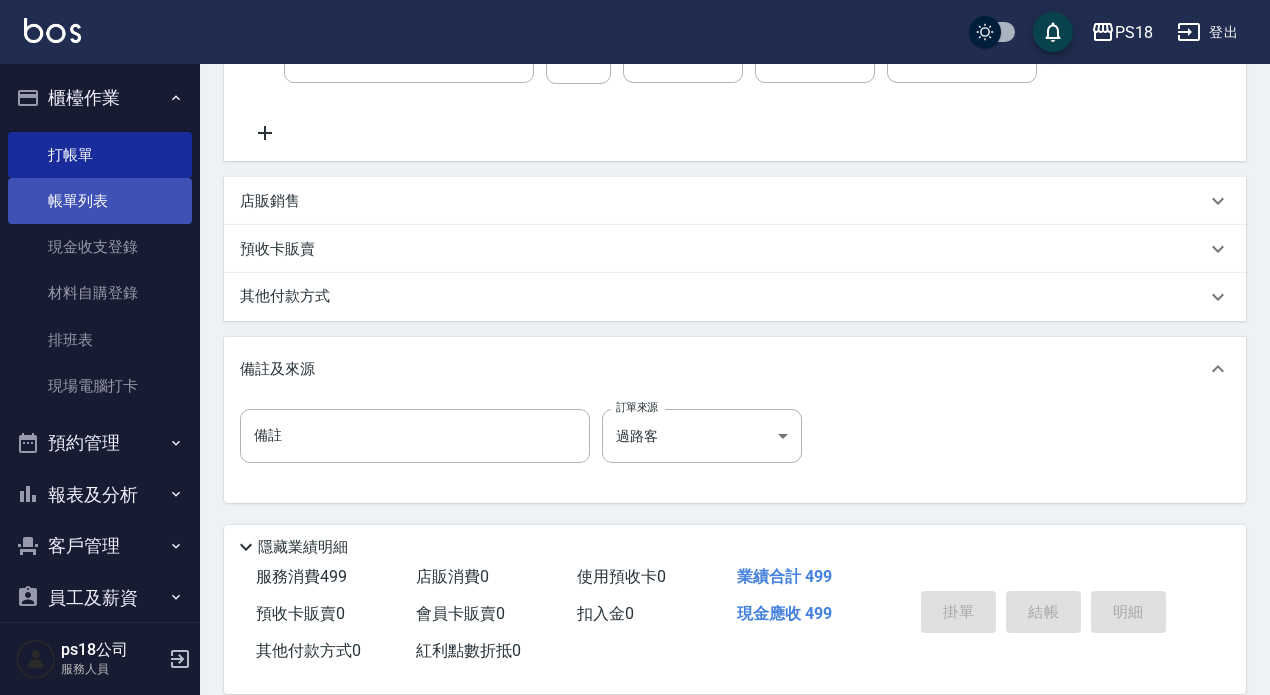 type 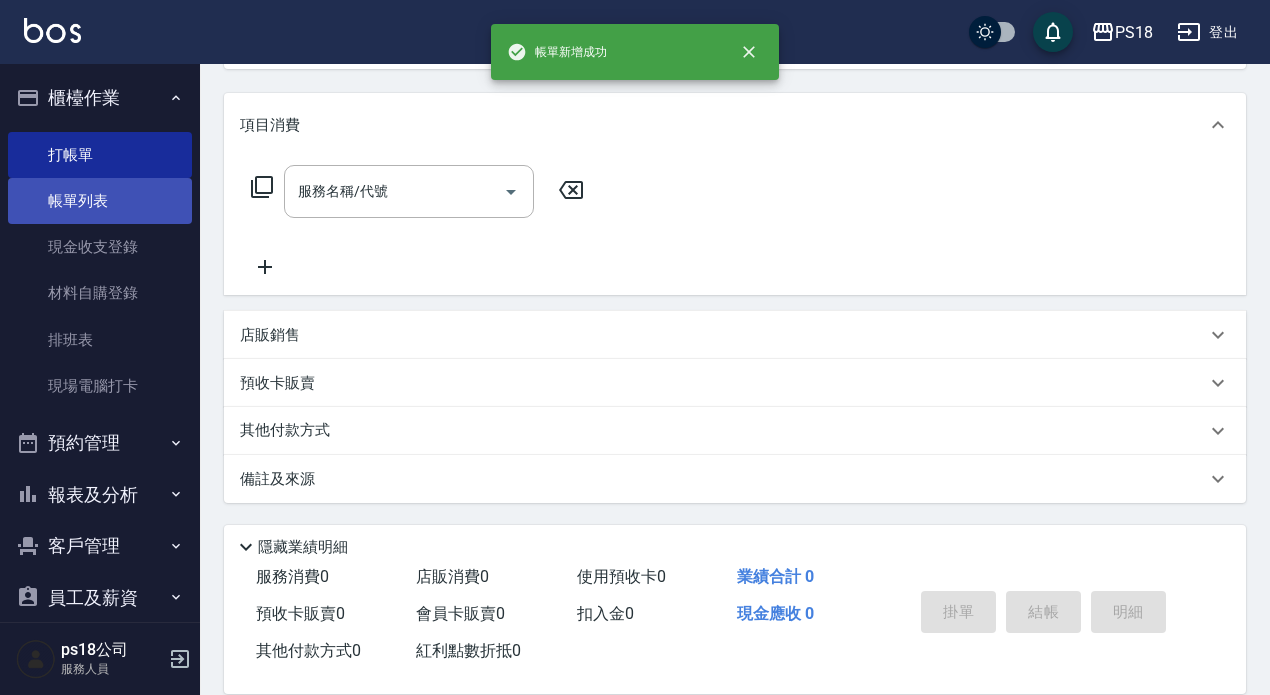 scroll, scrollTop: 0, scrollLeft: 0, axis: both 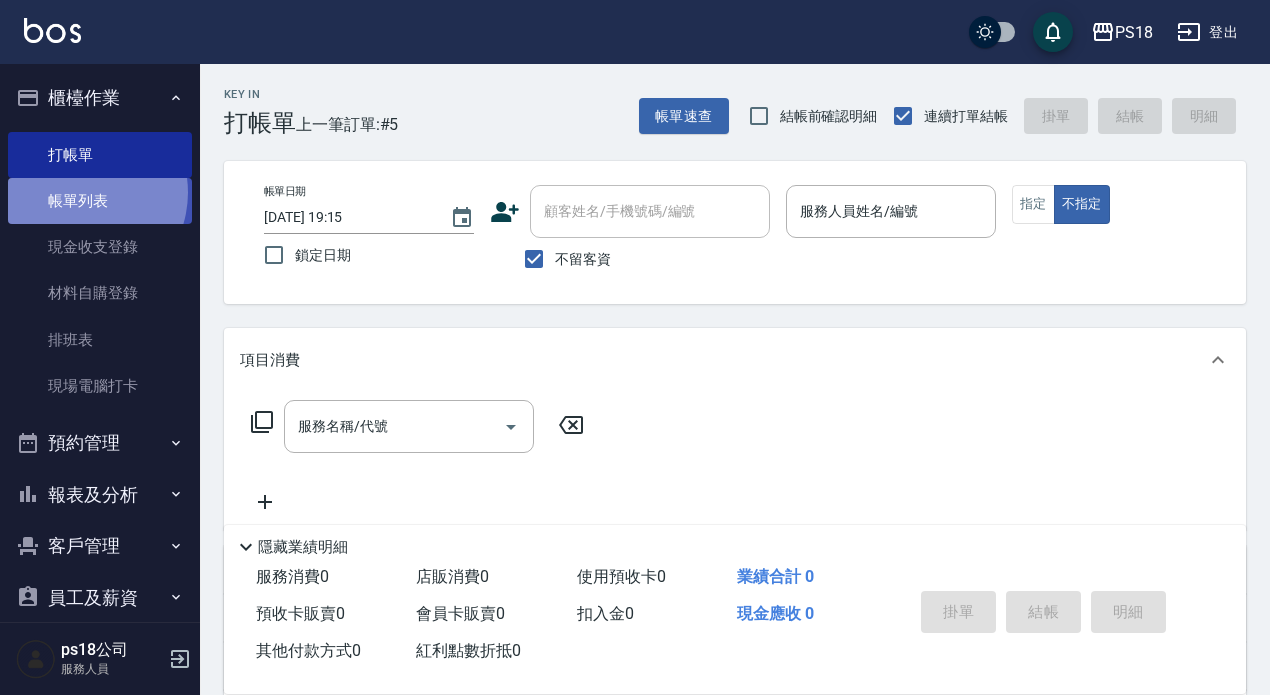 click on "帳單列表" at bounding box center [100, 201] 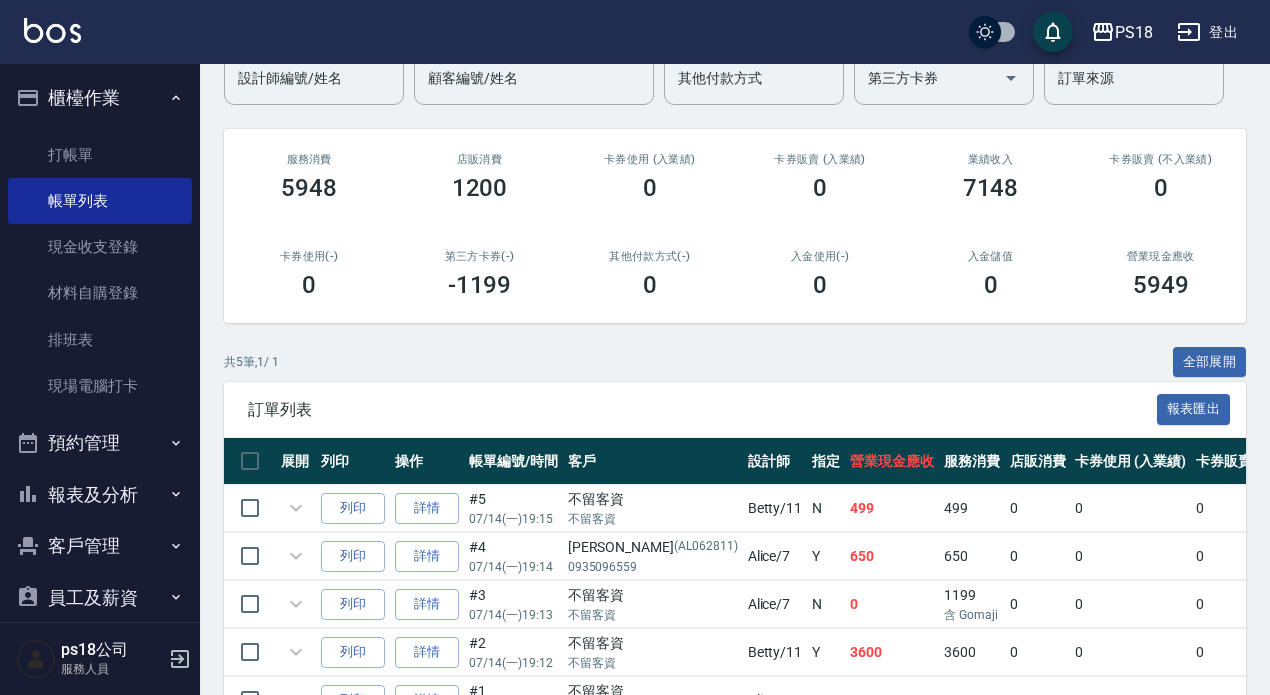 scroll, scrollTop: 305, scrollLeft: 0, axis: vertical 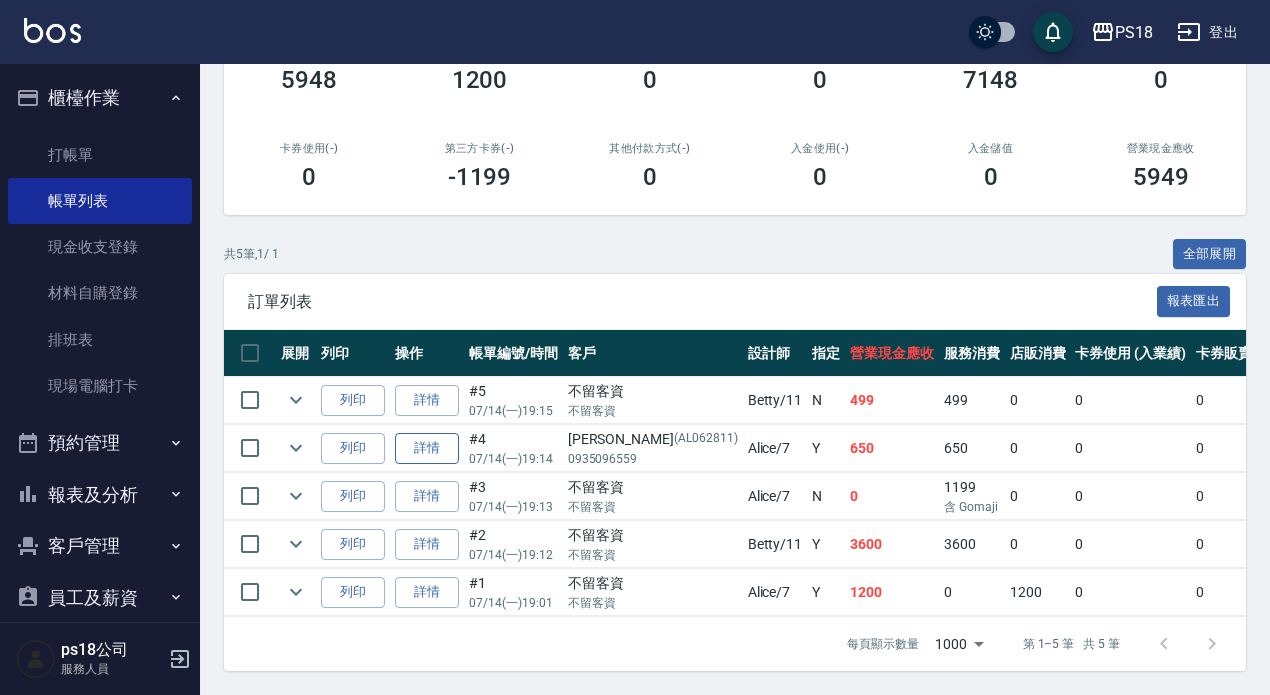 click on "詳情" at bounding box center [427, 448] 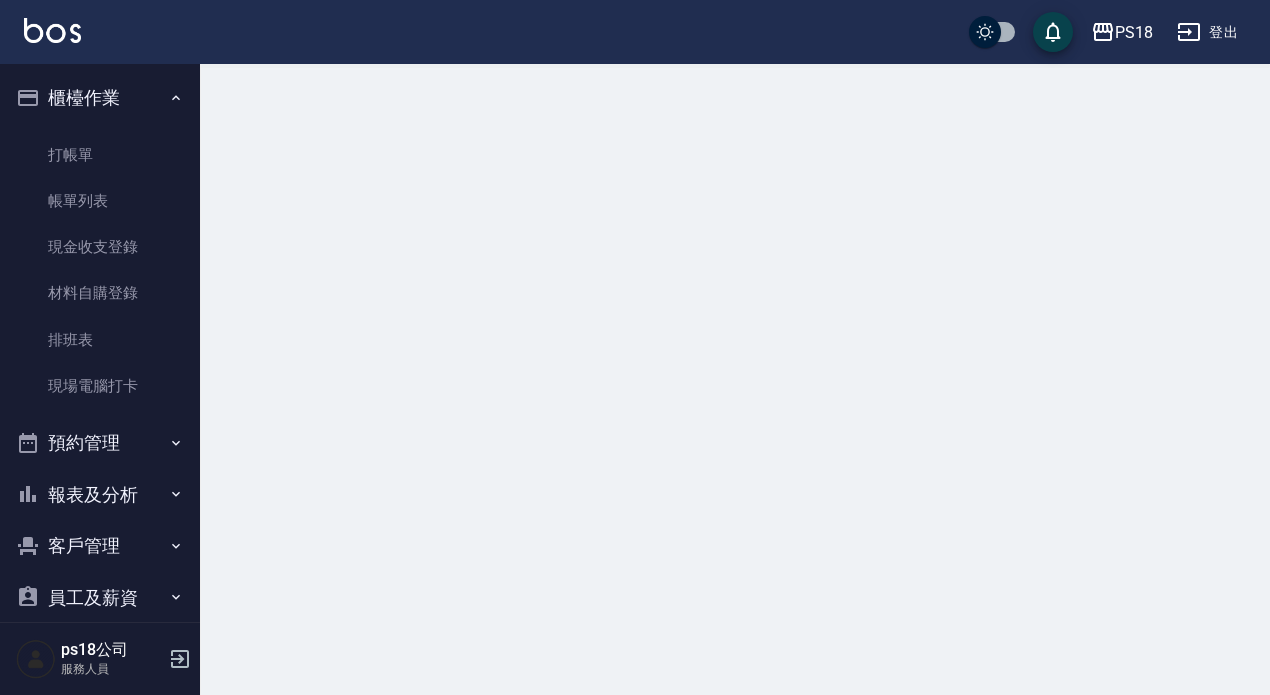 scroll, scrollTop: 0, scrollLeft: 0, axis: both 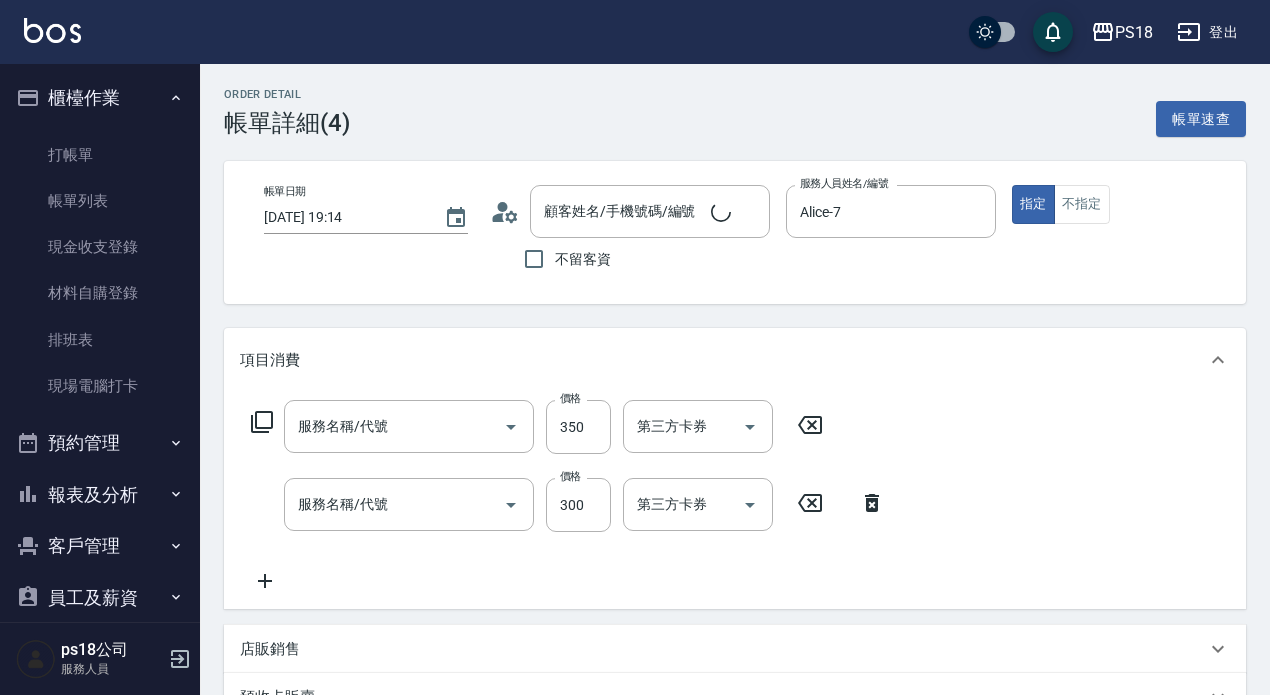 type on "[DATE] 19:14" 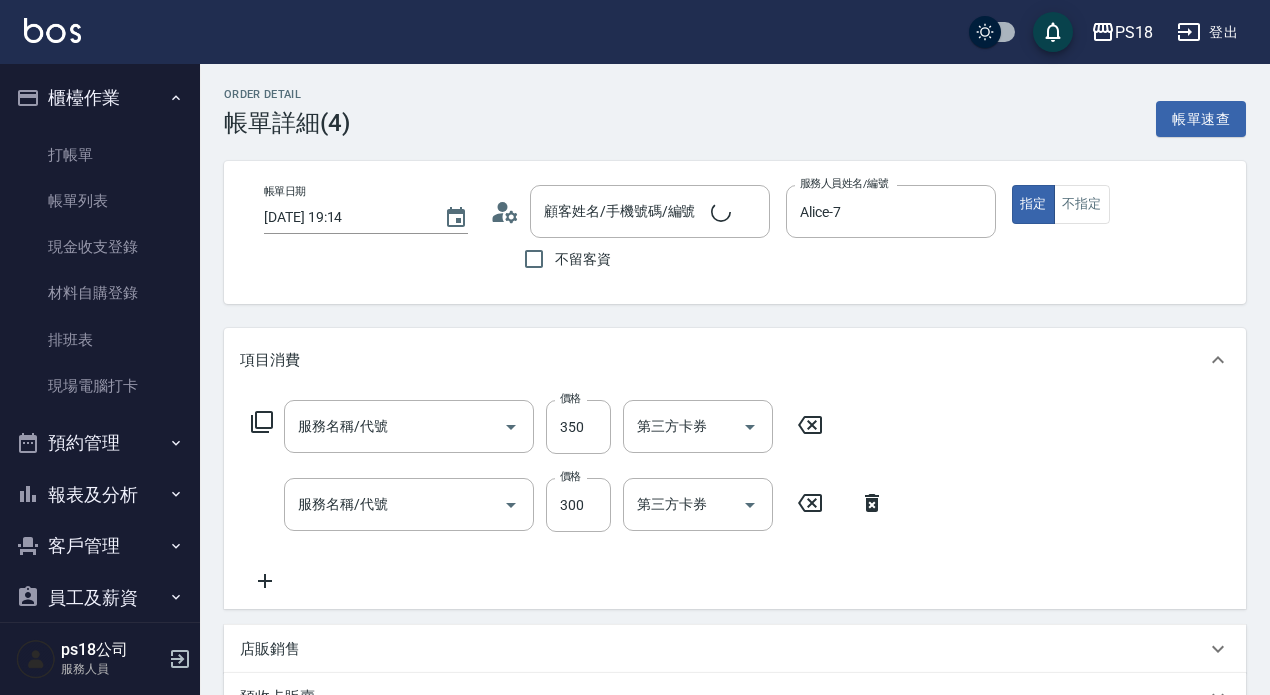 type on "Alice-7" 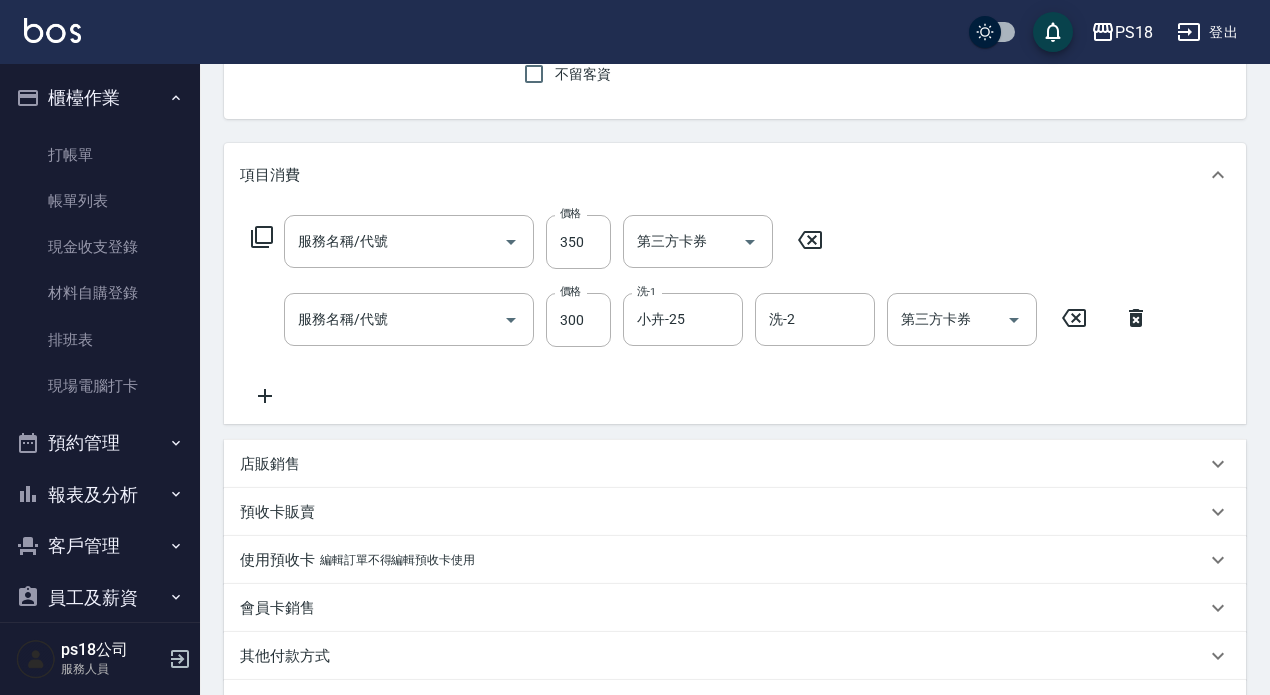 type on "[PERSON_NAME]/0935096559/AL062811" 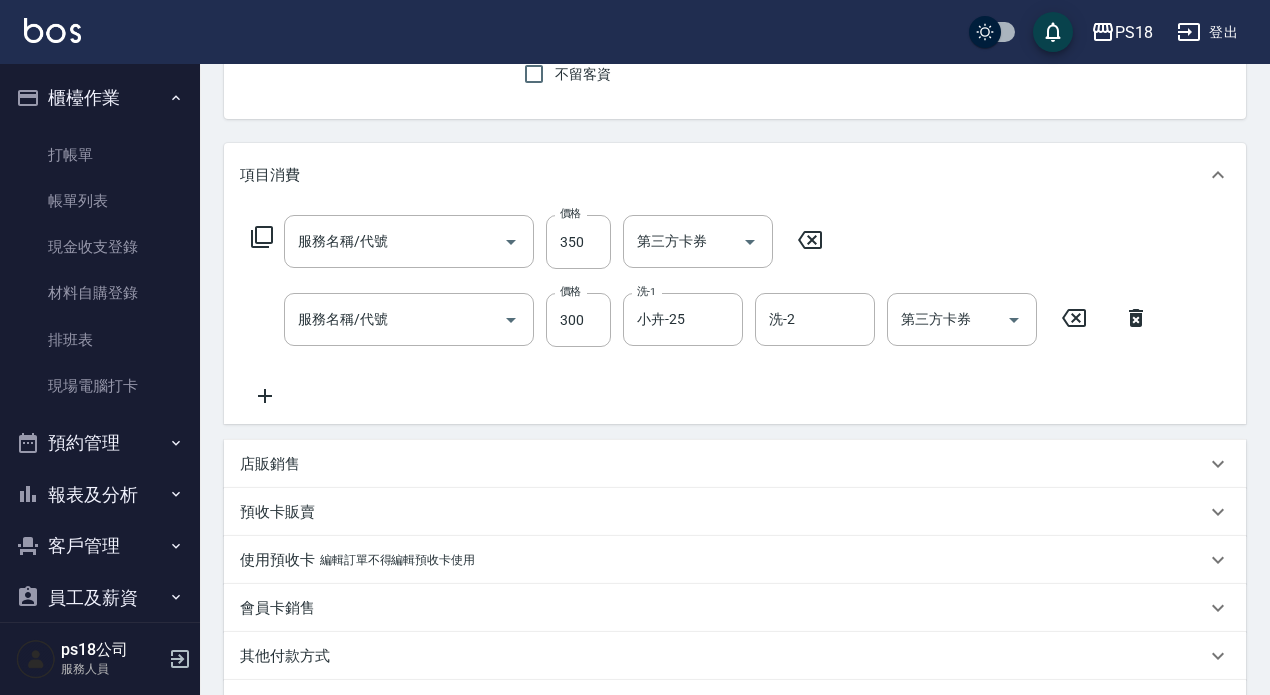 type on "剪髮350(304)" 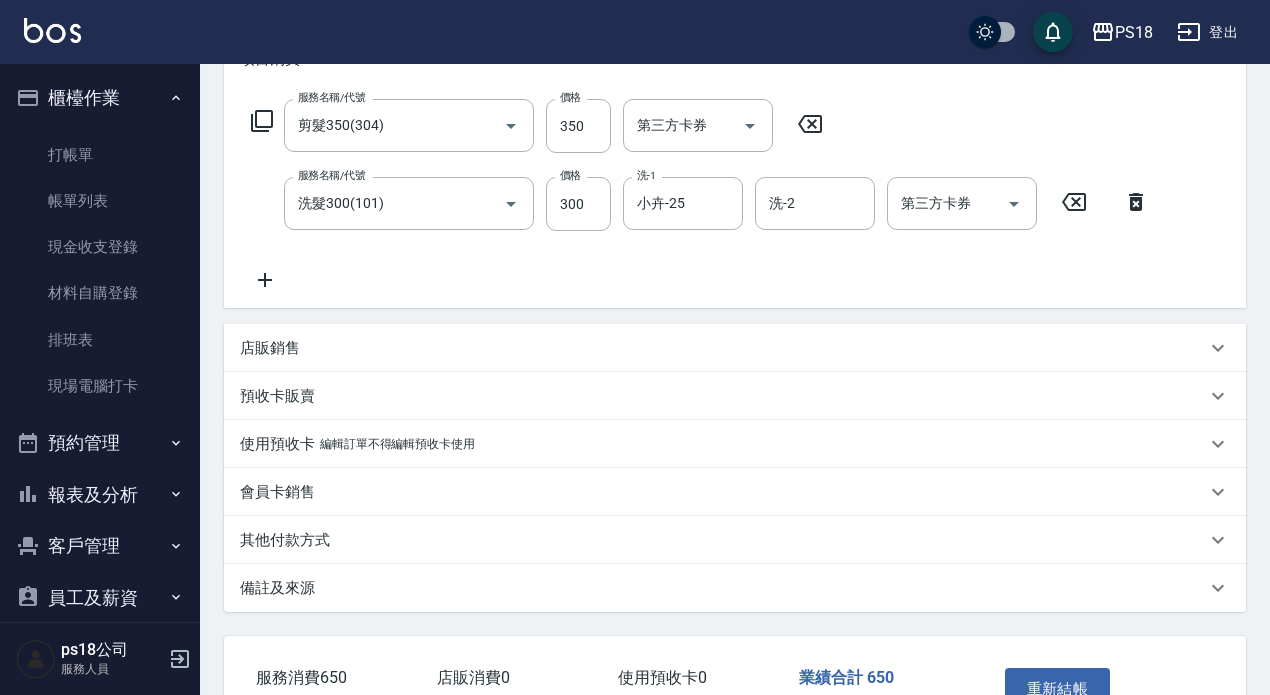 scroll, scrollTop: 434, scrollLeft: 0, axis: vertical 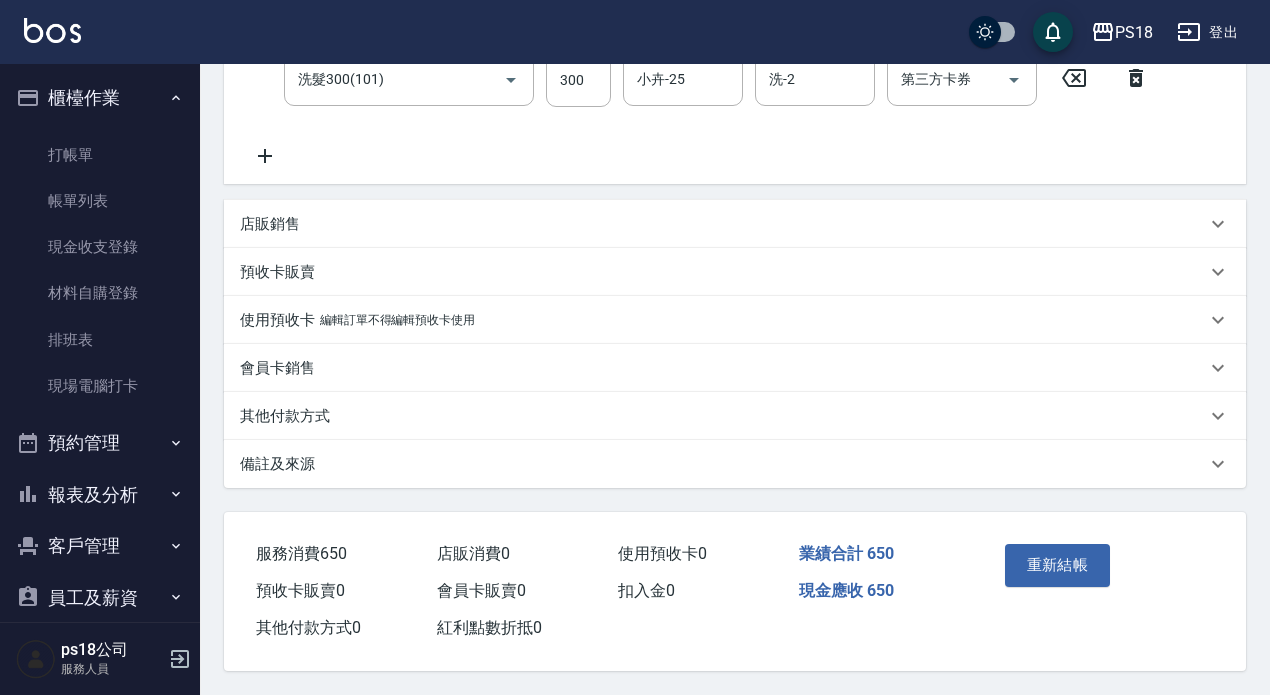 click on "備註及來源" at bounding box center (277, 464) 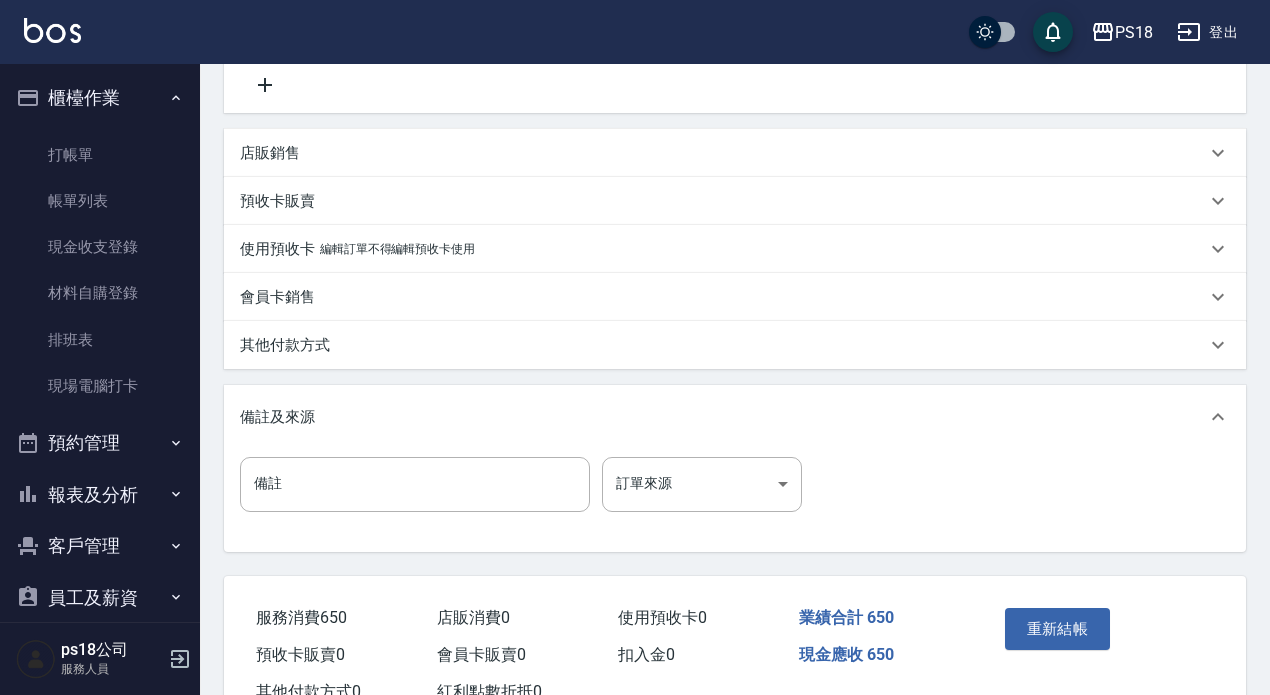 scroll, scrollTop: 569, scrollLeft: 0, axis: vertical 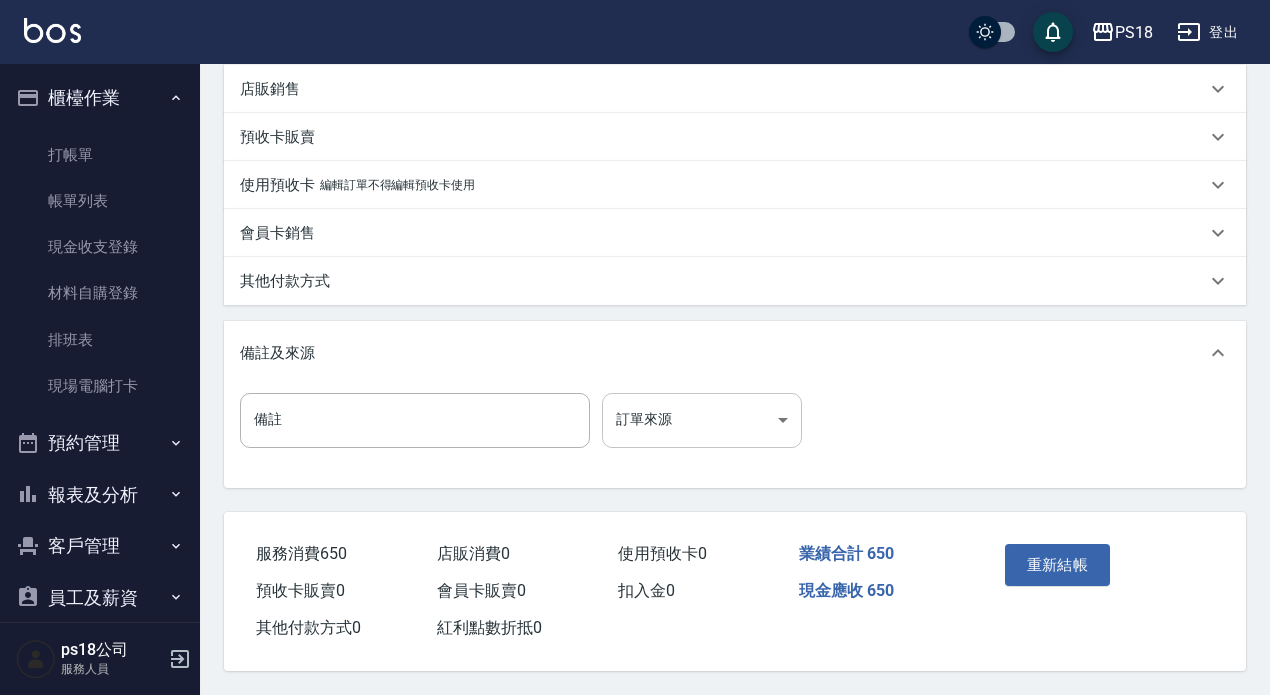 click on "PS18 登出 櫃檯作業 打帳單 帳單列表 現金收支登錄 材料自購登錄 排班表 現場電腦打卡 預約管理 預約管理 單日預約紀錄 單週預約紀錄 報表及分析 報表目錄 消費分析儀表板 店家日報表 互助日報表 互助點數明細 設計師日報表 店販抽成明細 客戶管理 客戶列表 員工及薪資 員工列表 全店打卡記錄 商品管理 商品列表 ps18公司 服務人員 Order detail 帳單詳細  (4) 帳單速查 帳單日期 [DATE] 19:14 顧客姓名/手機號碼/編號 [PERSON_NAME]/0935096559/AL062811 顧客姓名/手機號碼/編號 不留客資 服務人員姓名/編號 Alice-7 服務人員姓名/編號 指定 不指定 項目消費 服務名稱/代號 剪髮350(304) 服務名稱/代號 價格 350 價格 第三方卡券 第三方卡券 服務名稱/代號 洗髮300(101) 服務名稱/代號 價格 300 價格 洗-1 小卉-25 洗-1 洗-2 洗-2 第三方卡券 第三方卡券 店販銷售 服務人員姓名/編號 服務人員姓名/編號" at bounding box center [635, 67] 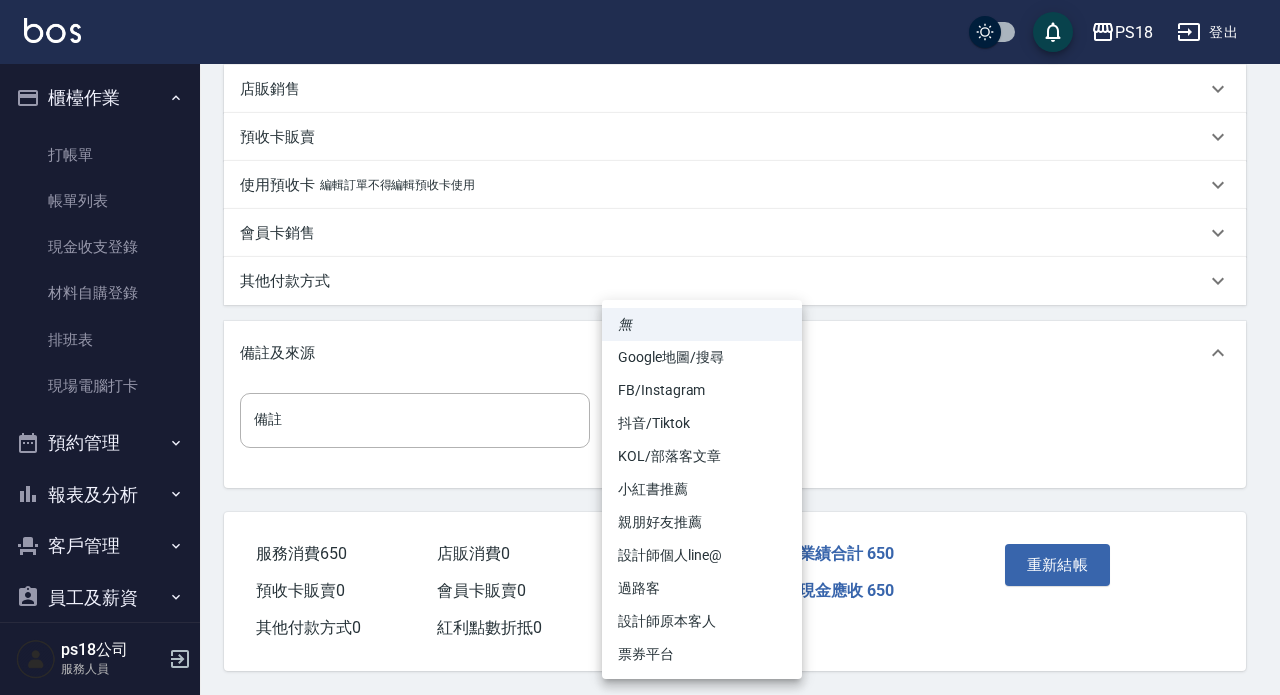 click on "設計師原本客人" at bounding box center [702, 621] 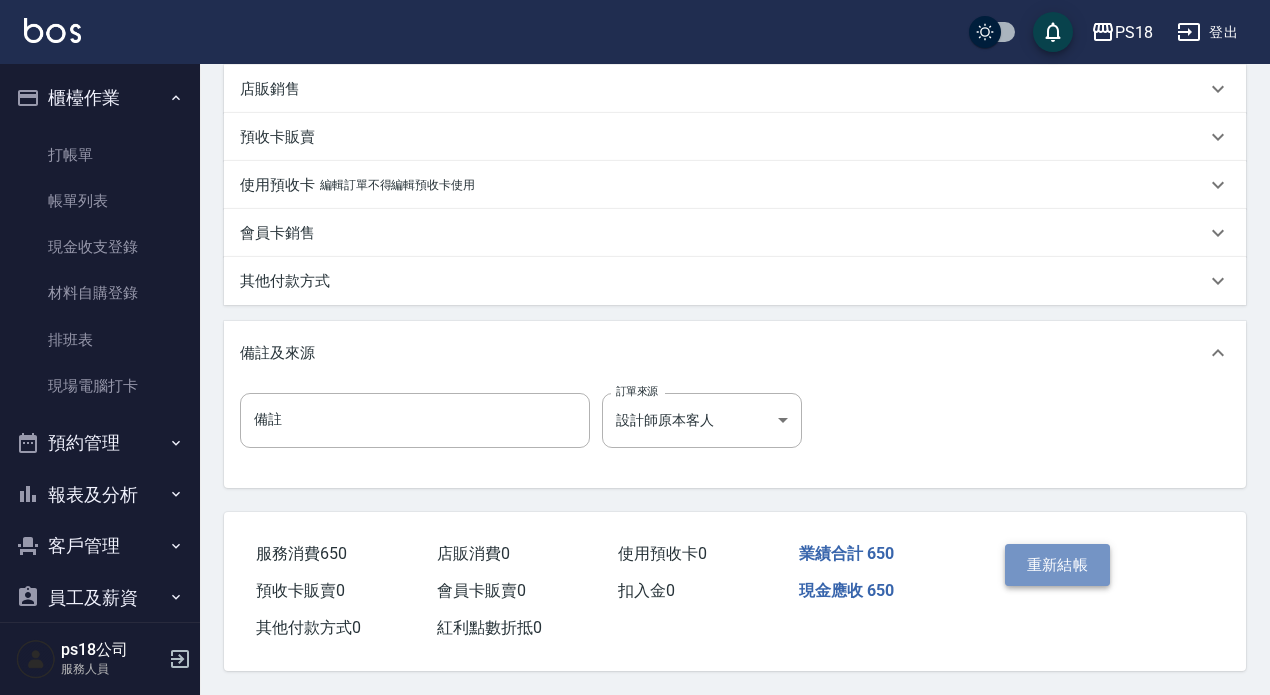 click on "重新結帳" at bounding box center (1058, 565) 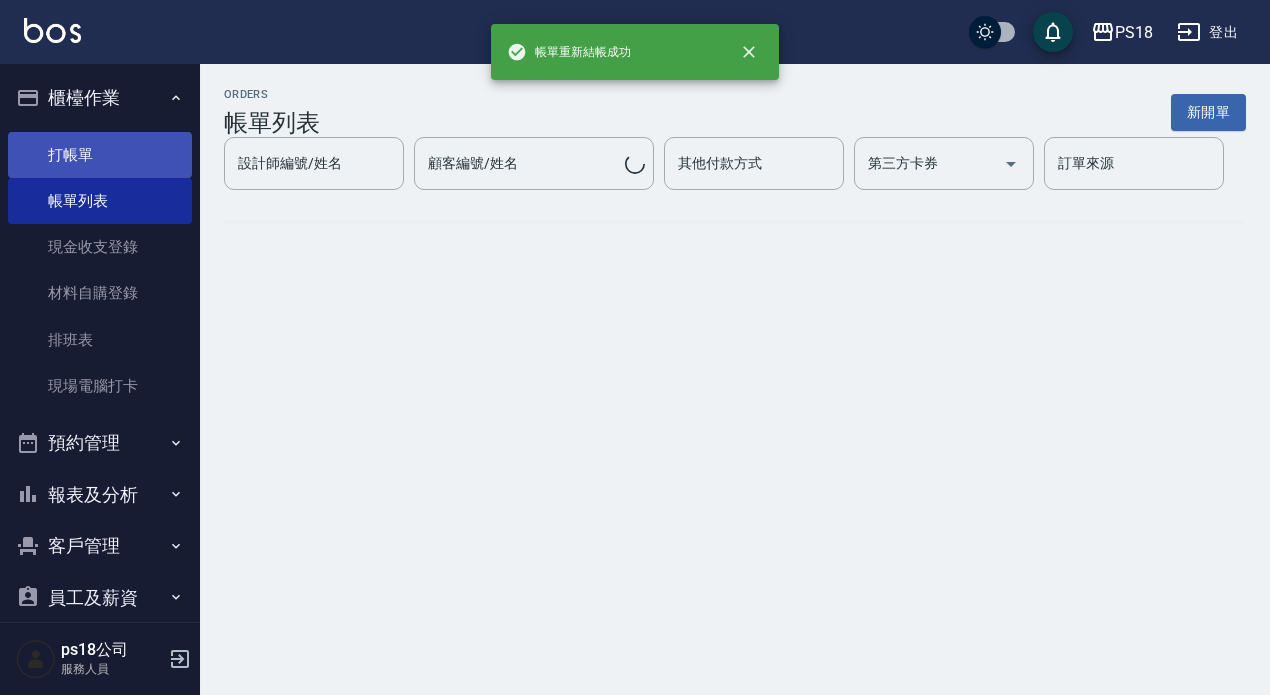 scroll, scrollTop: 0, scrollLeft: 0, axis: both 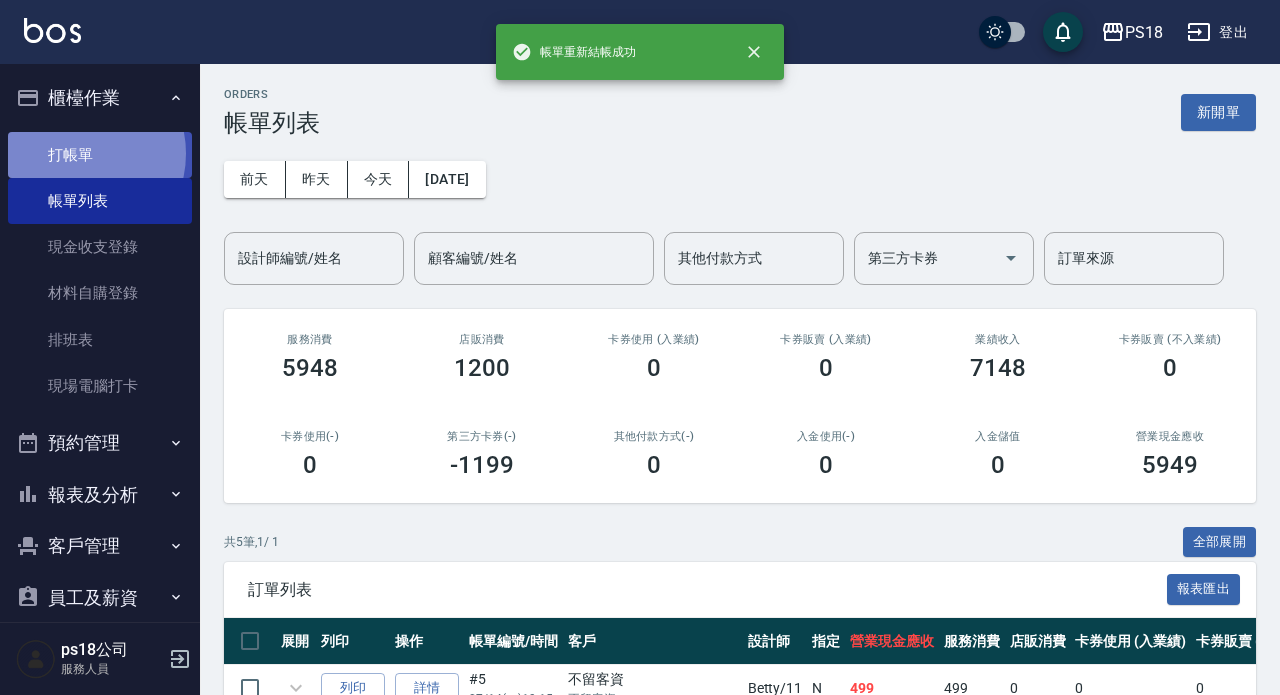 click on "打帳單" at bounding box center [100, 155] 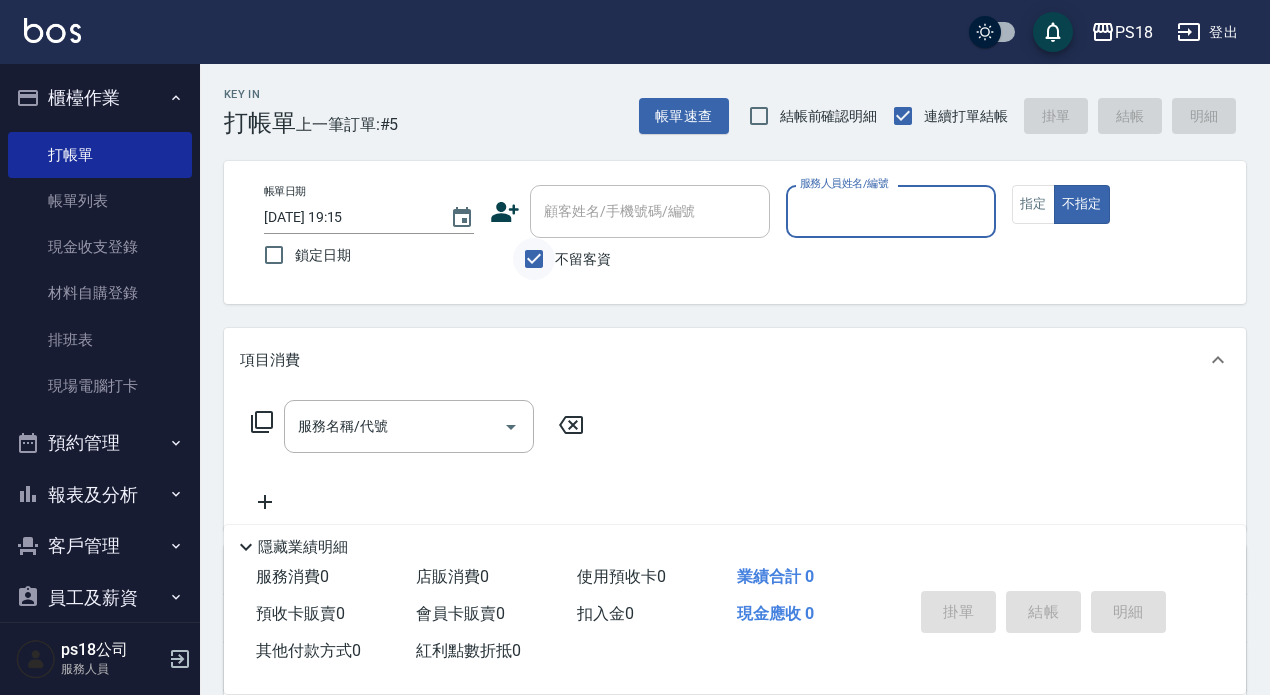 click on "不留客資" at bounding box center (534, 259) 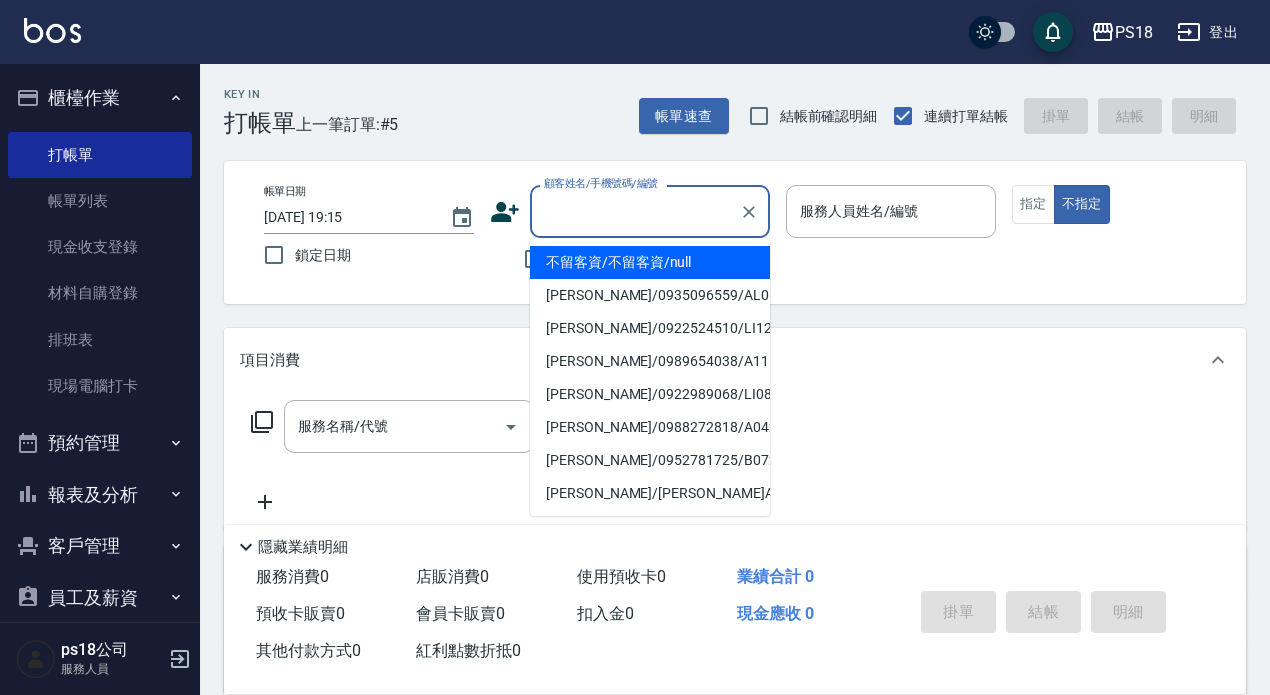 click on "顧客姓名/手機號碼/編號" at bounding box center (635, 211) 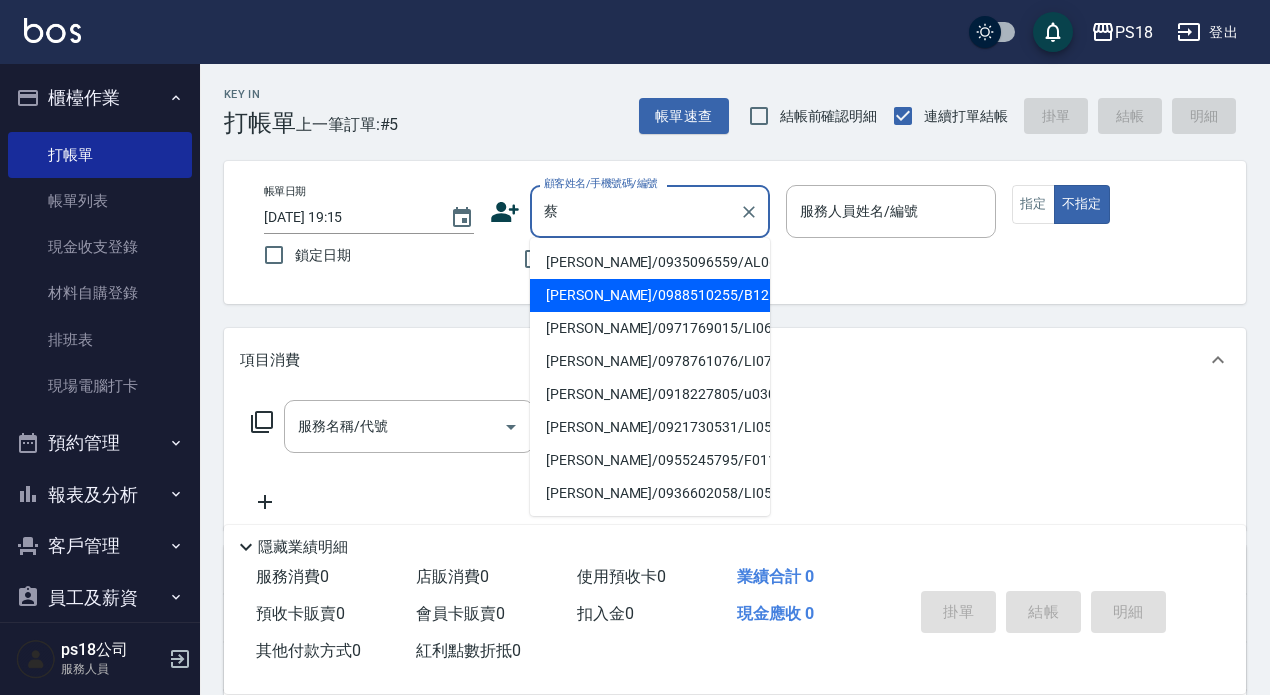 type on "[PERSON_NAME]/0988510255/B121921" 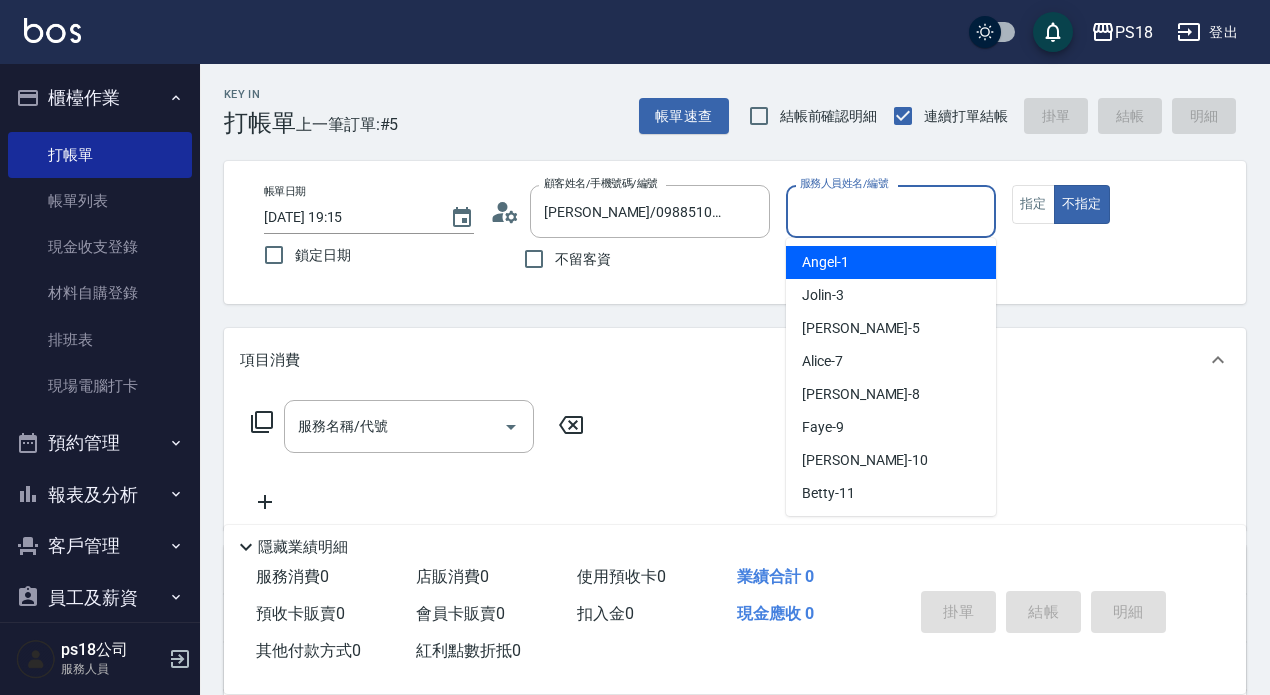 click on "服務人員姓名/編號" at bounding box center (891, 211) 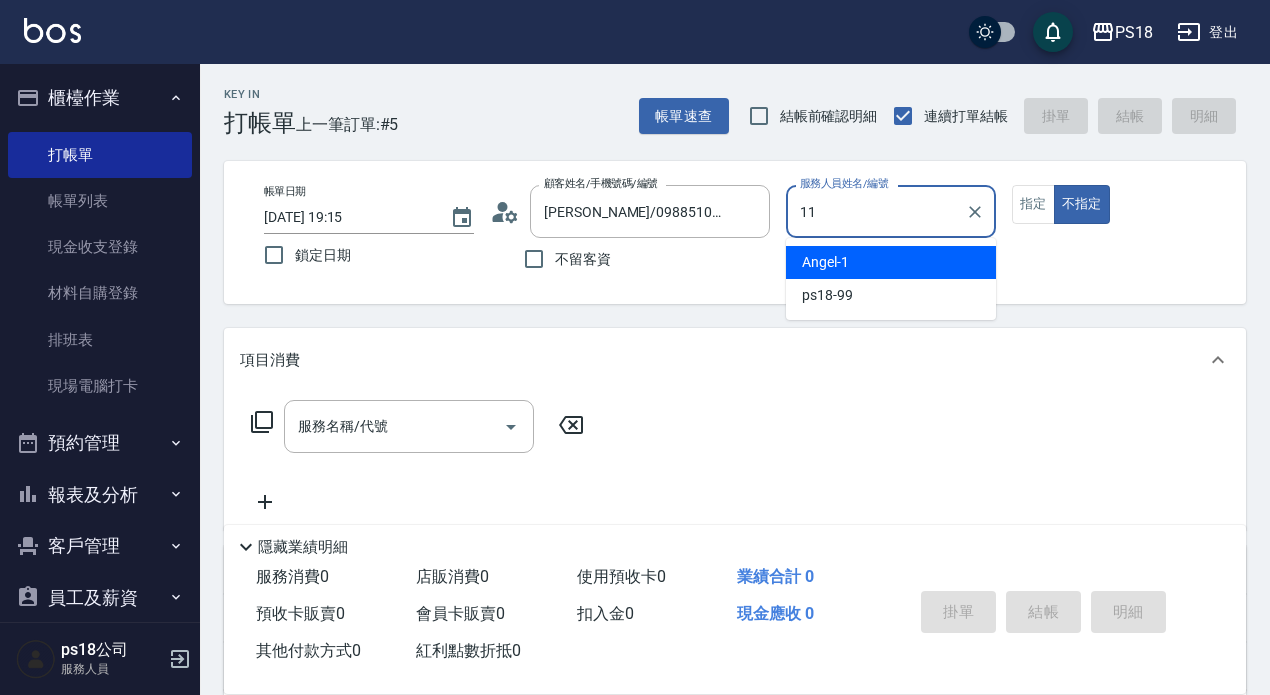 type on "11" 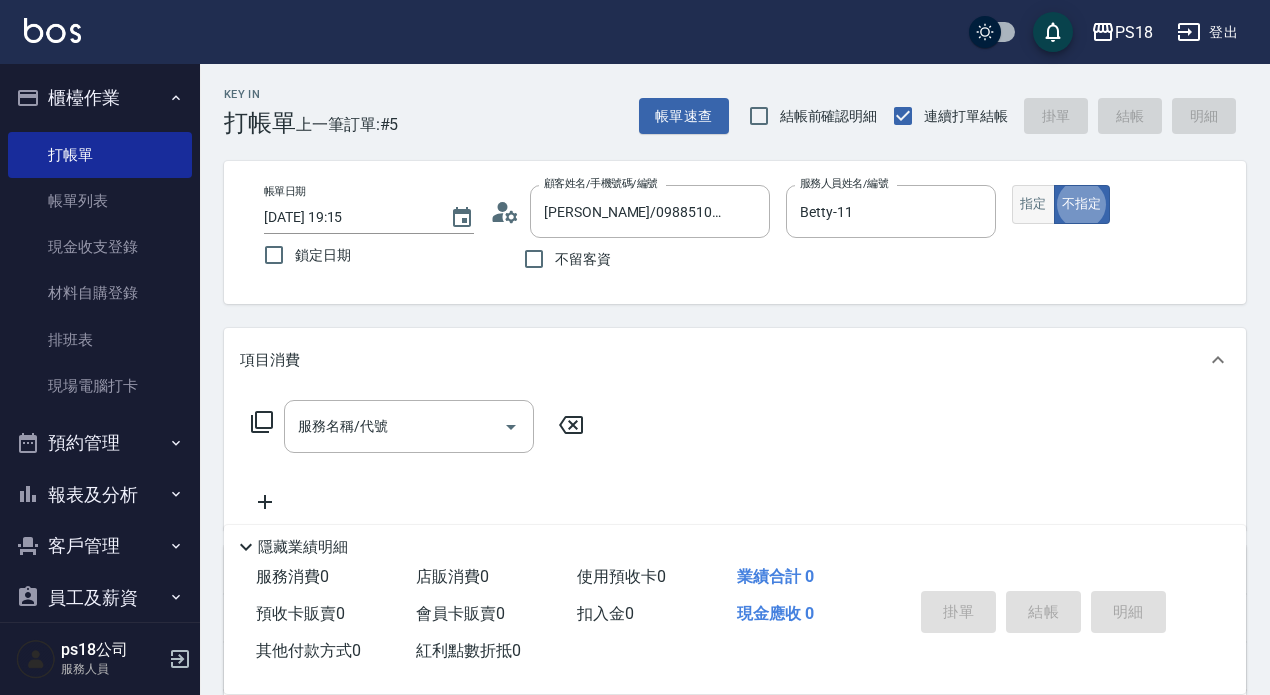 click on "指定" at bounding box center (1033, 204) 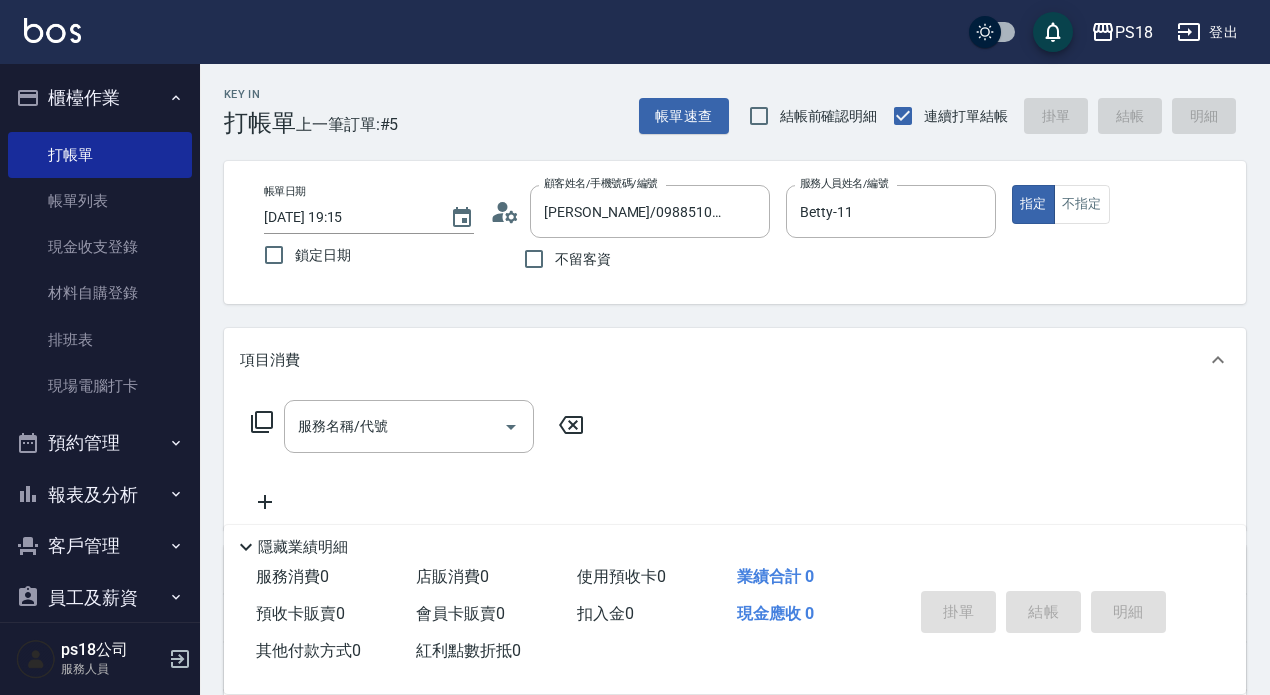 click 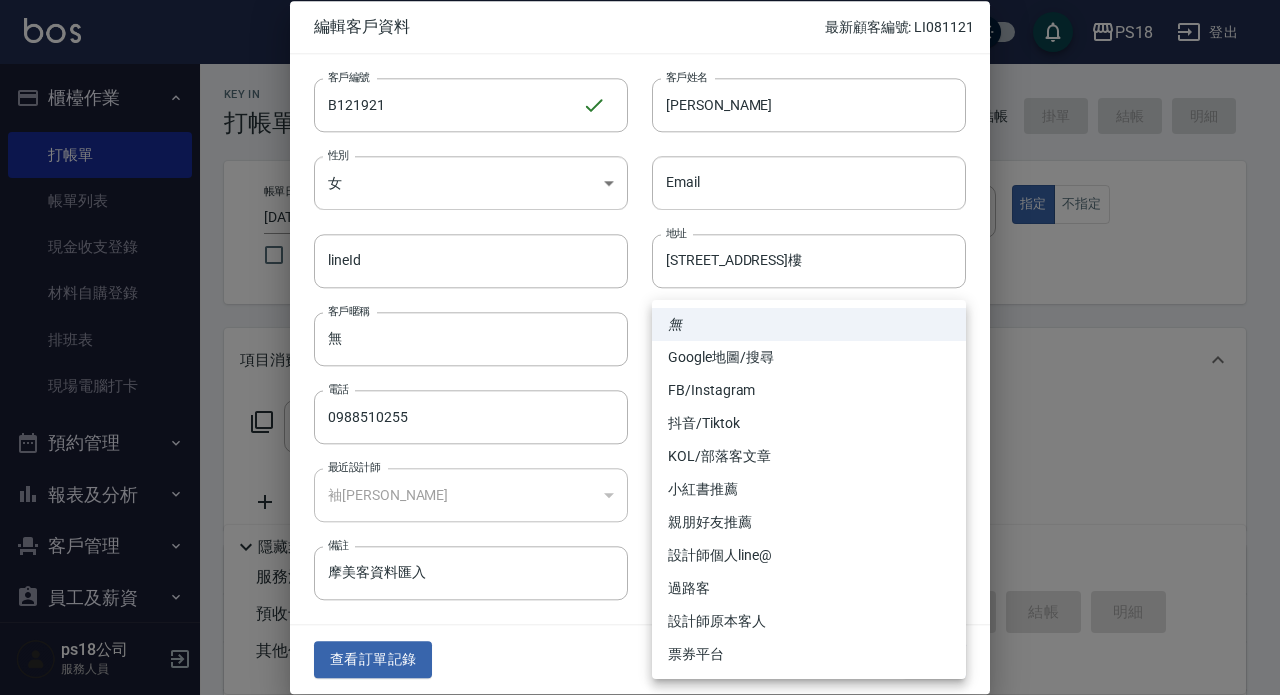click on "PS18 登出 櫃檯作業 打帳單 帳單列表 現金收支登錄 材料自購登錄 排班表 現場電腦打卡 預約管理 預約管理 單日預約紀錄 單週預約紀錄 報表及分析 報表目錄 消費分析儀表板 店家日報表 互助日報表 互助點數明細 設計師日報表 店販抽成明細 客戶管理 客戶列表 員工及薪資 員工列表 全店打卡記錄 商品管理 商品列表 ps18公司 服務人員 Key In 打帳單 上一筆訂單:#5 帳單速查 結帳前確認明細 連續打單結帳 掛單 結帳 明細 帳單日期 [DATE] 19:15 鎖定日期 顧客姓名/手機號碼/編號 [PERSON_NAME]/0988510255/B121921 顧客姓名/手機號碼/編號 不留客資 服務人員姓名/編號 [PERSON_NAME]-11 服務人員姓名/編號 指定 不指定 項目消費 服務名稱/代號 服務名稱/代號 店販銷售 服務人員姓名/編號 服務人員姓名/編號 商品代號/名稱 商品代號/名稱 預收卡販賣 卡券名稱/代號 卡券名稱/代號 使用預收卡 0元 0 ​" at bounding box center [640, 489] 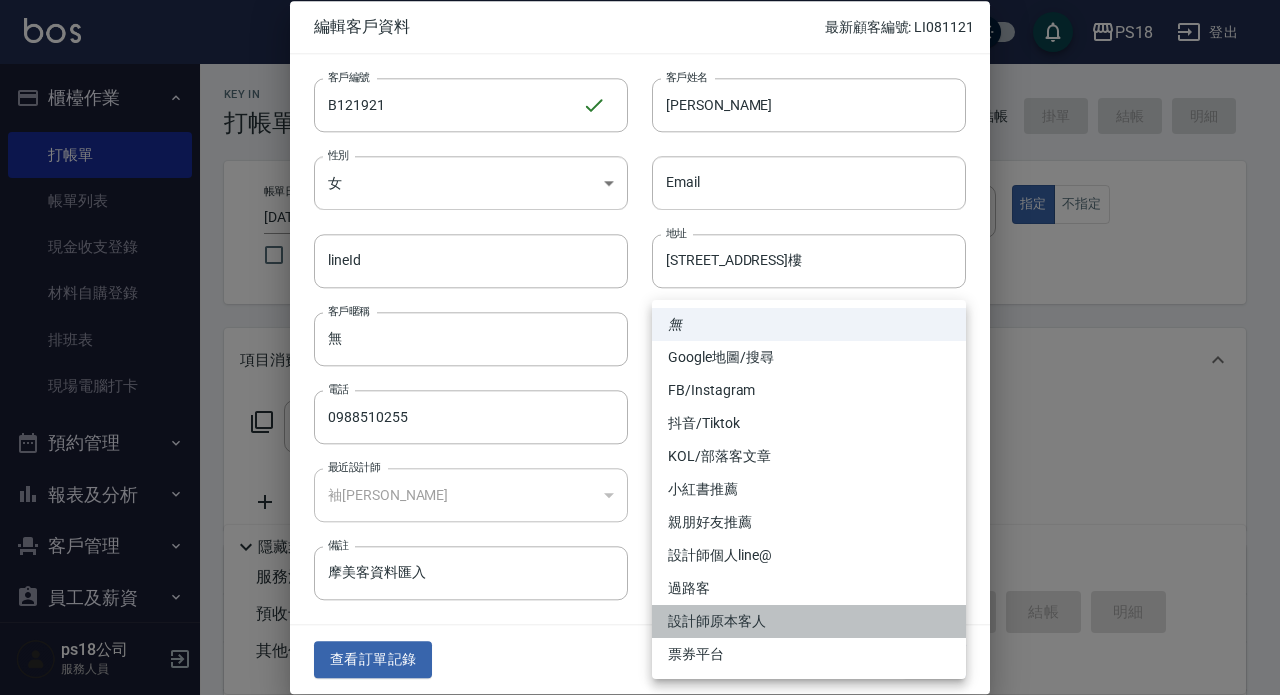 click on "設計師原本客人" at bounding box center (809, 621) 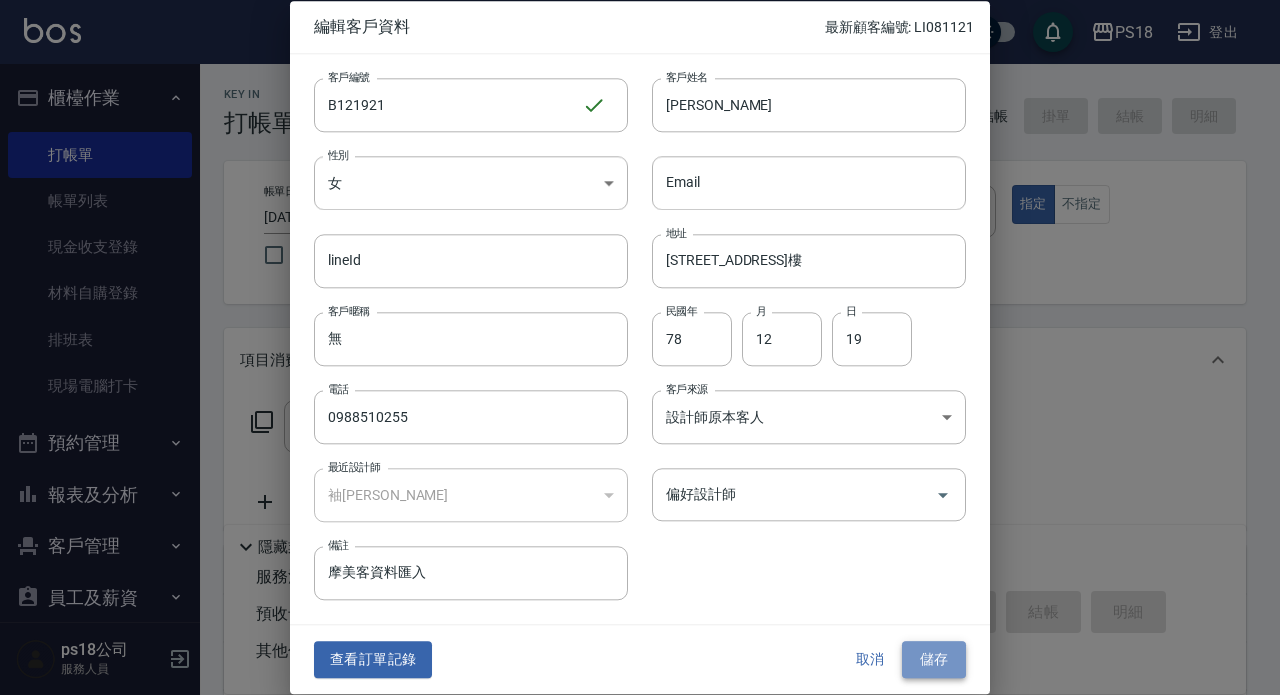 click on "儲存" at bounding box center [934, 660] 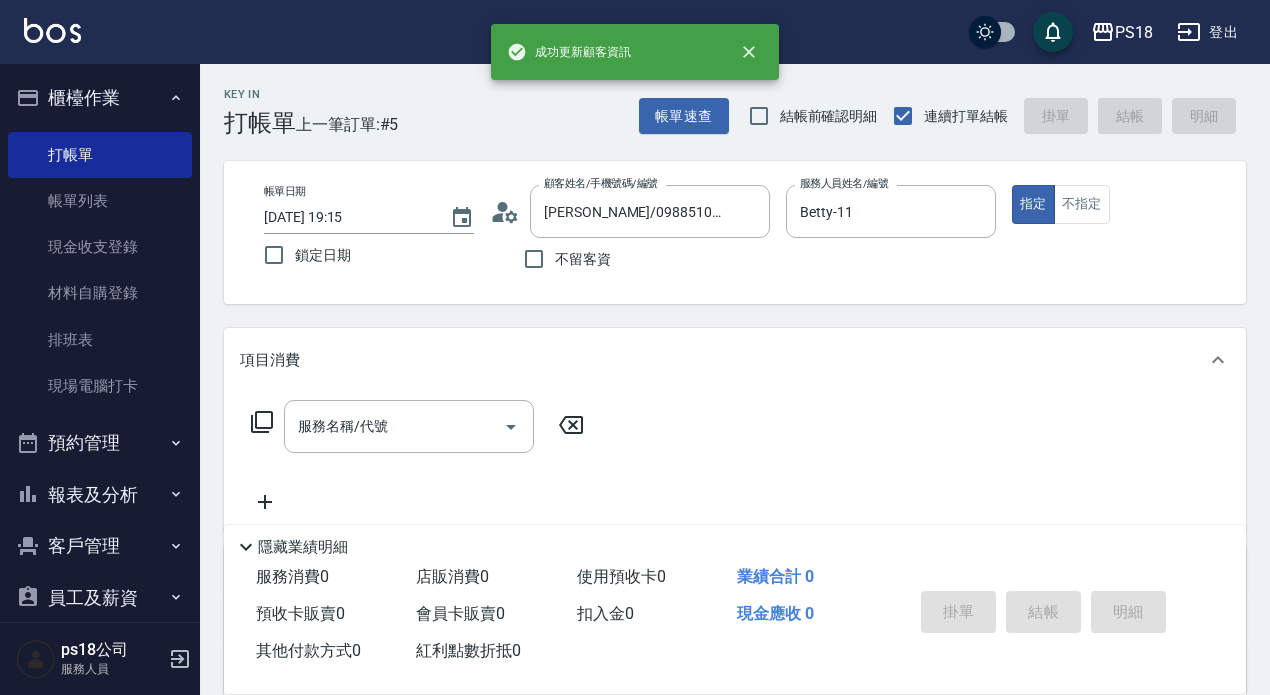 click 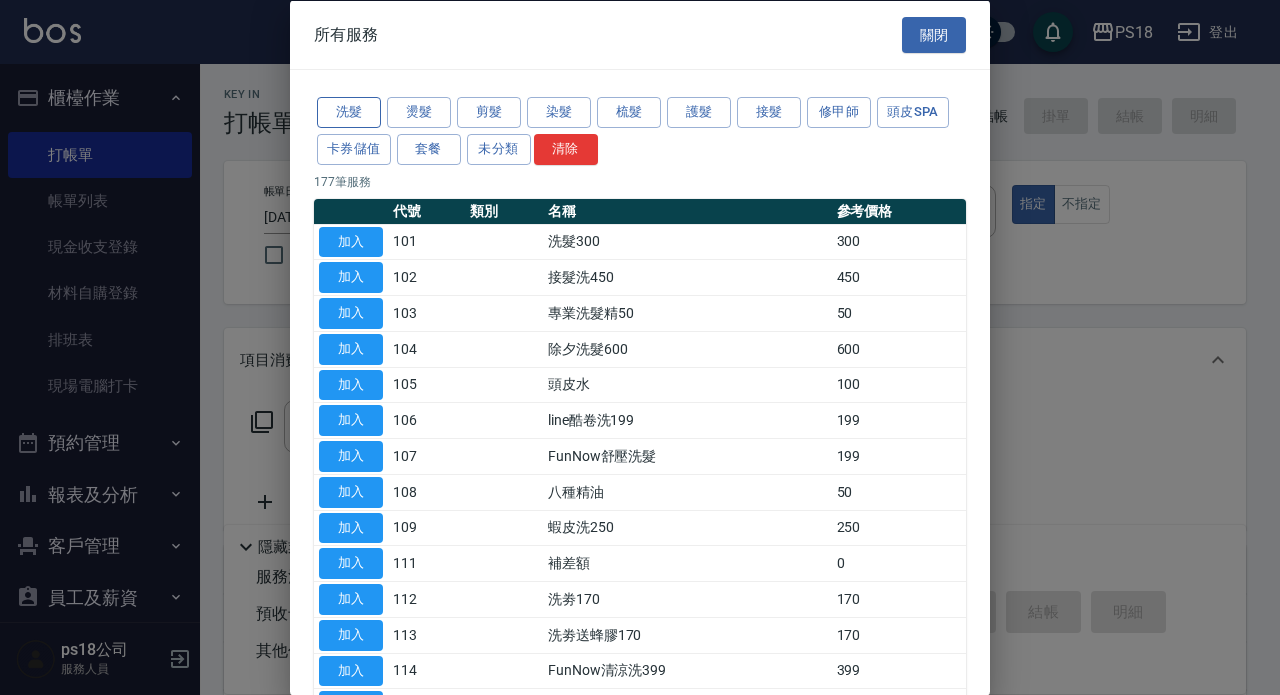 click on "洗髮" at bounding box center (349, 112) 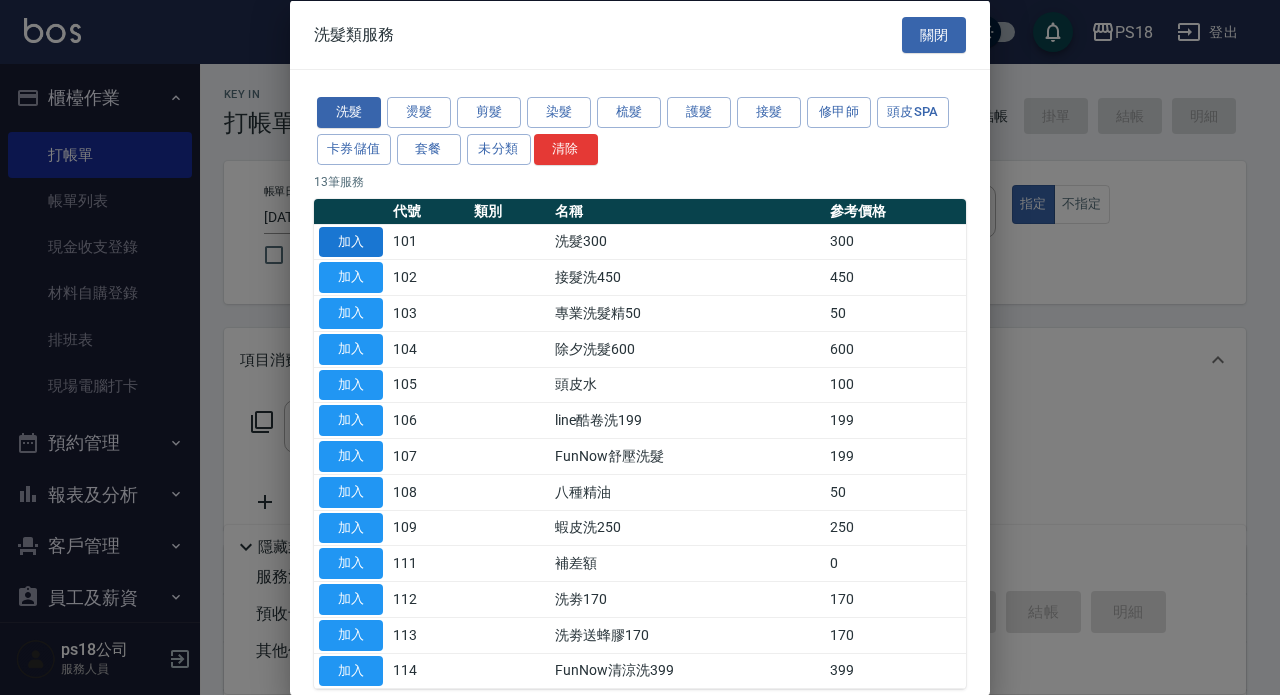 click on "加入" at bounding box center (351, 241) 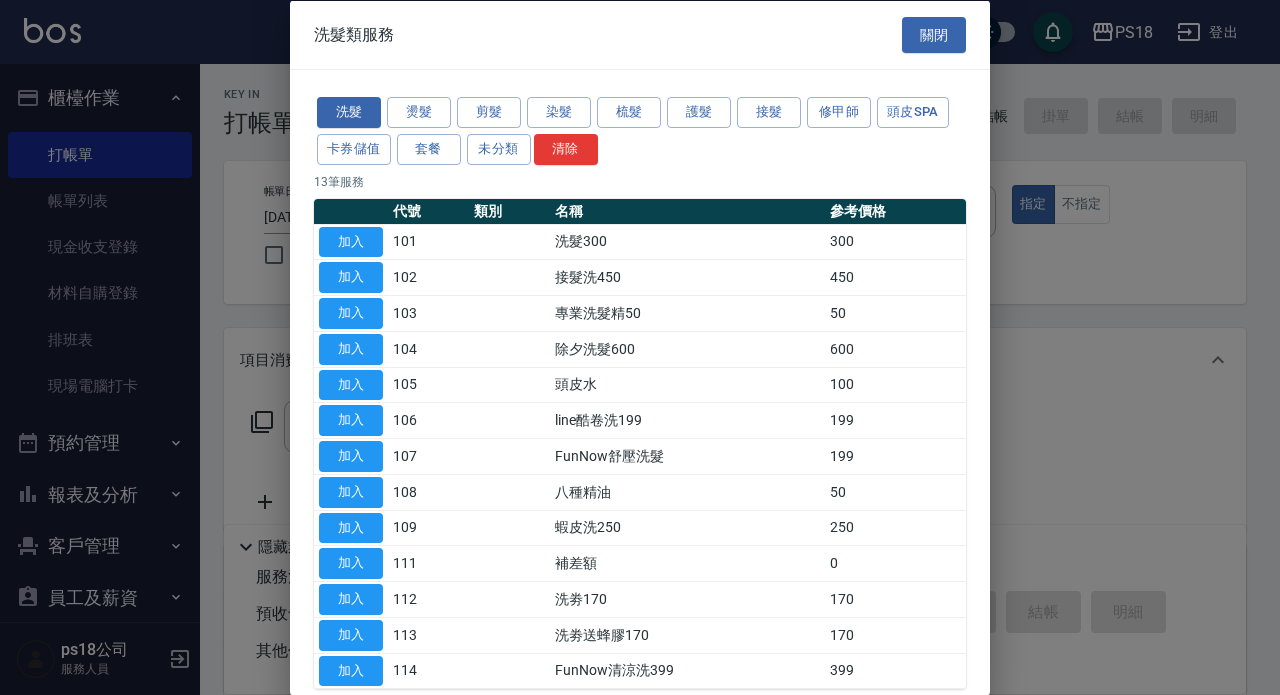 type on "洗髮300(101)" 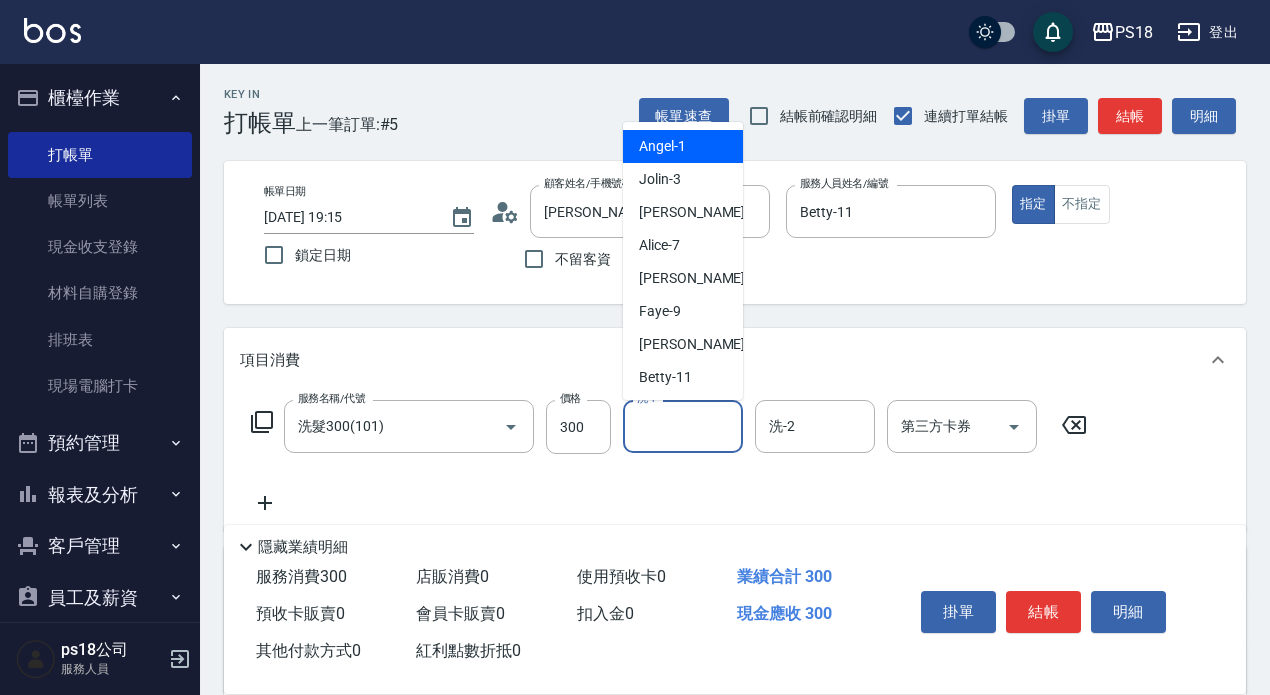 click on "洗-1" at bounding box center [683, 426] 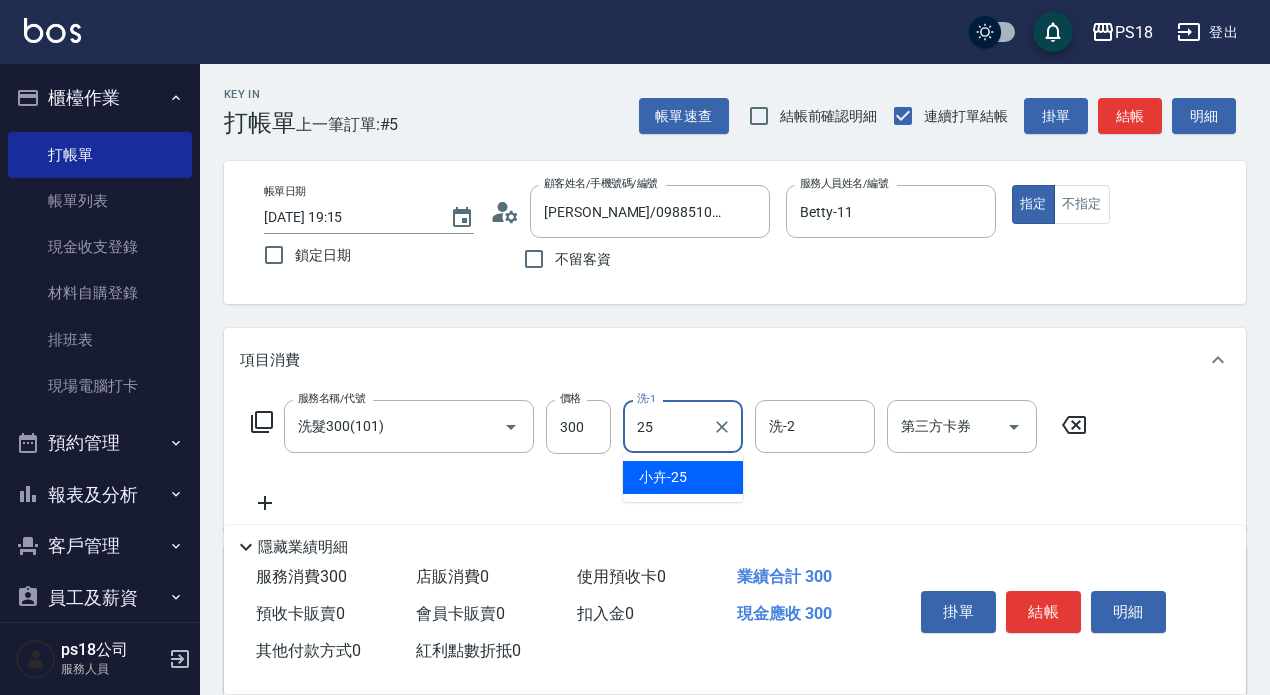 type on "小卉-25" 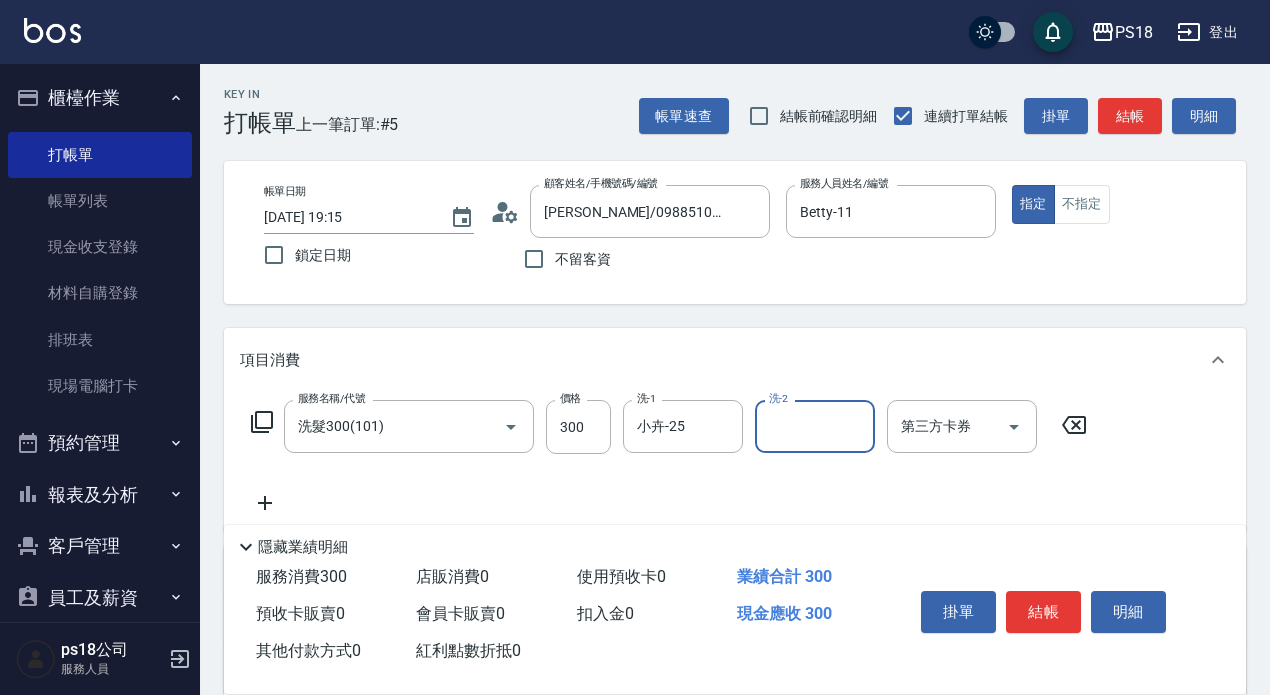 click on "洗-2" at bounding box center (815, 426) 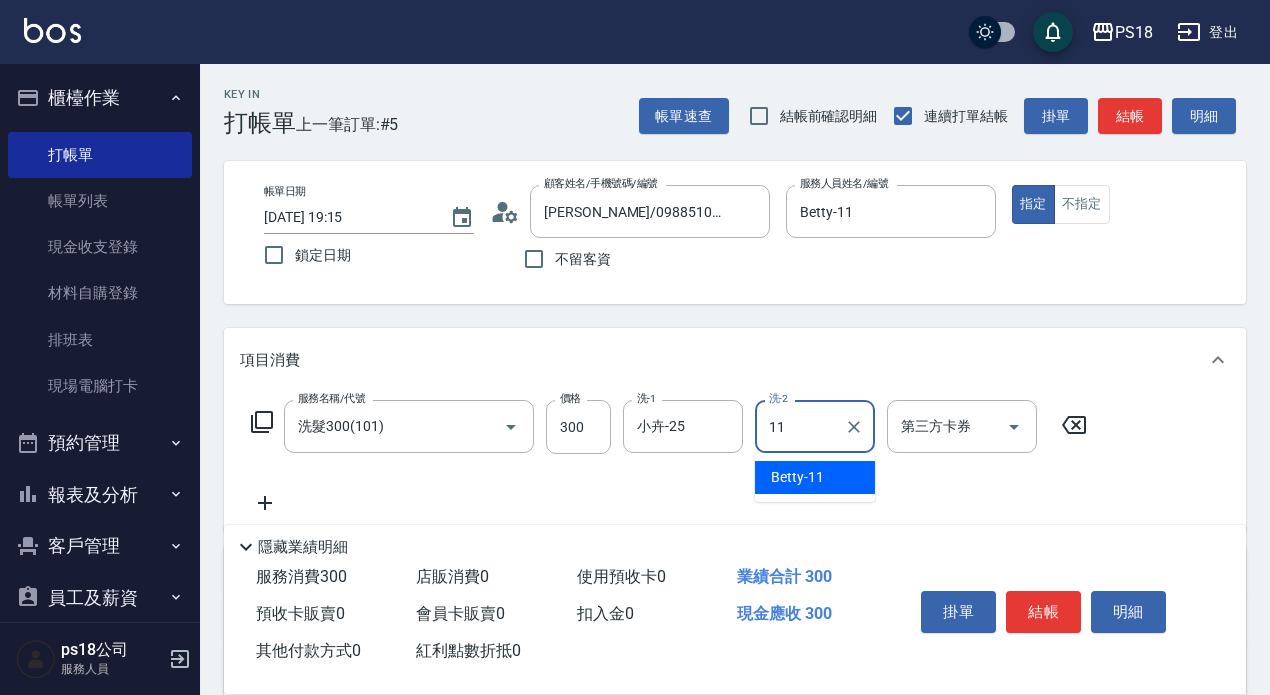 type on "Betty-11" 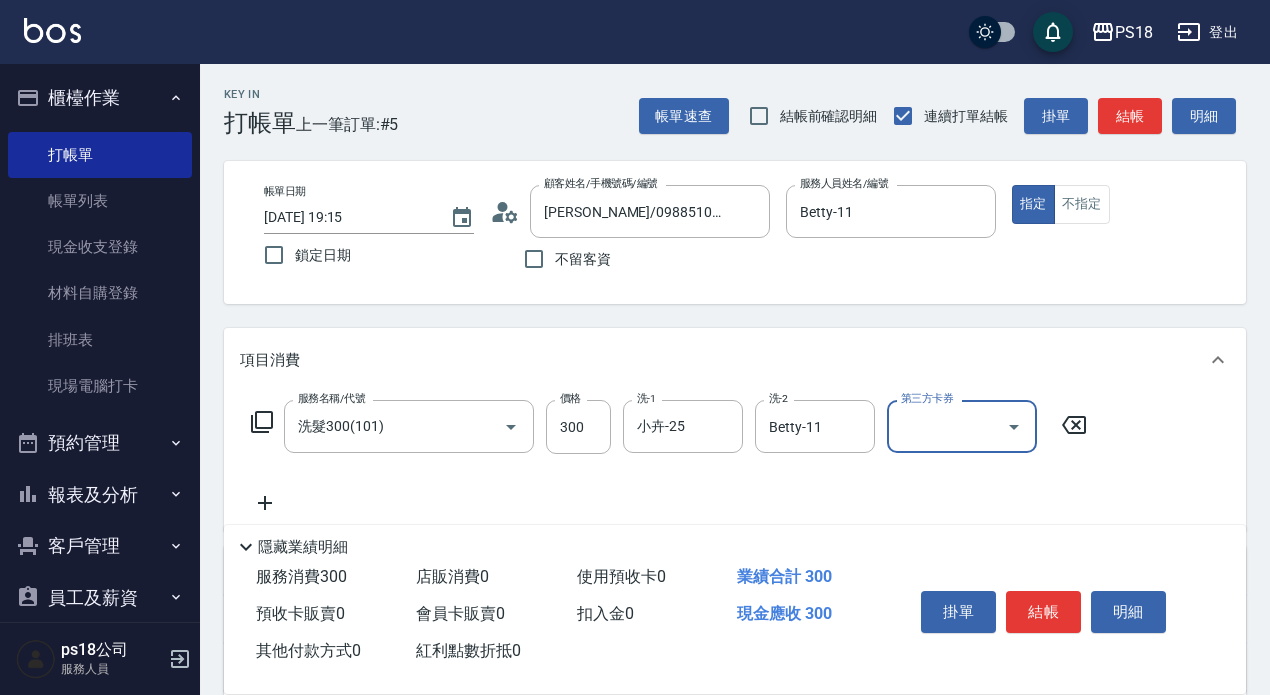 scroll, scrollTop: 284, scrollLeft: 0, axis: vertical 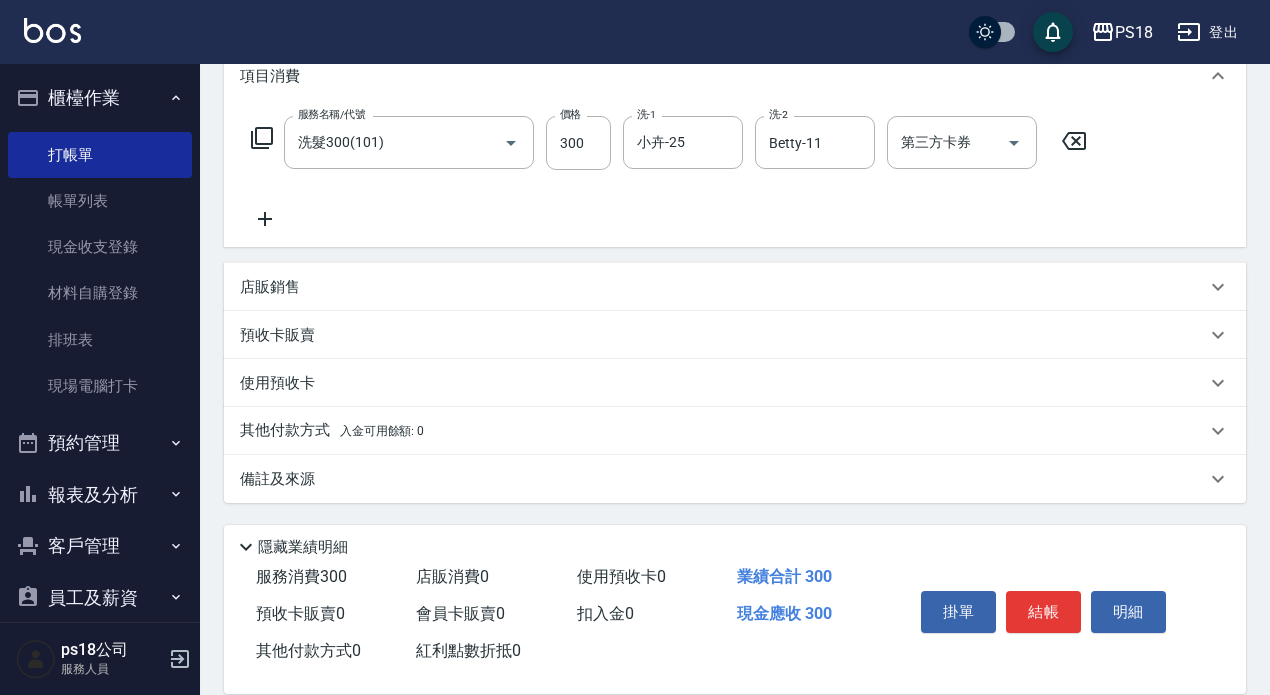 click on "備註及來源" at bounding box center [277, 479] 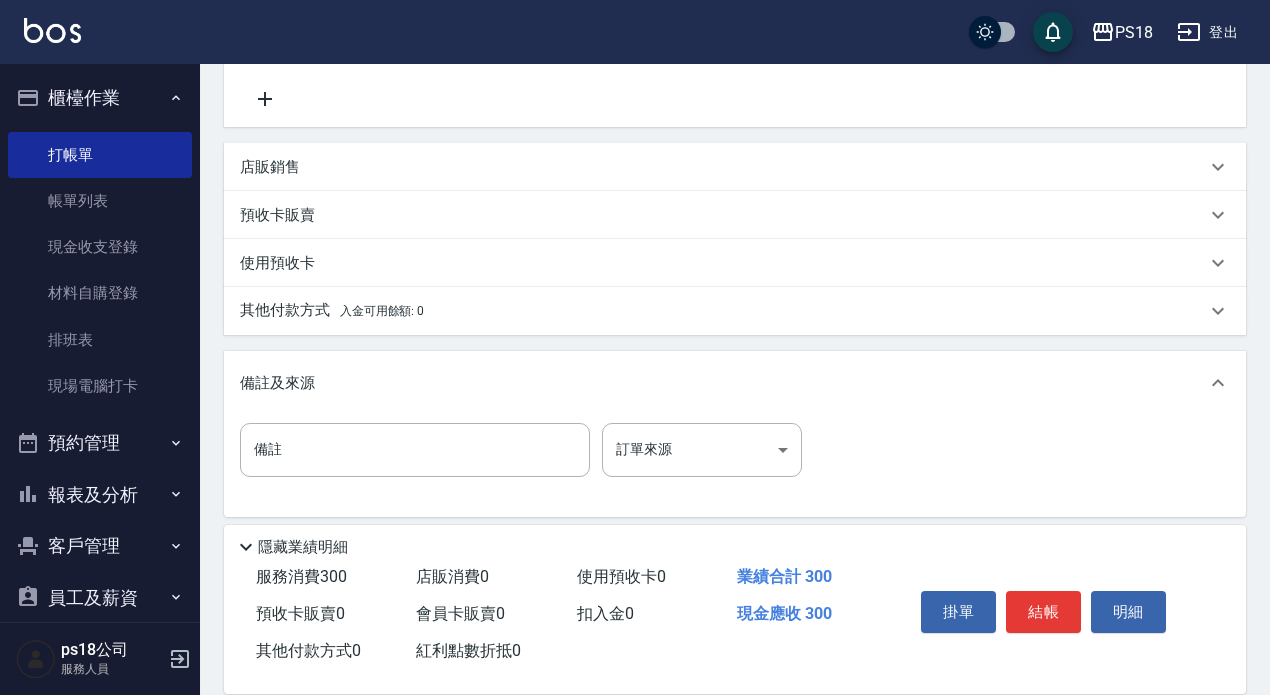 scroll, scrollTop: 412, scrollLeft: 0, axis: vertical 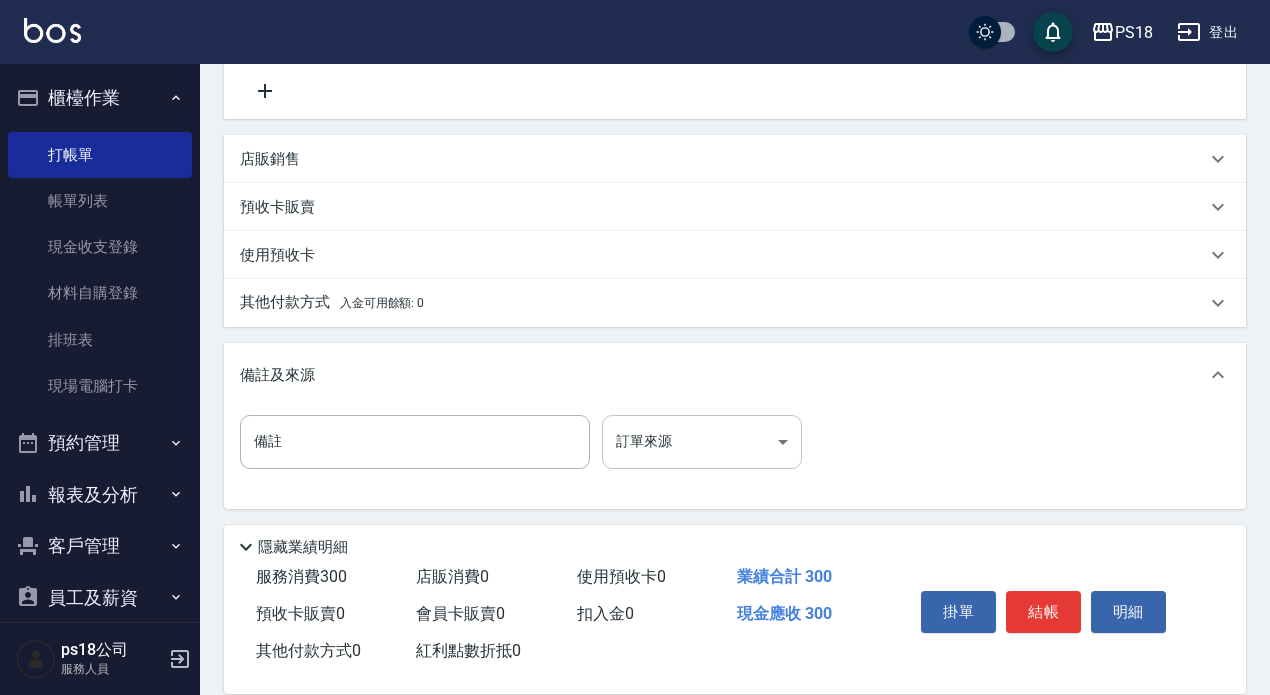 click on "PS18 登出 櫃檯作業 打帳單 帳單列表 現金收支登錄 材料自購登錄 排班表 現場電腦打卡 預約管理 預約管理 單日預約紀錄 單週預約紀錄 報表及分析 報表目錄 消費分析儀表板 店家日報表 互助日報表 互助點數明細 設計師日報表 店販抽成明細 客戶管理 客戶列表 員工及薪資 員工列表 全店打卡記錄 商品管理 商品列表 ps18公司 服務人員 Key In 打帳單 上一筆訂單:#5 帳單速查 結帳前確認明細 連續打單結帳 掛單 結帳 明細 帳單日期 [DATE] 19:15 鎖定日期 顧客姓名/手機號碼/編號 [PERSON_NAME]/0988510255/B121921 顧客姓名/手機號碼/編號 不留客資 服務人員姓名/編號 Betty-11 服務人員姓名/編號 指定 不指定 項目消費 服務名稱/代號 洗髮300(101) 服務名稱/代號 價格 300 價格 洗-1 小卉-25 洗-1 洗-2 Betty-11 洗-2 第三方卡券 第三方卡券 店販銷售 服務人員姓名/編號 服務人員姓名/編號 預收卡販賣" at bounding box center [635, 144] 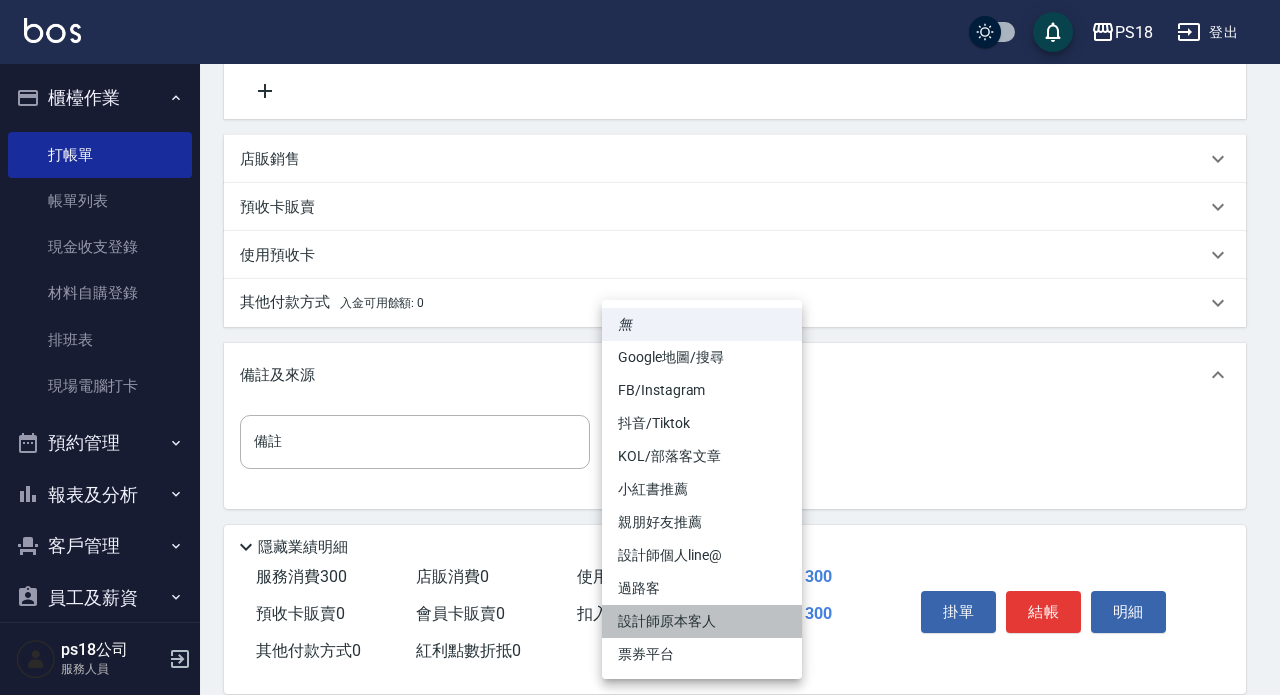 click on "設計師原本客人" at bounding box center (702, 621) 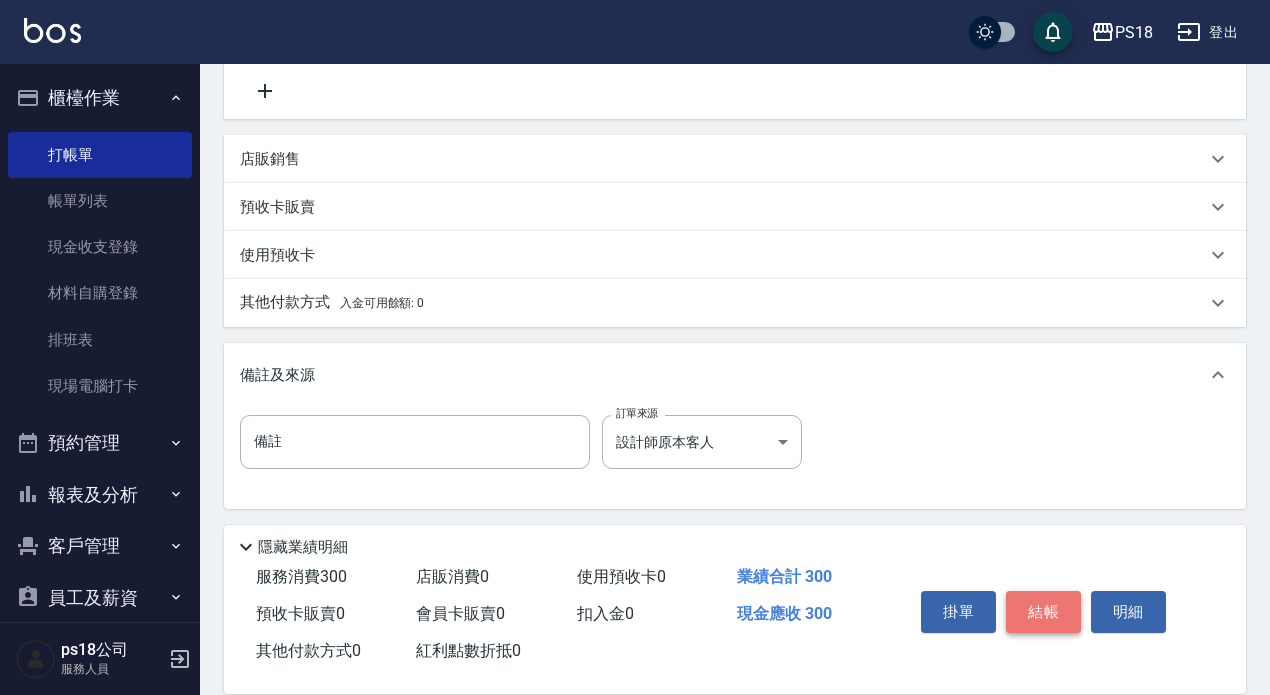 click on "結帳" at bounding box center [1043, 612] 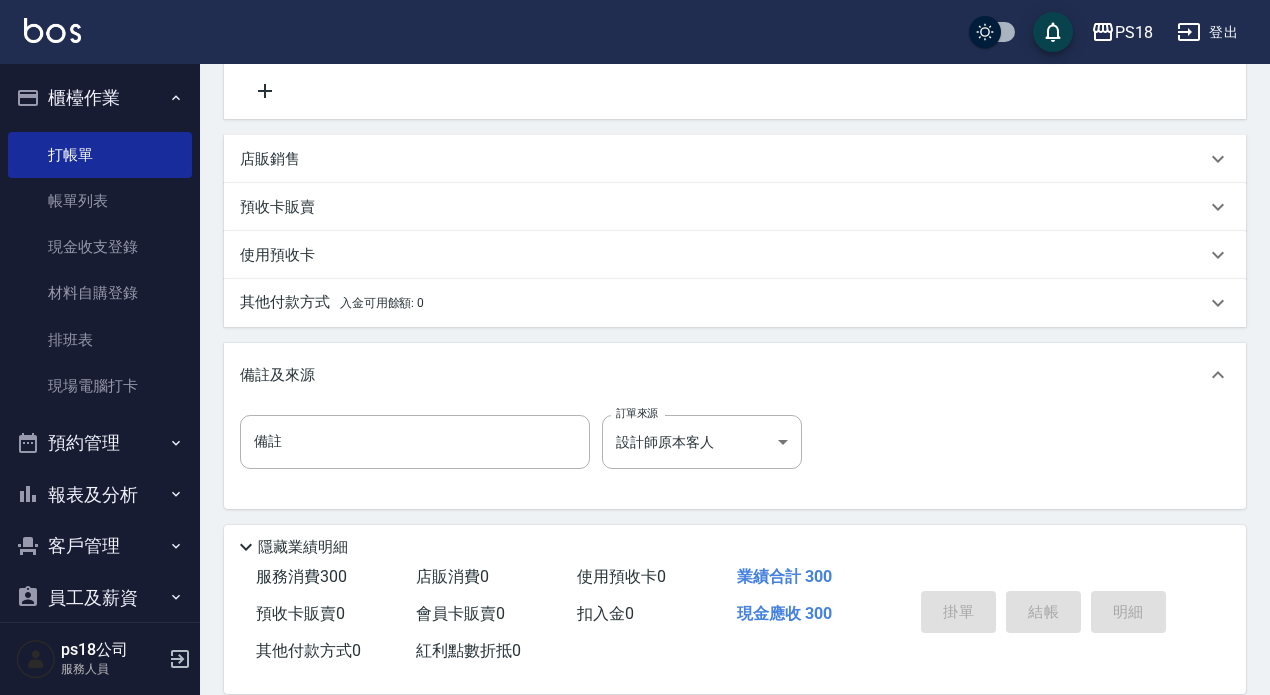 type on "[DATE] 19:16" 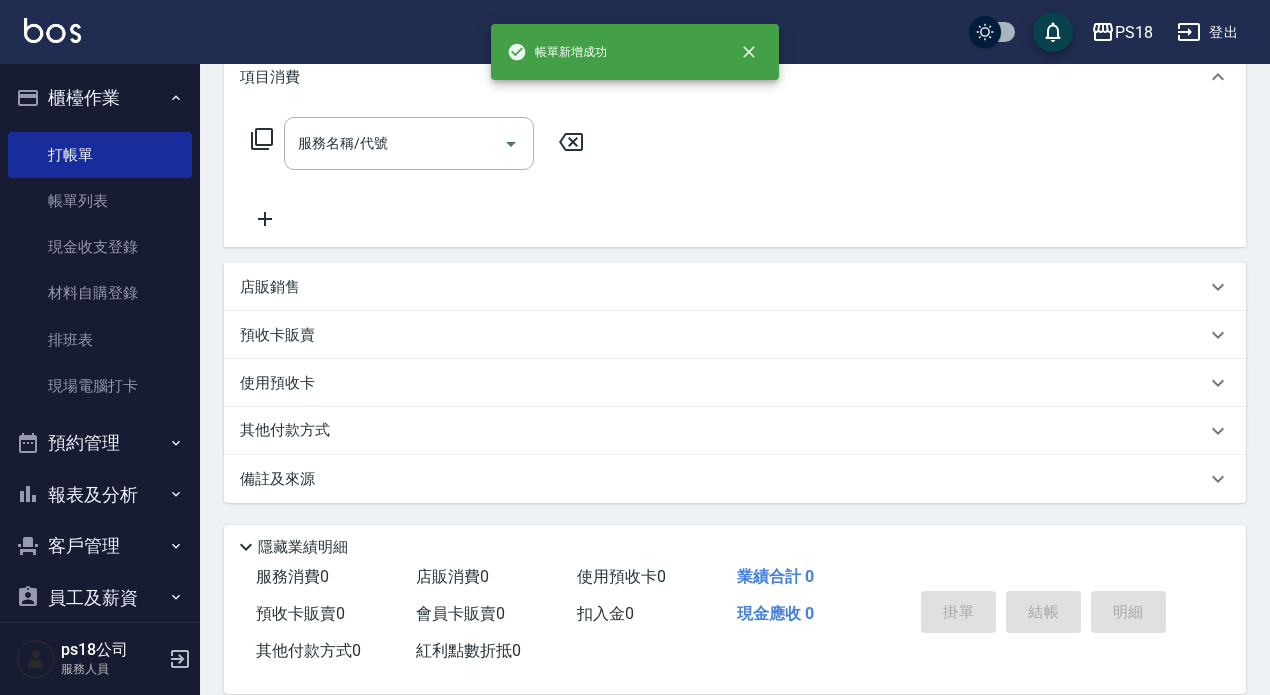 scroll, scrollTop: 0, scrollLeft: 0, axis: both 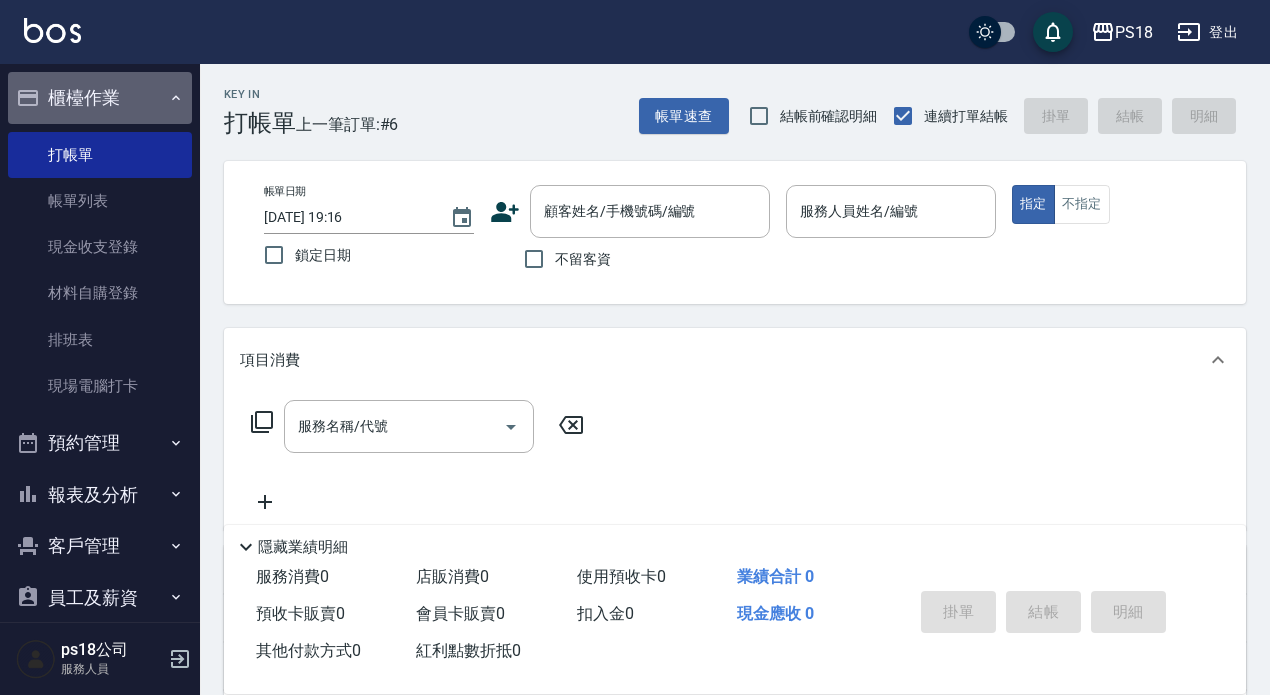 click on "櫃檯作業" at bounding box center (100, 98) 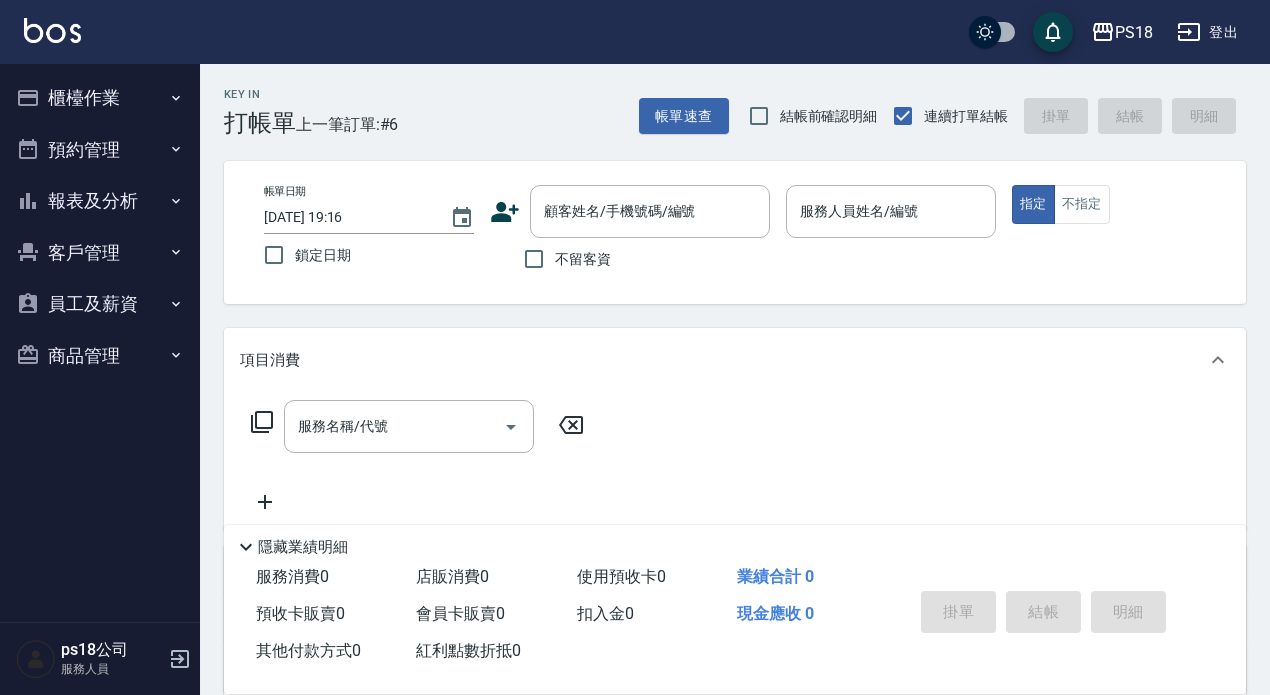 click on "報表及分析" at bounding box center (100, 201) 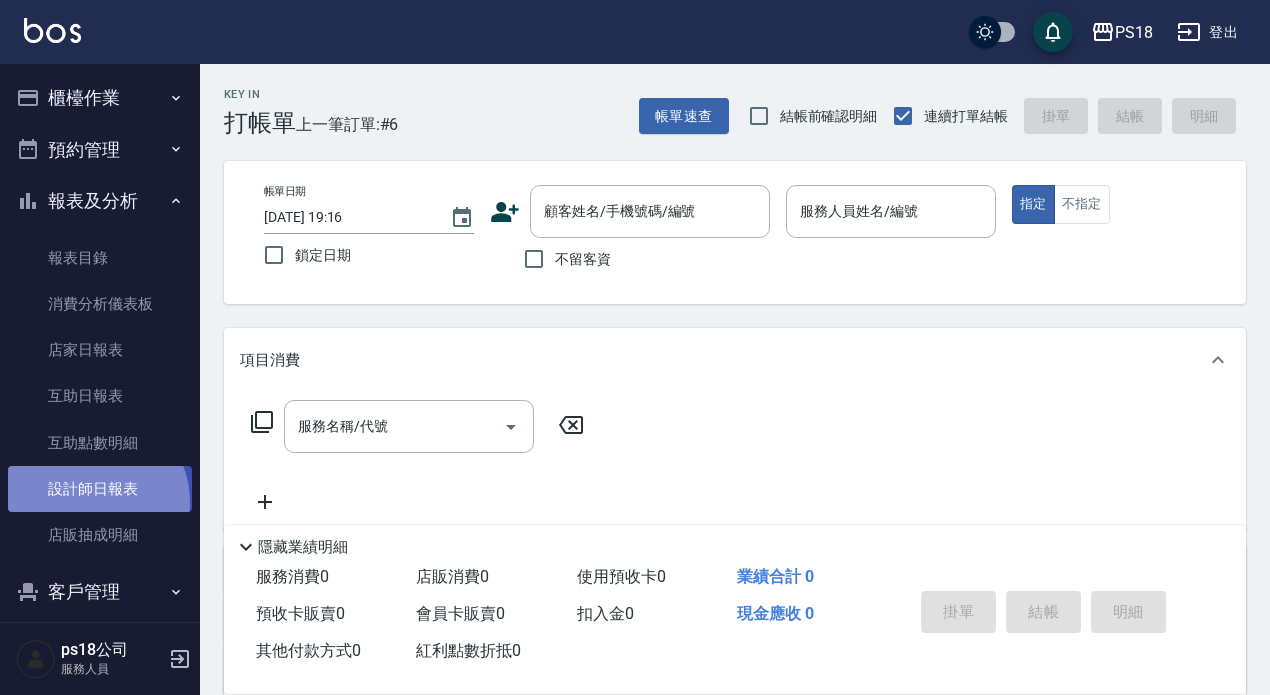 click on "設計師日報表" at bounding box center (100, 489) 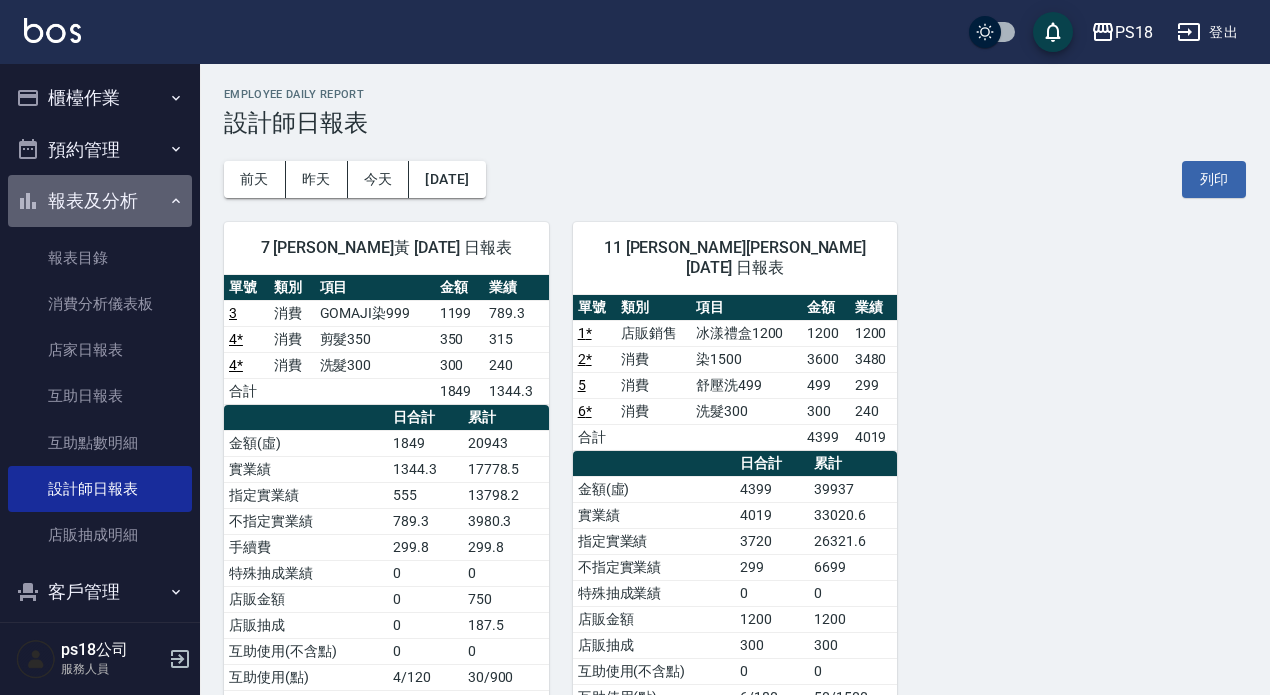 click 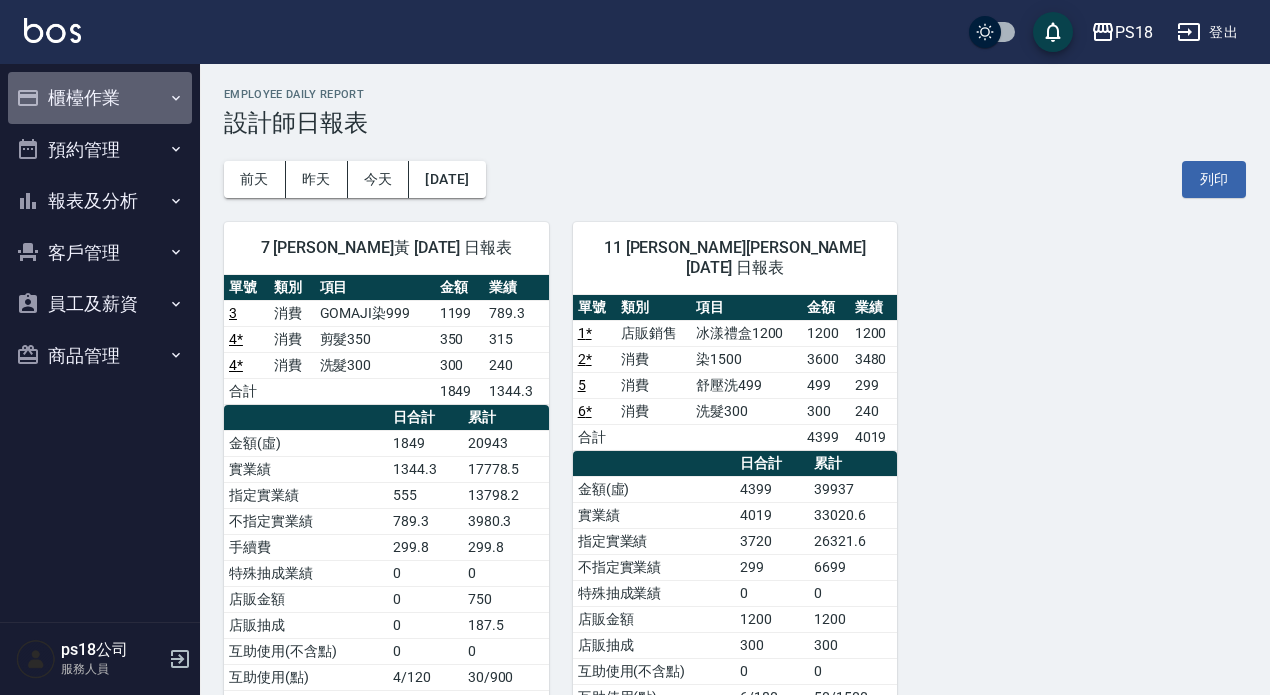 click on "櫃檯作業" at bounding box center (100, 98) 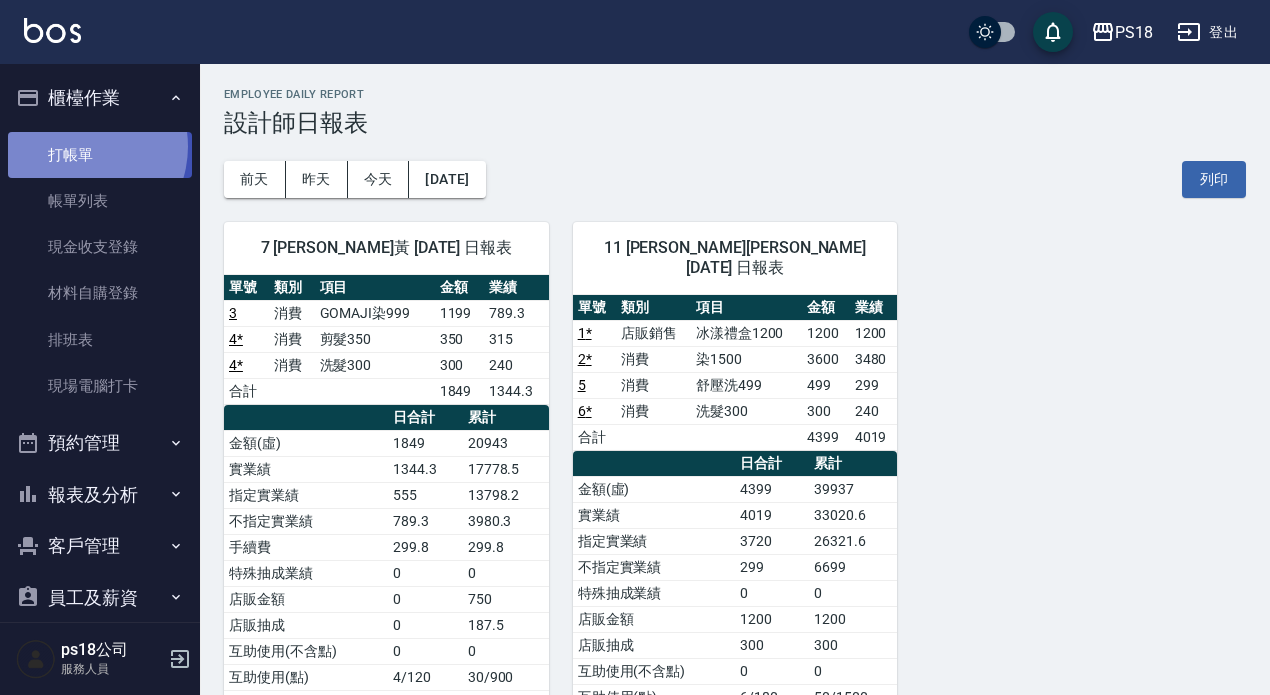 click on "打帳單" at bounding box center (100, 155) 